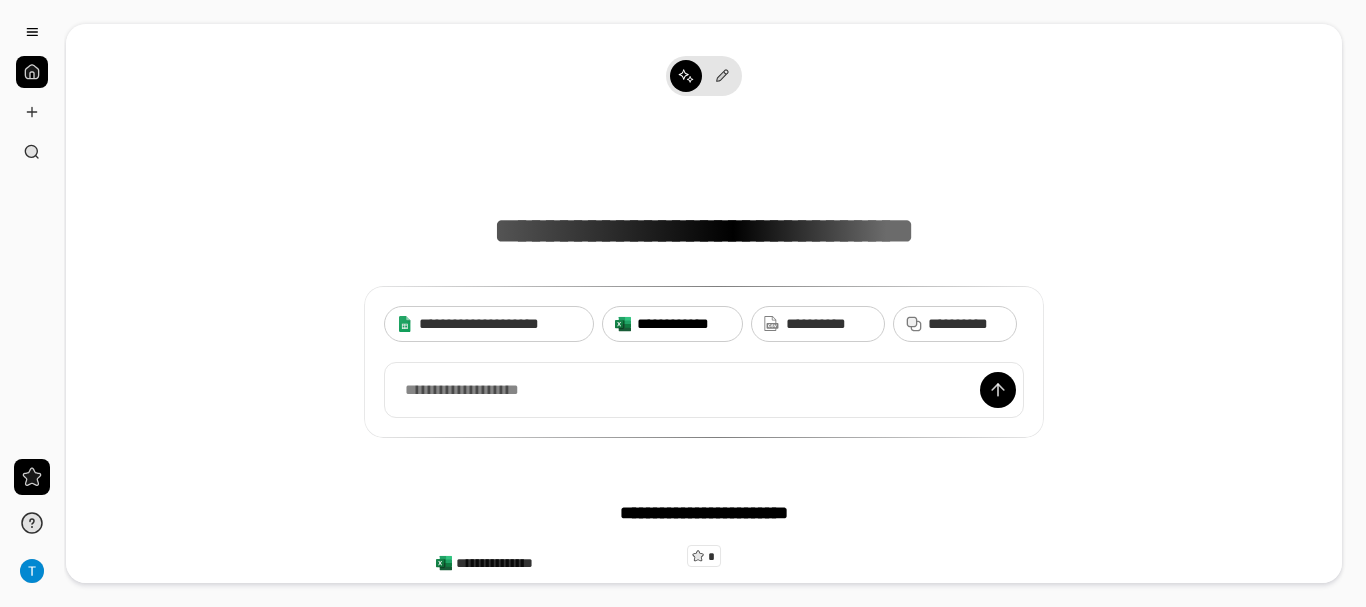 scroll, scrollTop: 0, scrollLeft: 0, axis: both 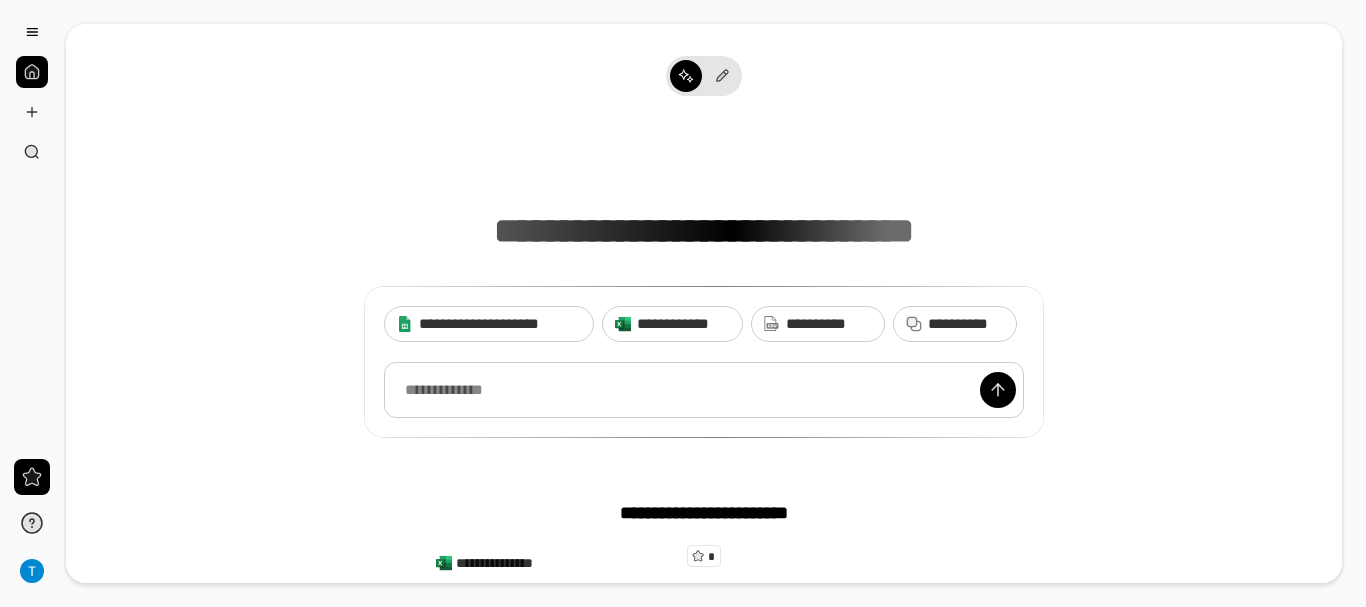 click at bounding box center (704, 390) 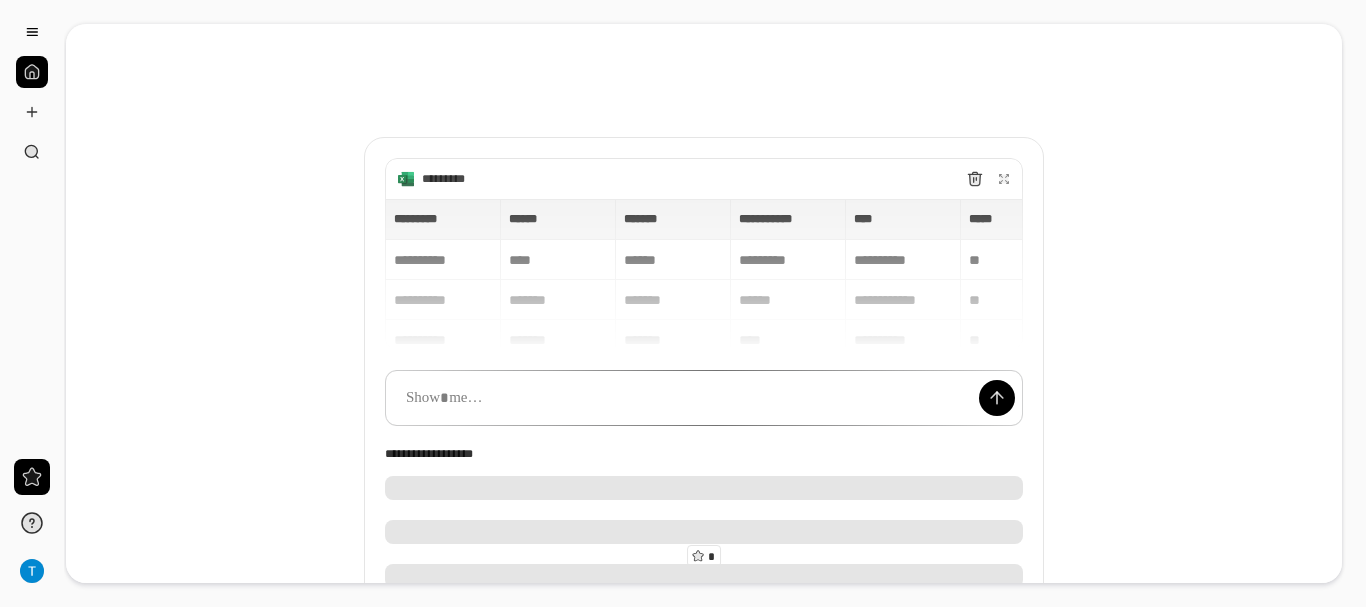 type 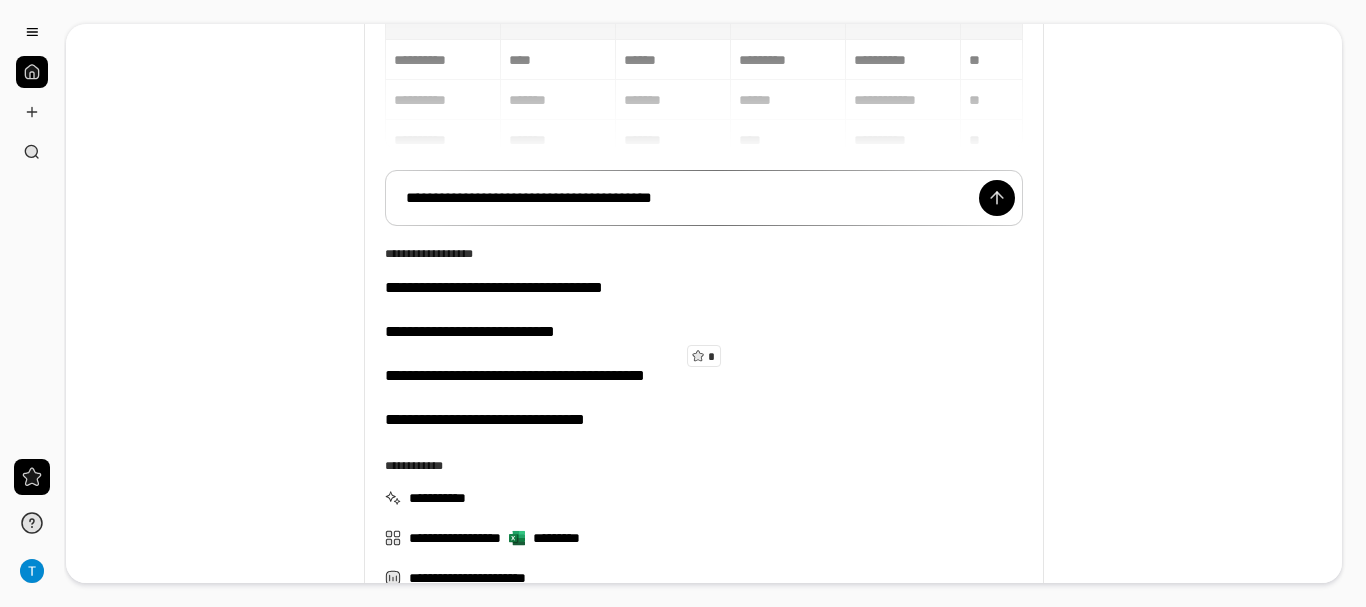 scroll, scrollTop: 0, scrollLeft: 0, axis: both 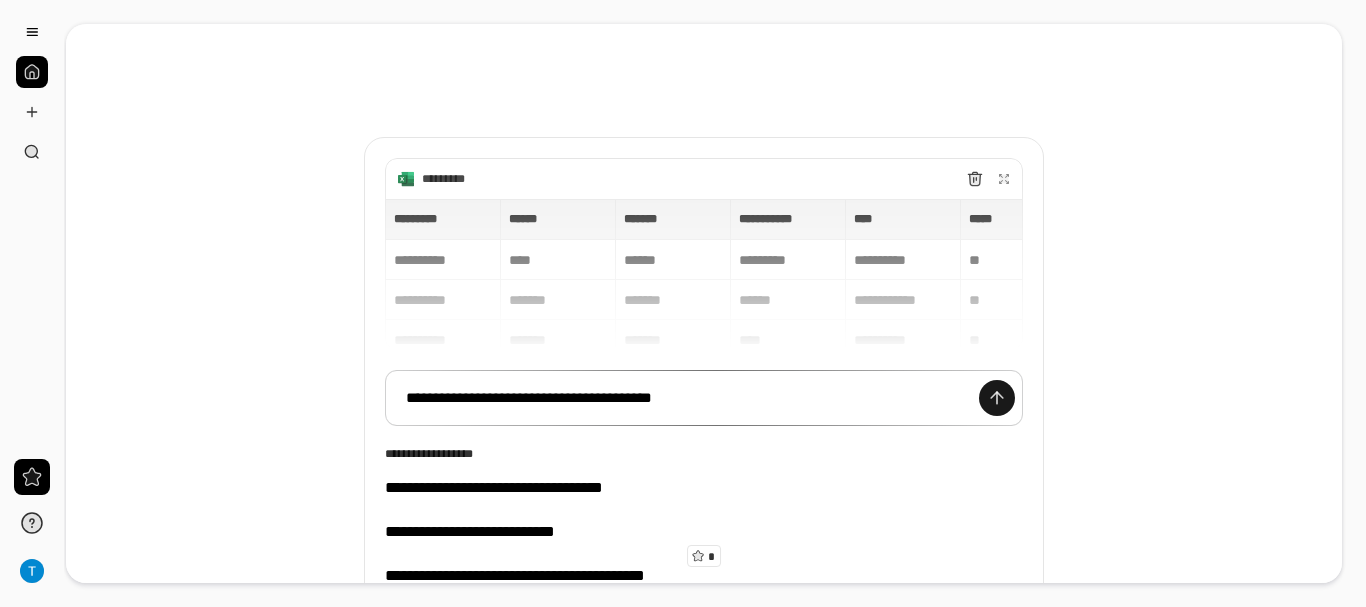click at bounding box center (997, 398) 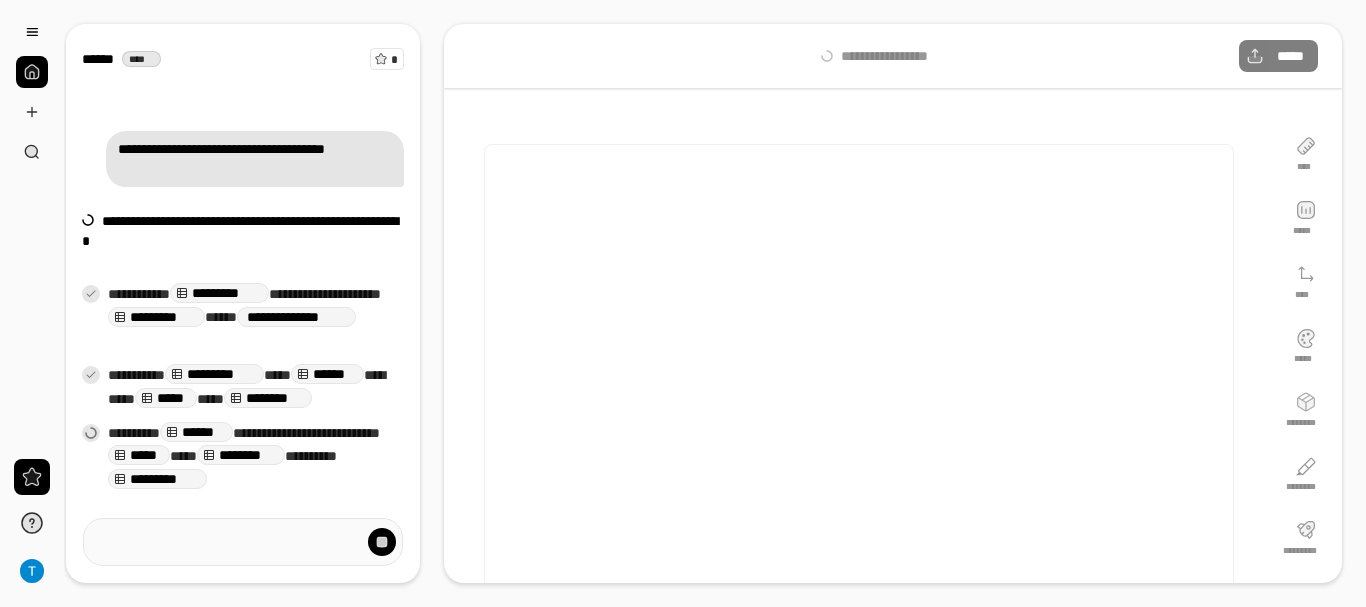 scroll, scrollTop: 43, scrollLeft: 0, axis: vertical 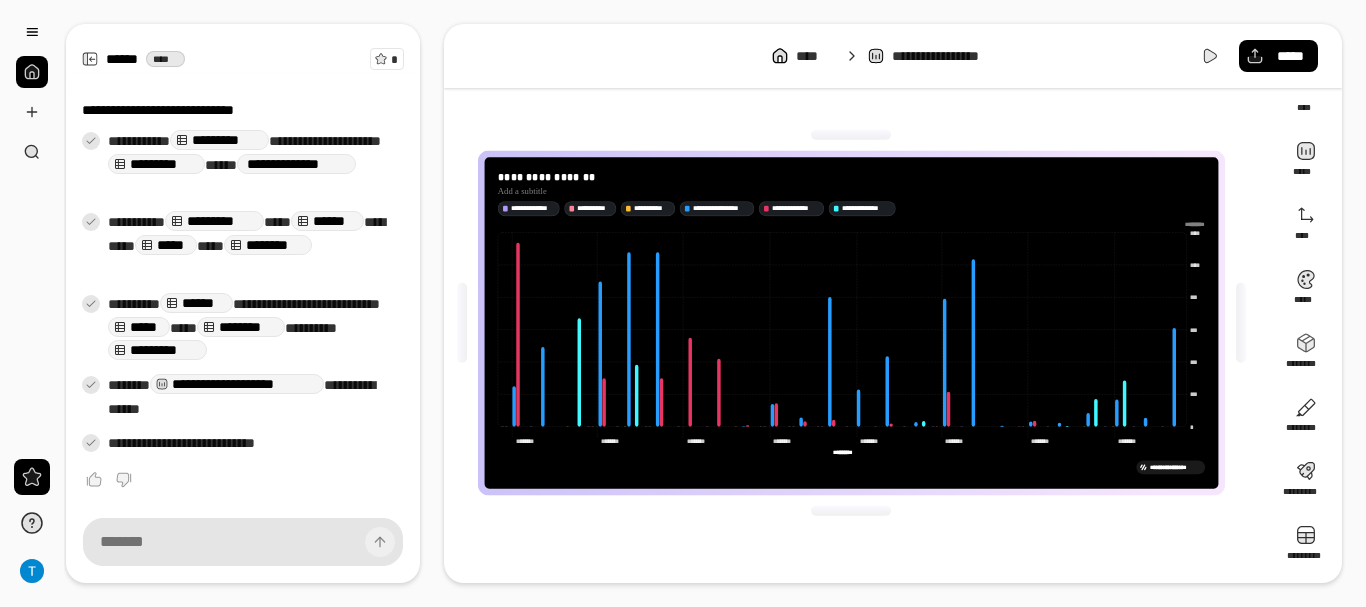 click on "**********" at bounding box center (715, 303) 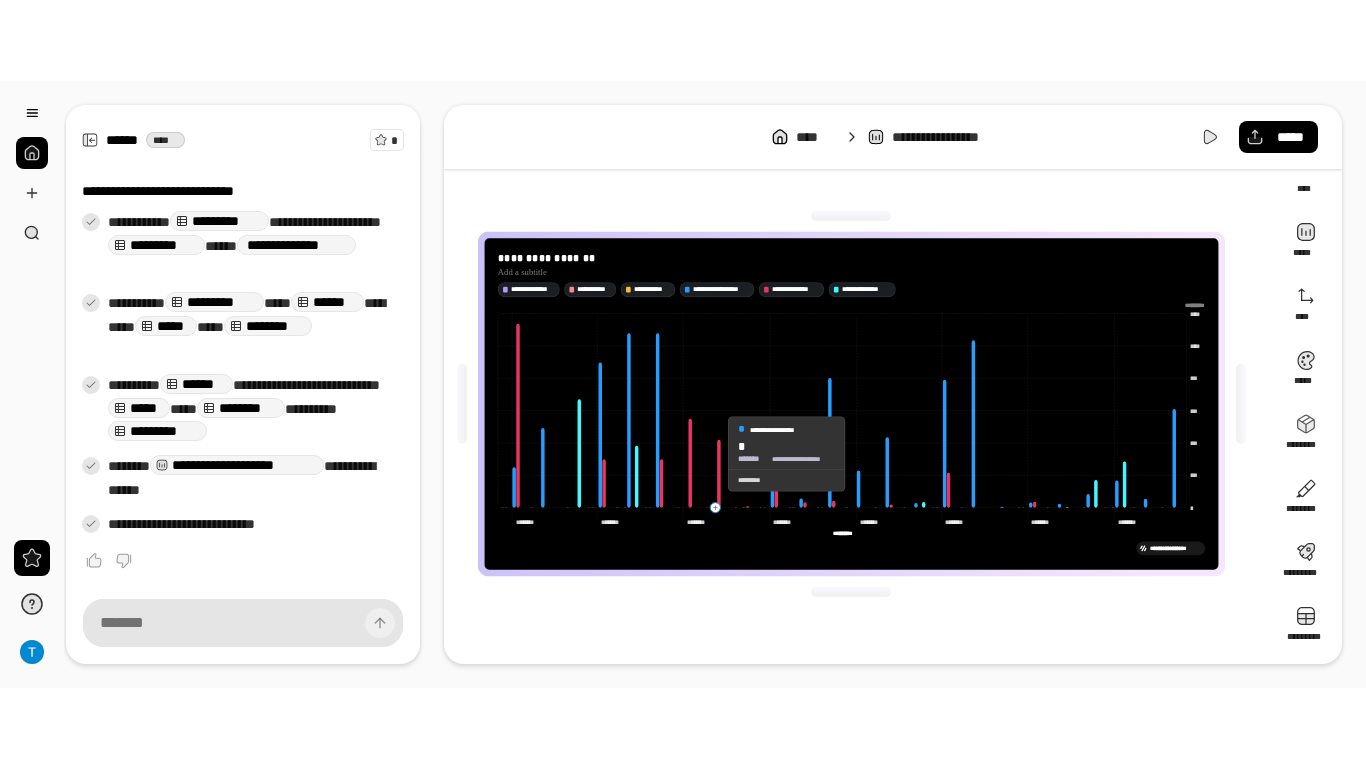 scroll, scrollTop: 0, scrollLeft: 0, axis: both 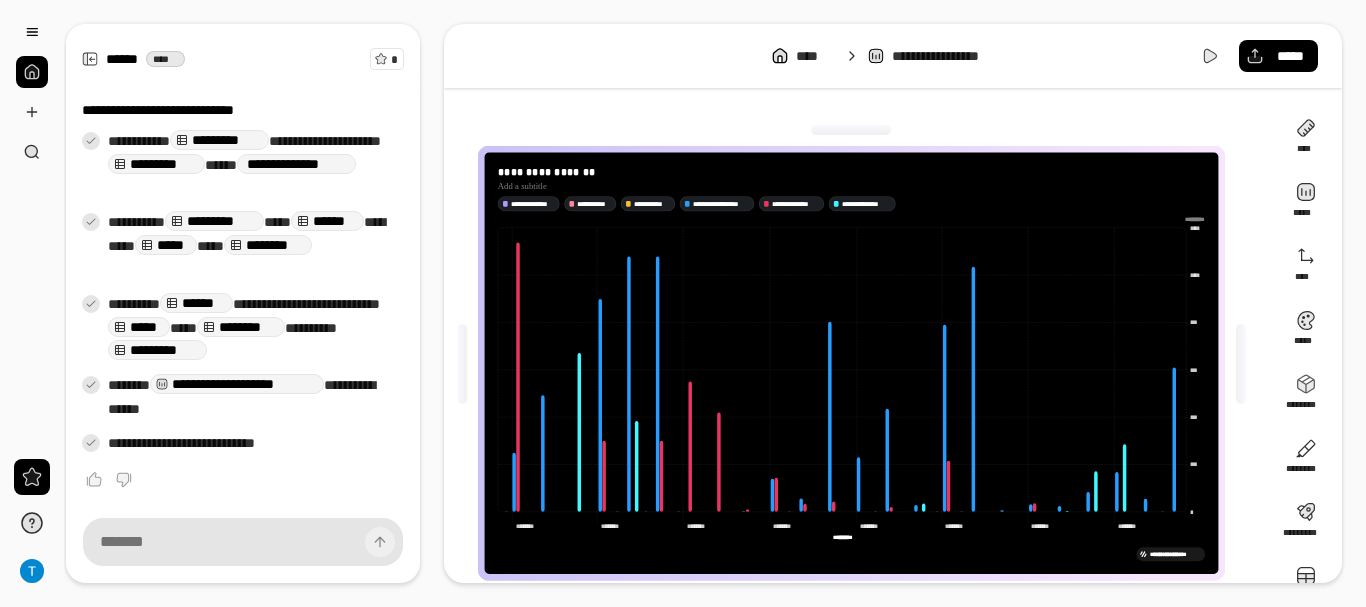 click at bounding box center (851, 130) 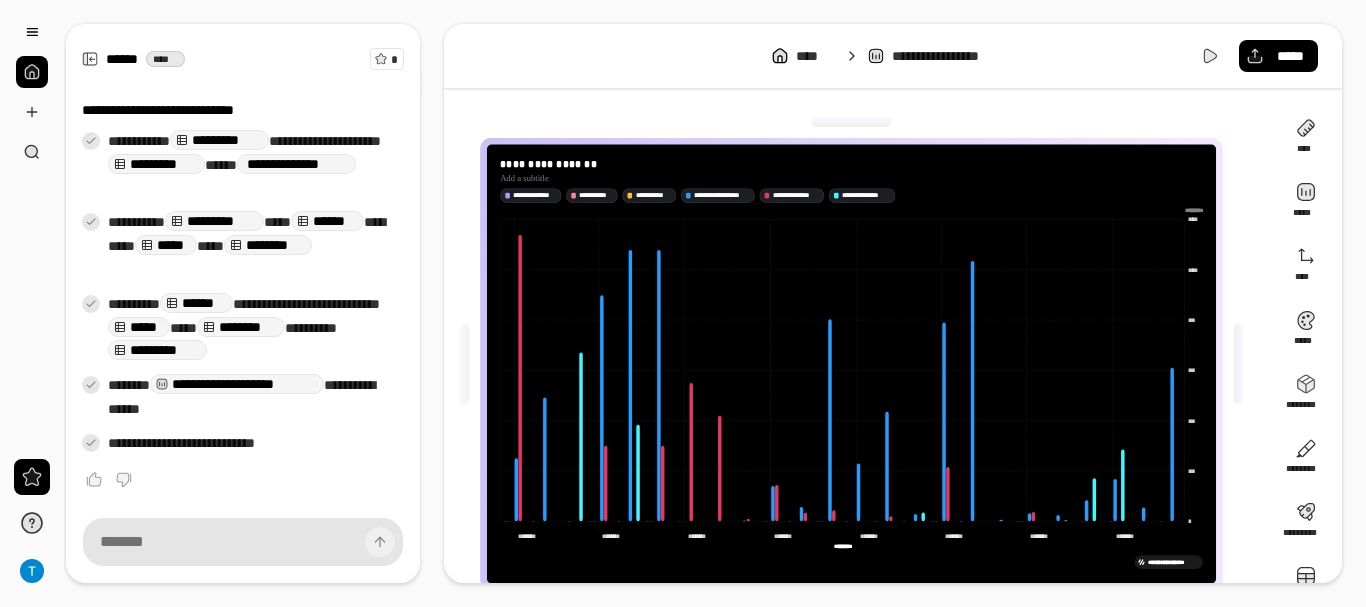 click on "**********" at bounding box center [893, 56] 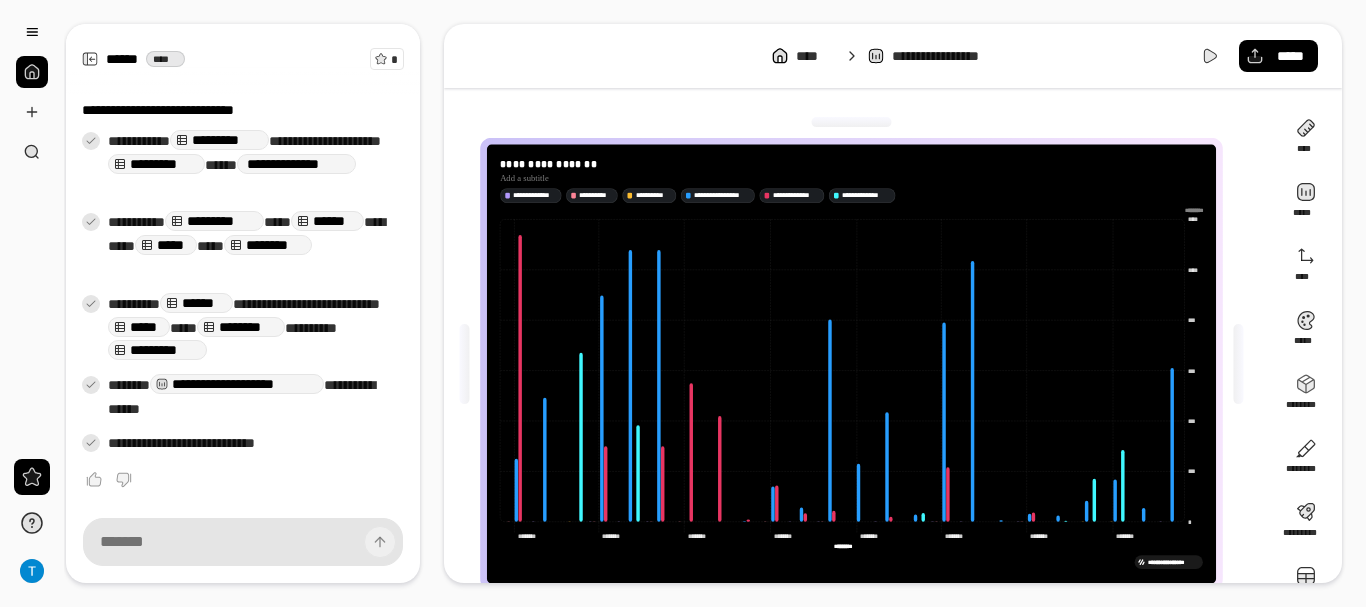 click on "**********" at bounding box center [893, 56] 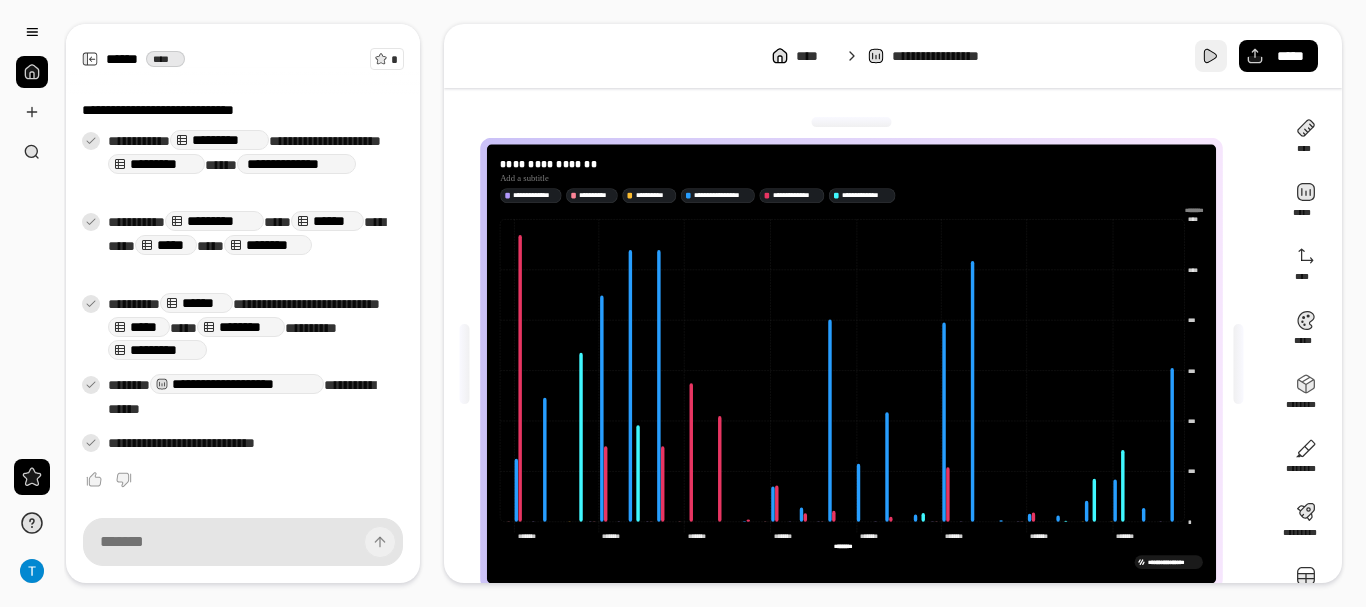click at bounding box center (1211, 56) 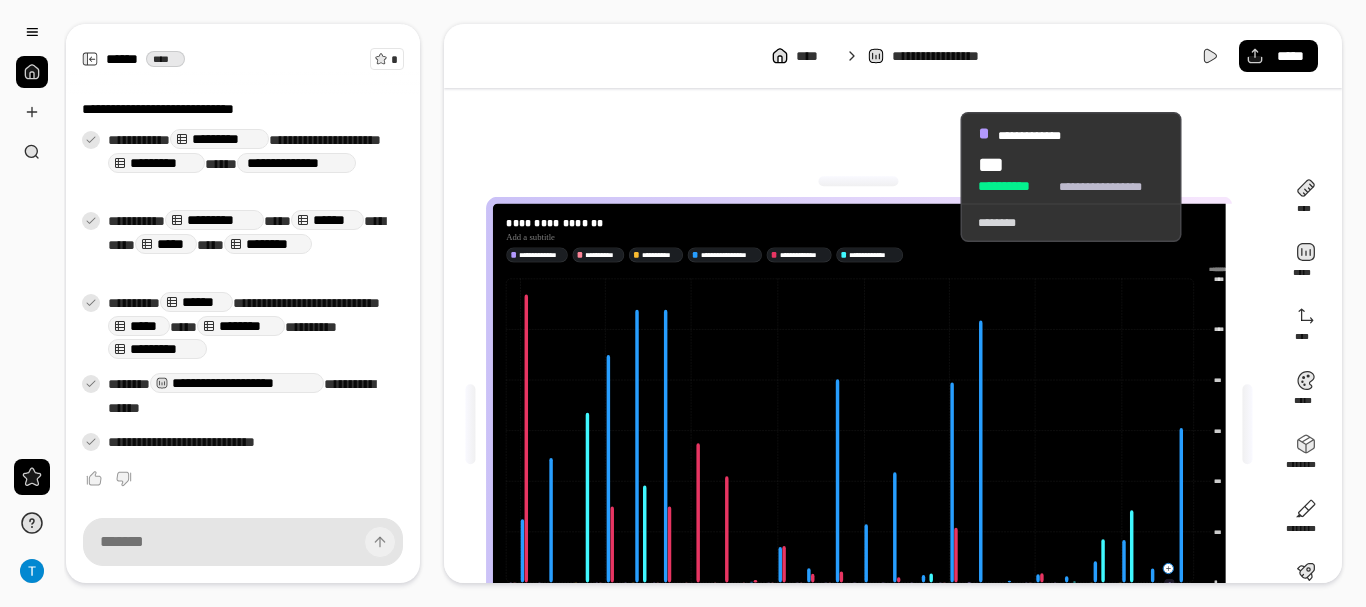 scroll, scrollTop: 91, scrollLeft: 0, axis: vertical 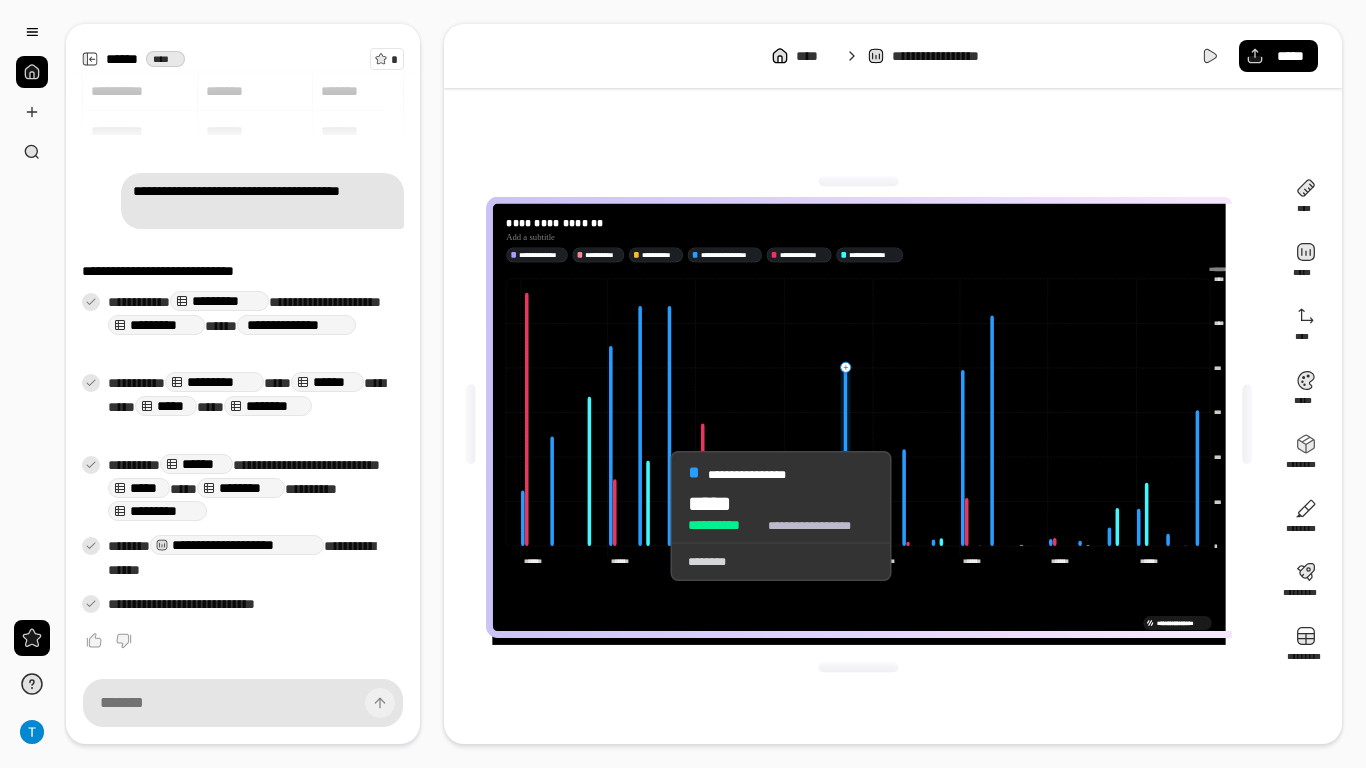 click 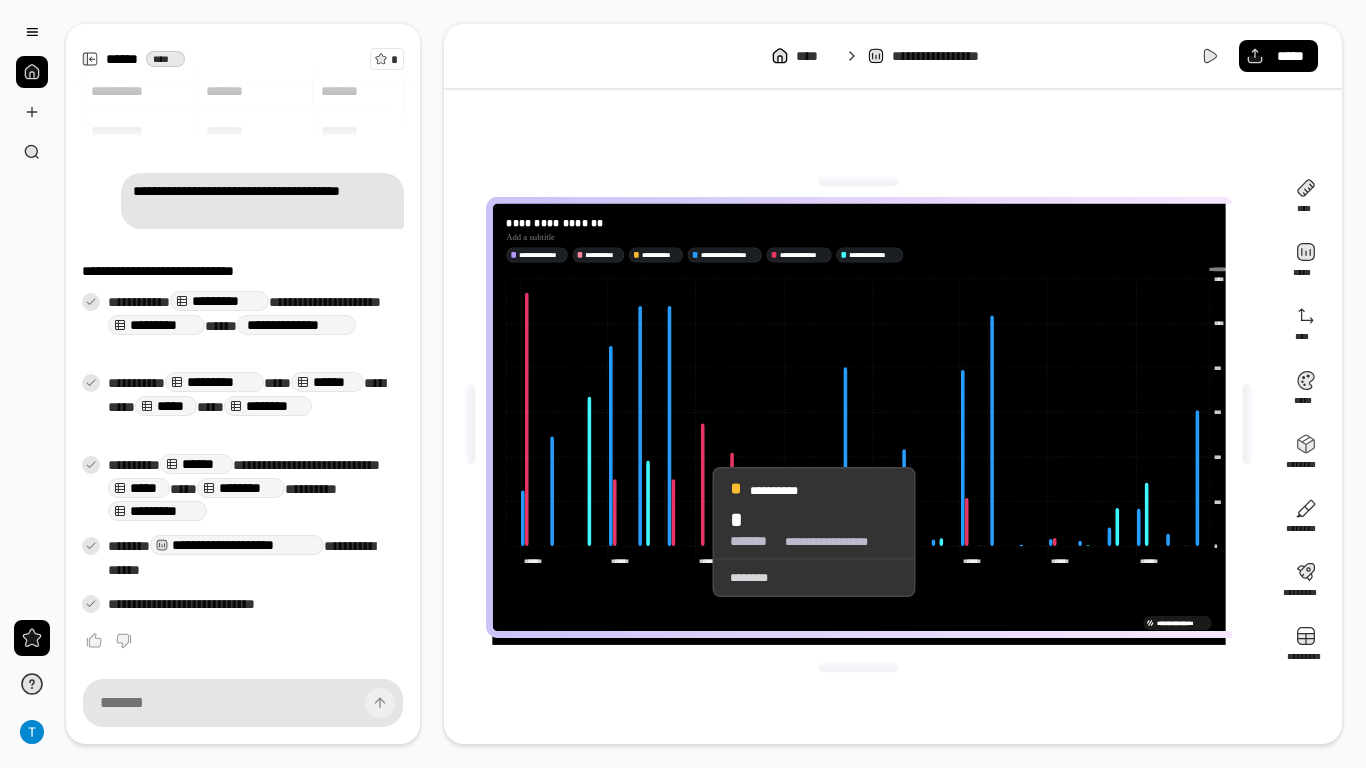 click 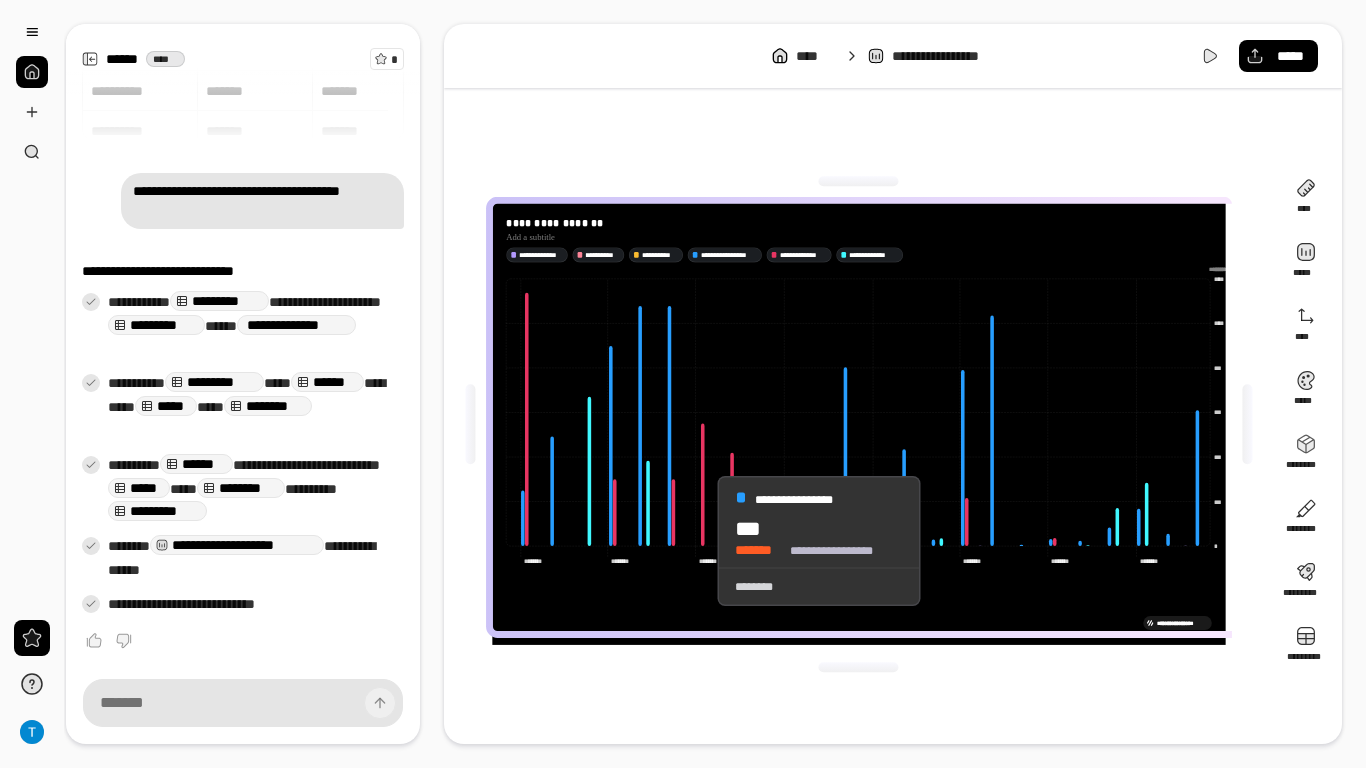 click 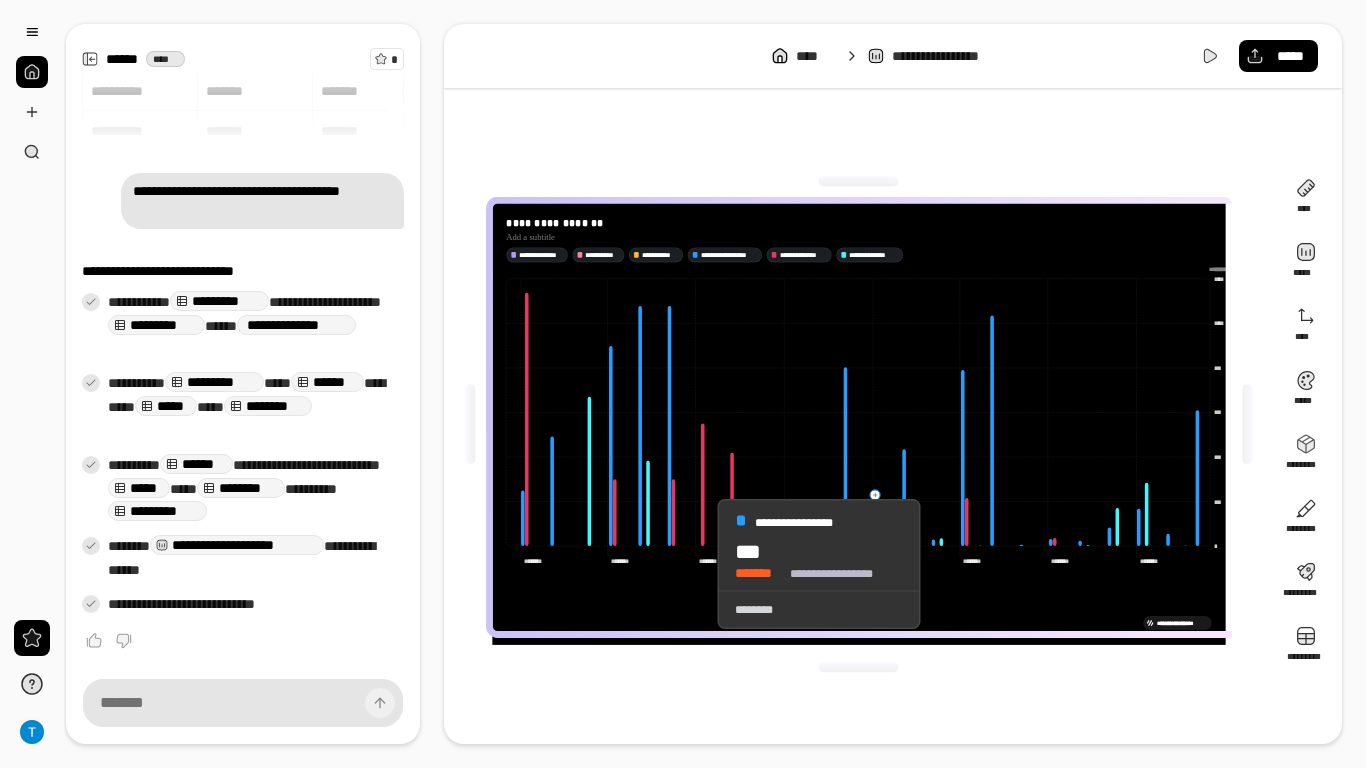 click 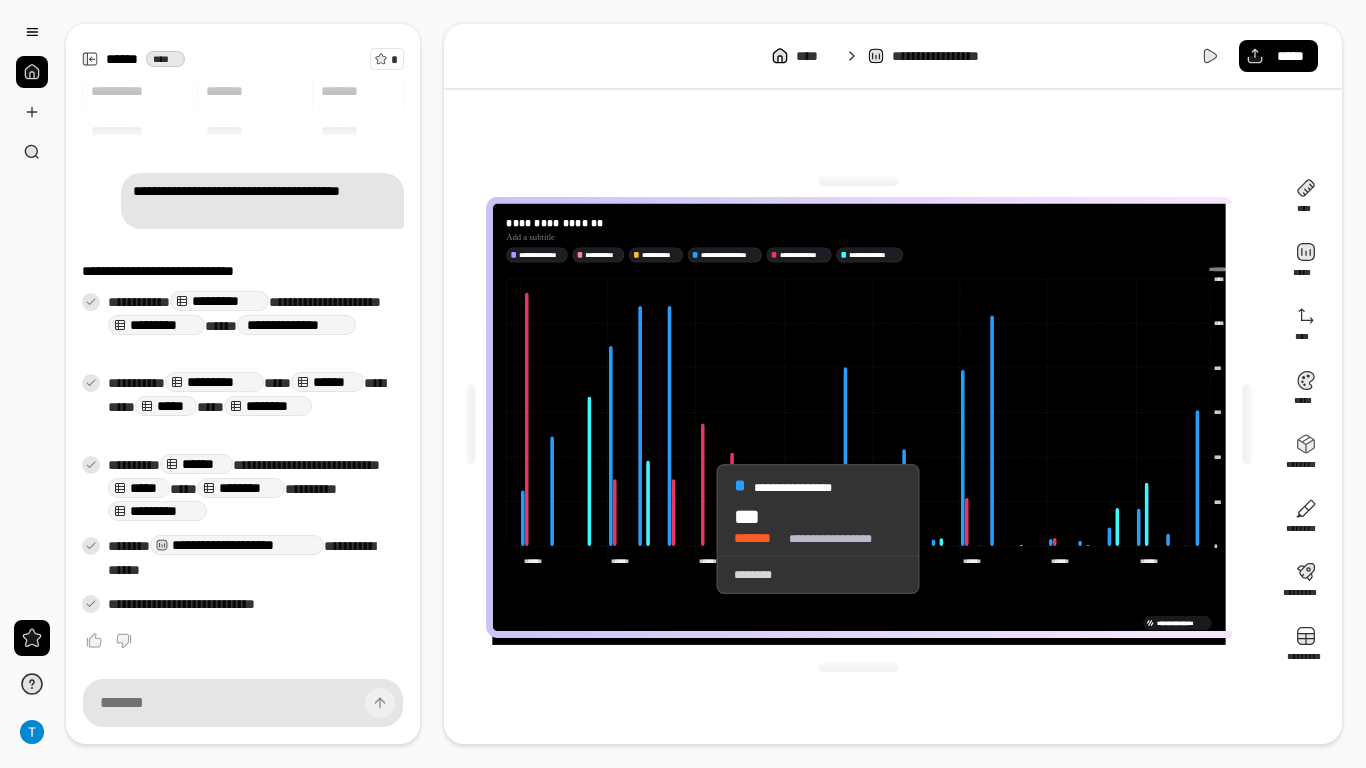 click 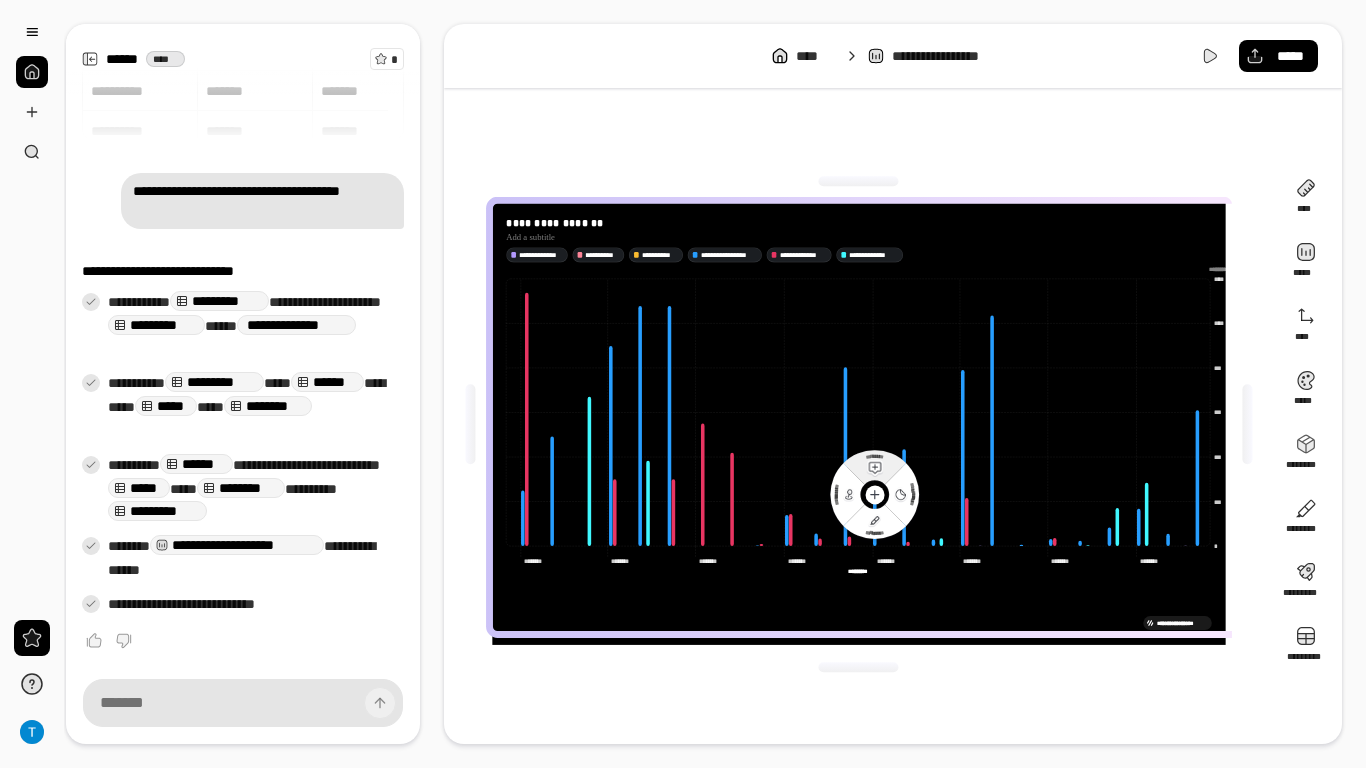click 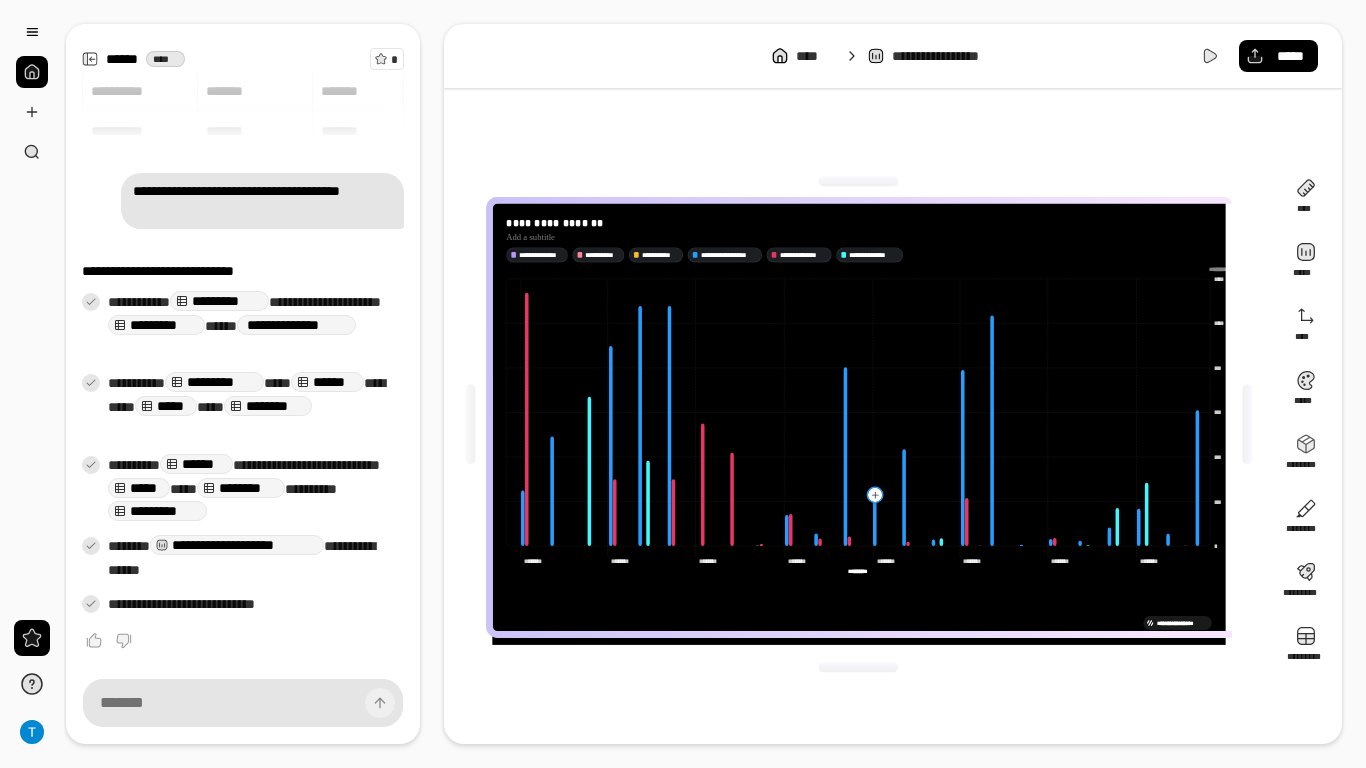 click 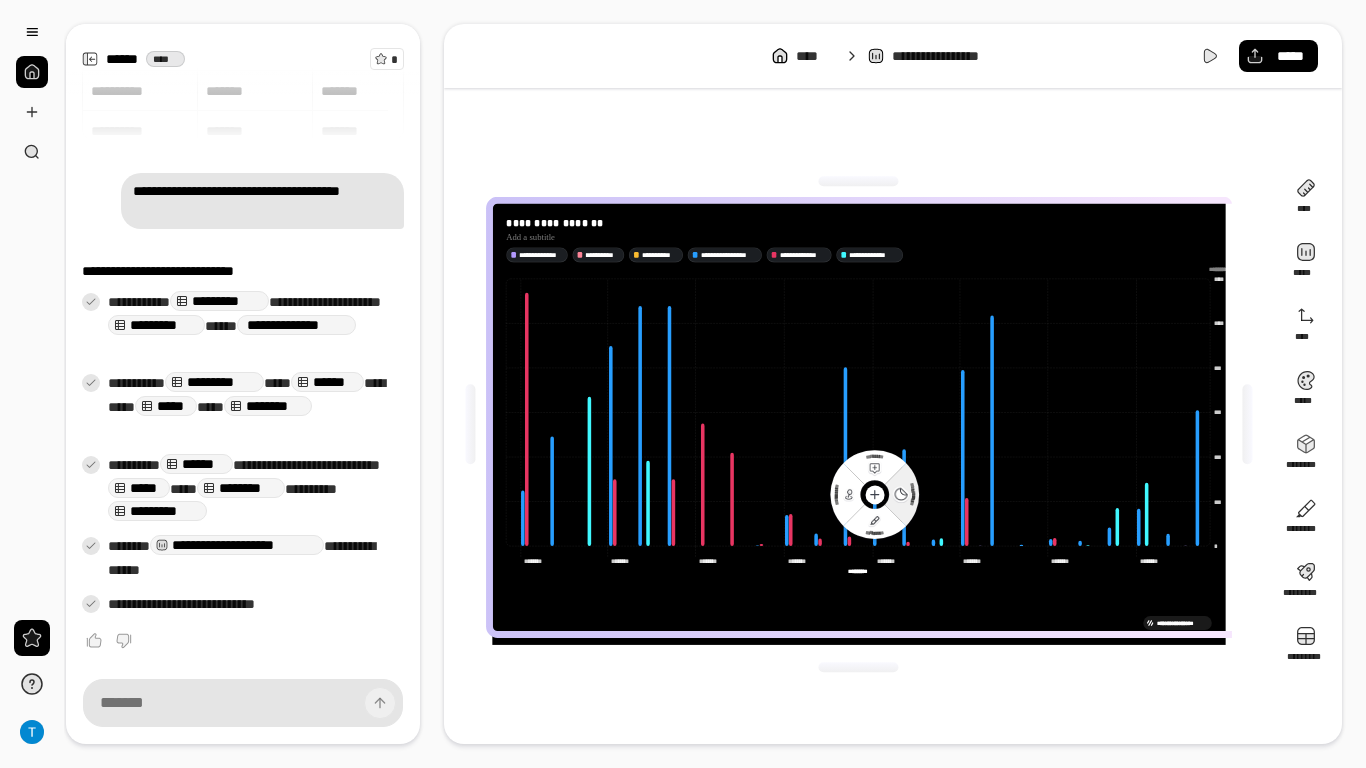click 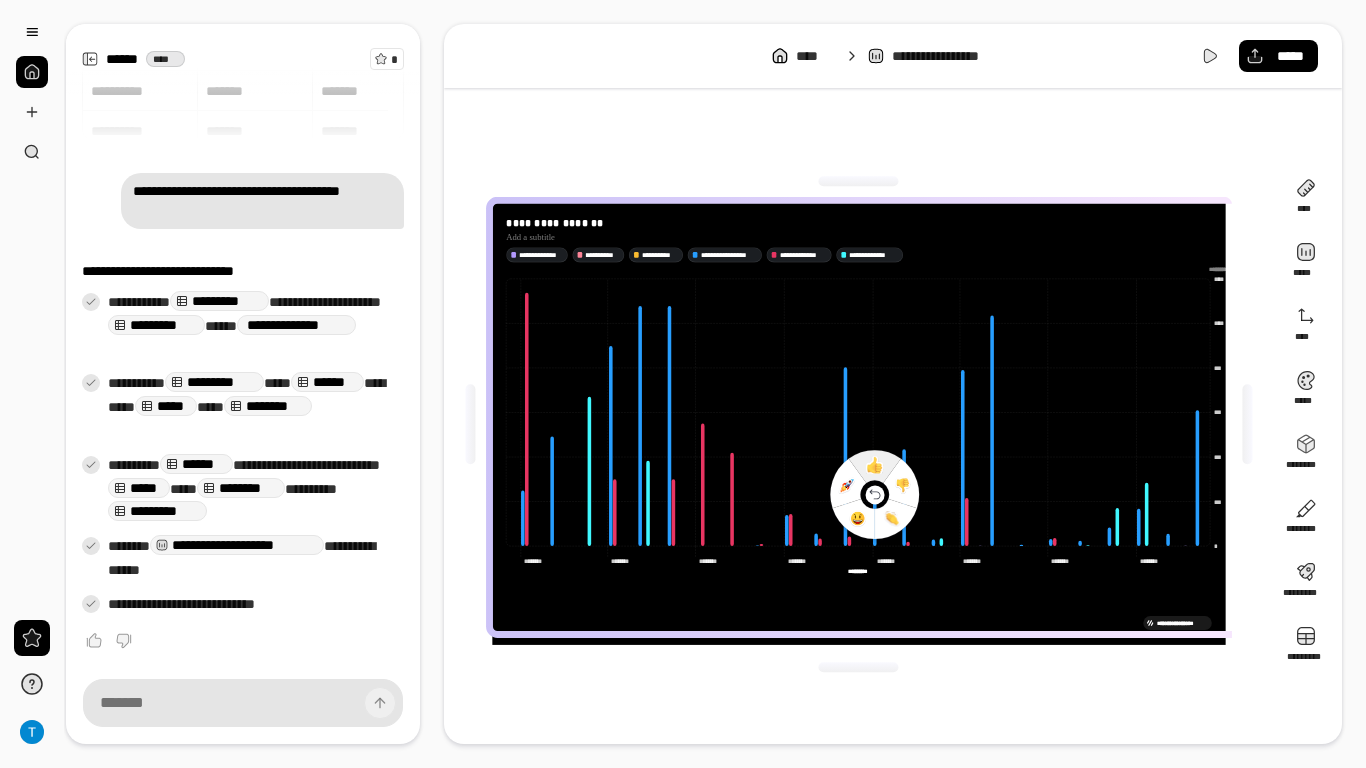 click 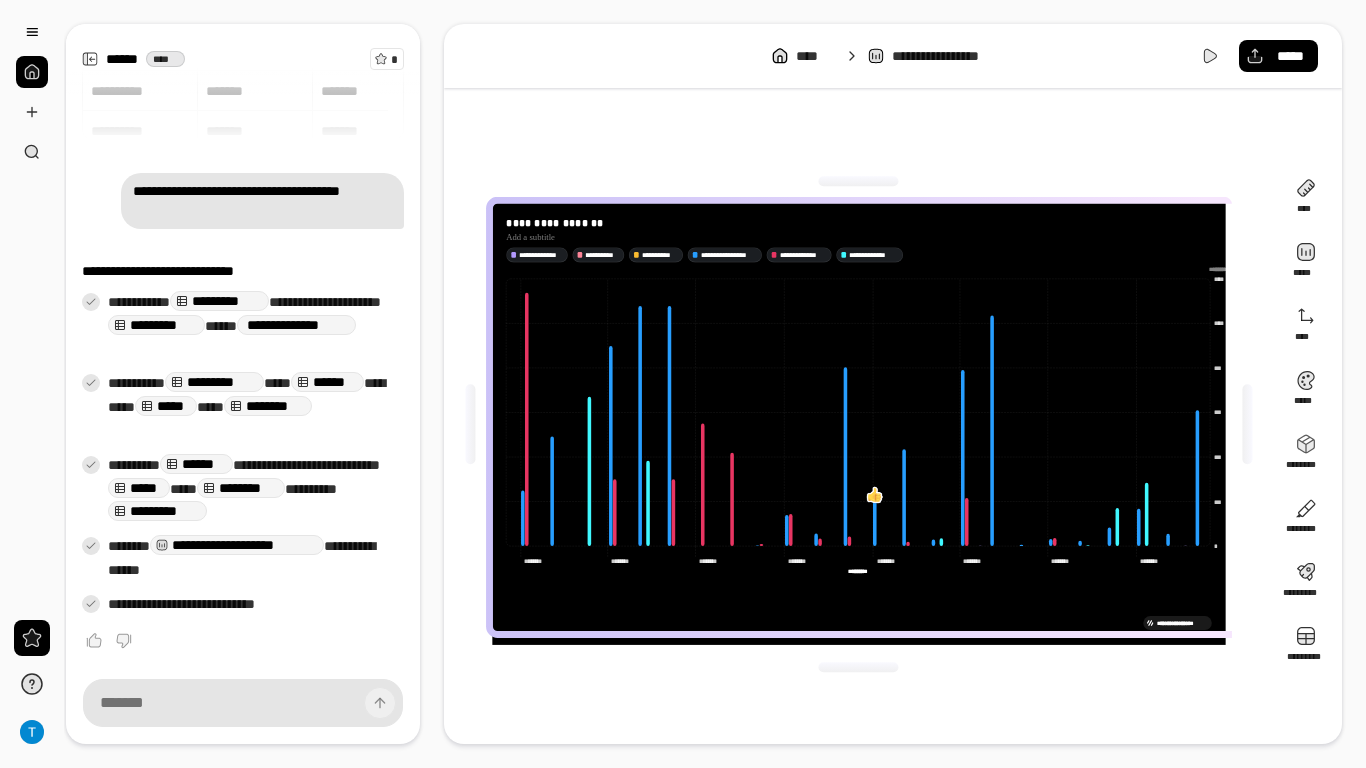 click at bounding box center [874, 494] 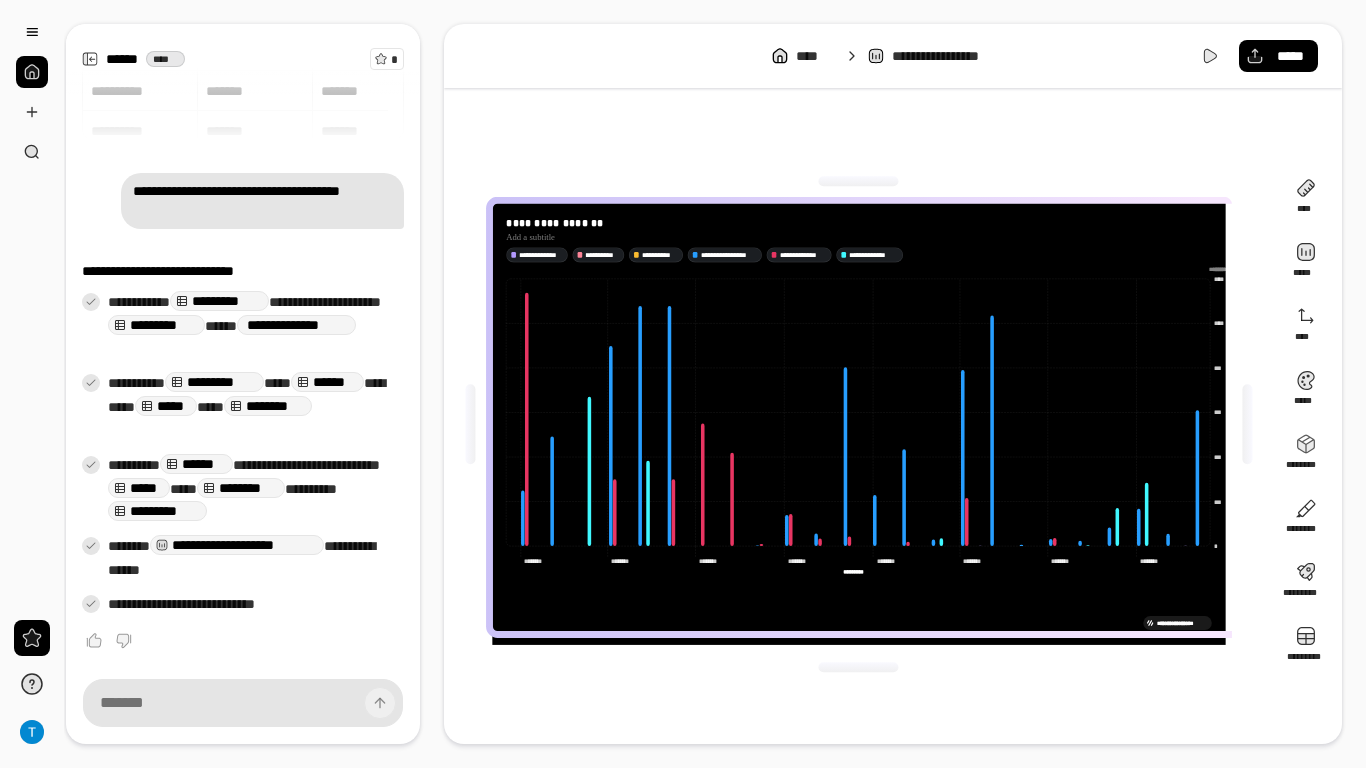 click on "*********" at bounding box center [858, 572] 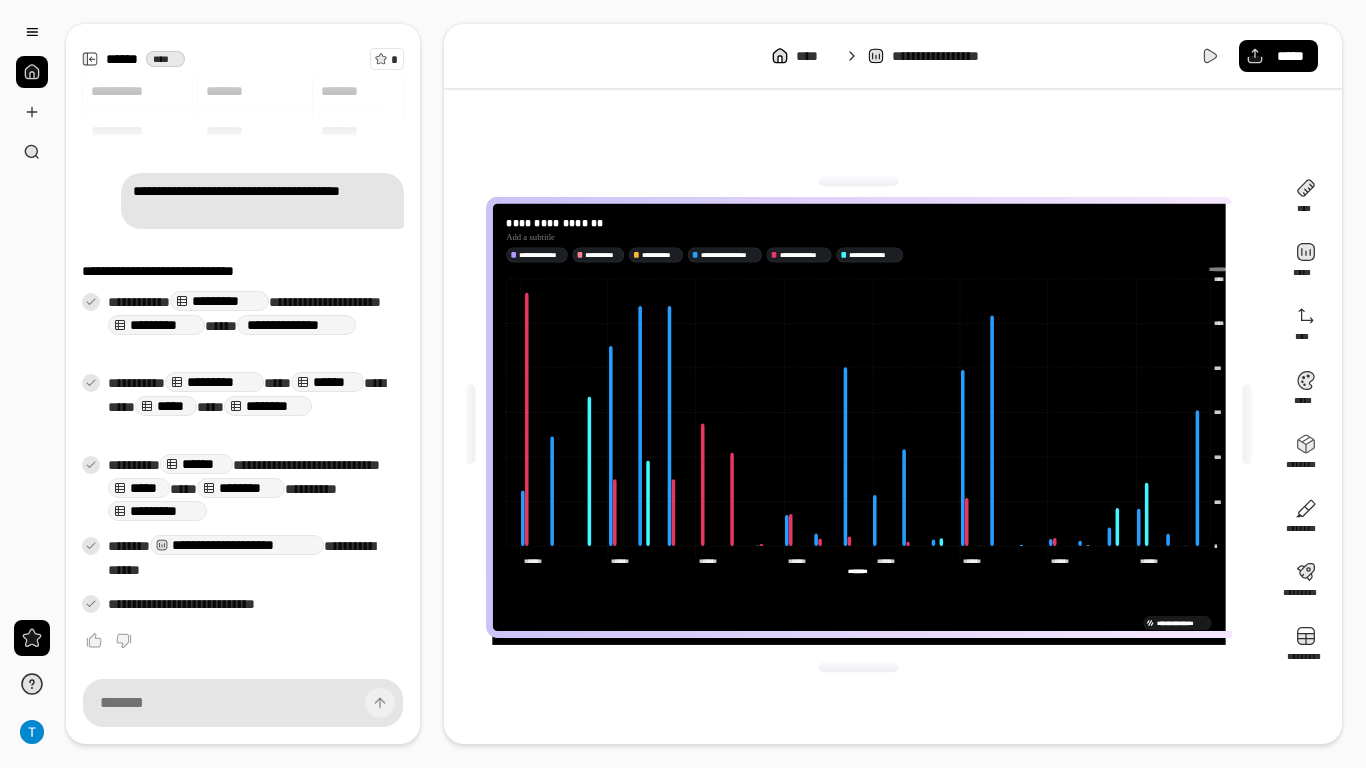 click on "********* ********* *********" at bounding box center (857, 572) 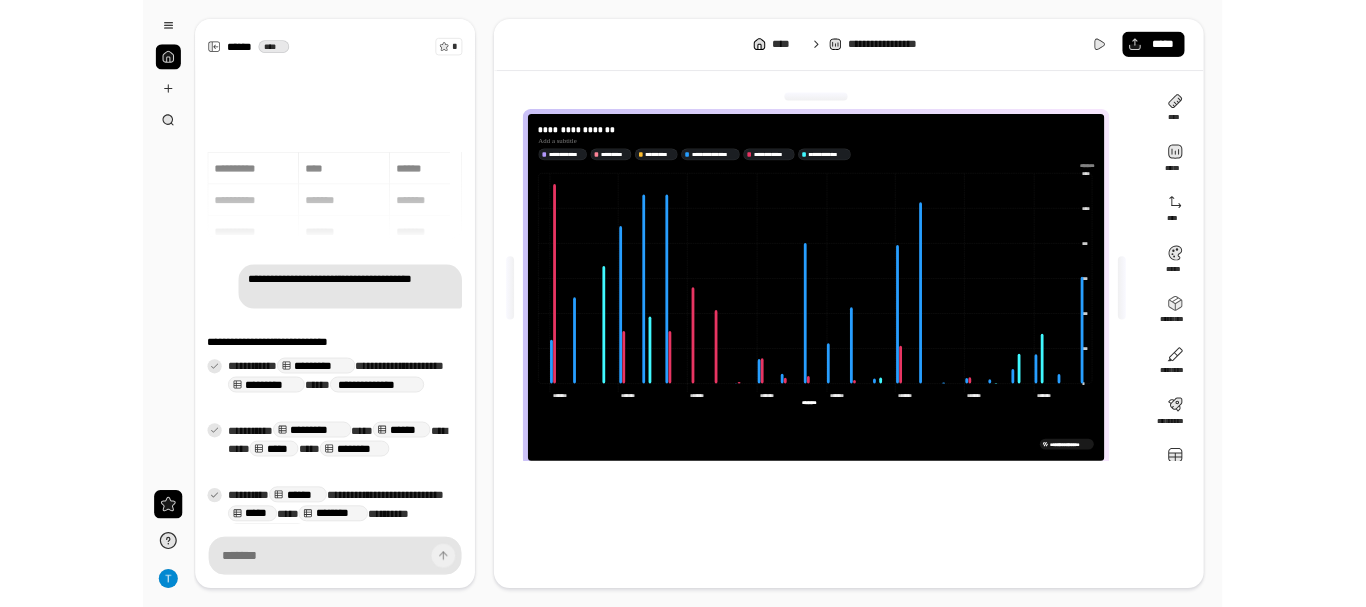 scroll, scrollTop: 252, scrollLeft: 0, axis: vertical 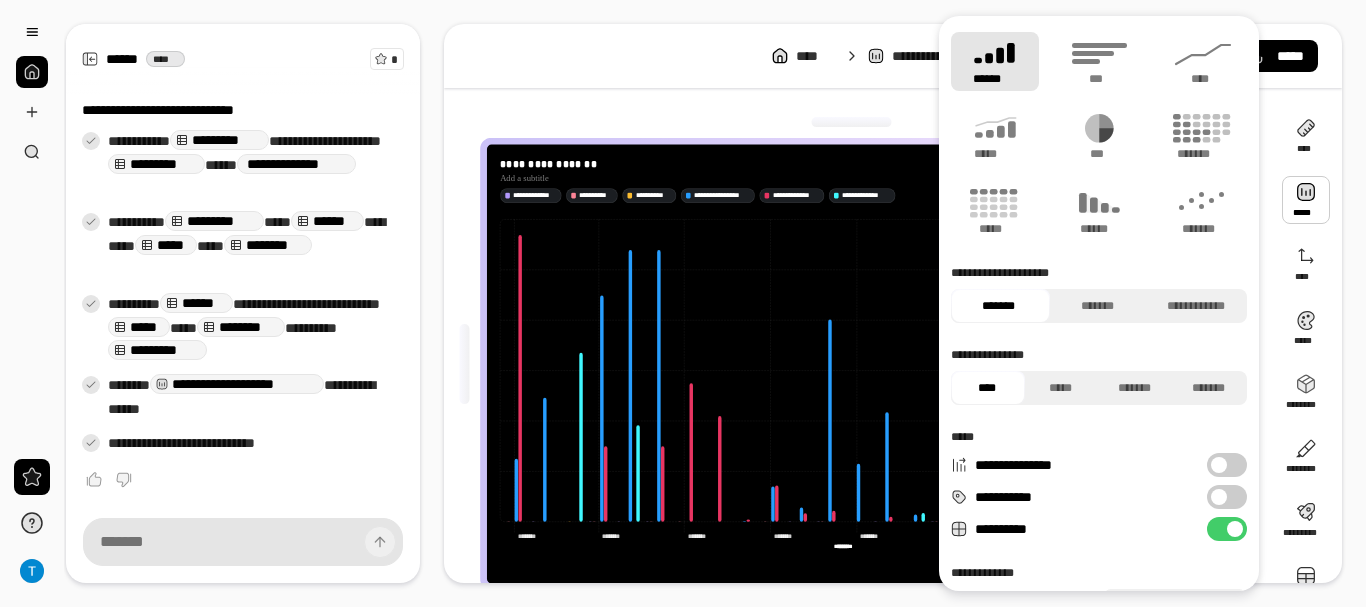 click at bounding box center (1306, 200) 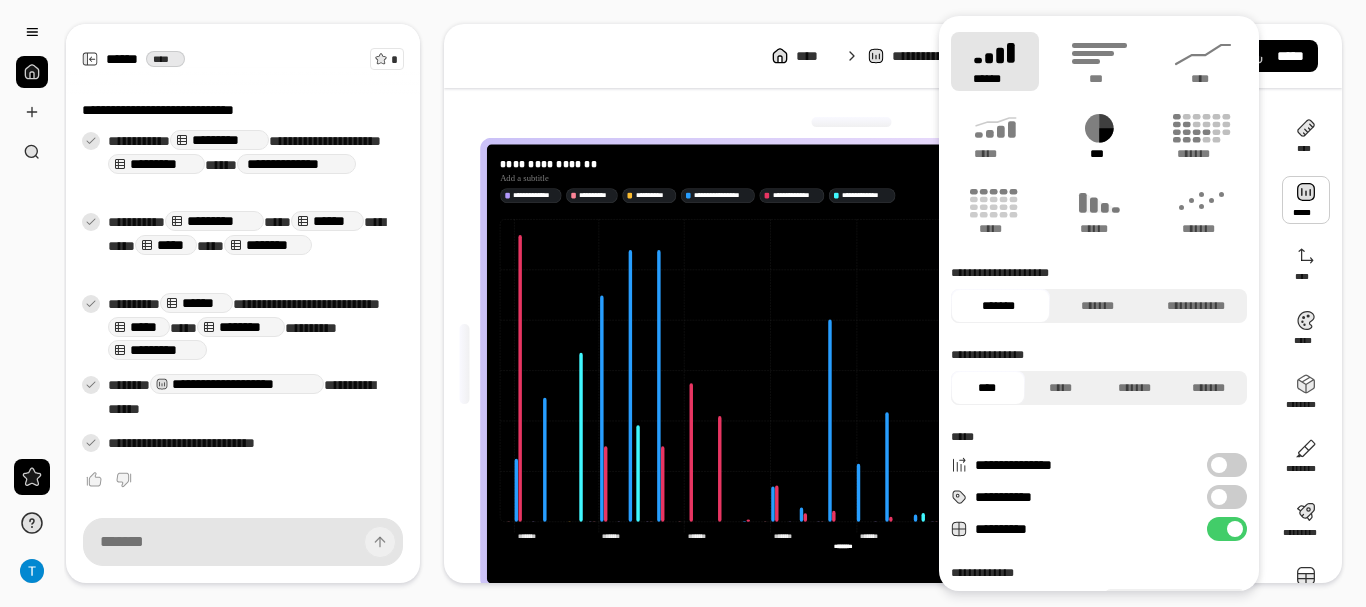 click on "***" at bounding box center [1099, 136] 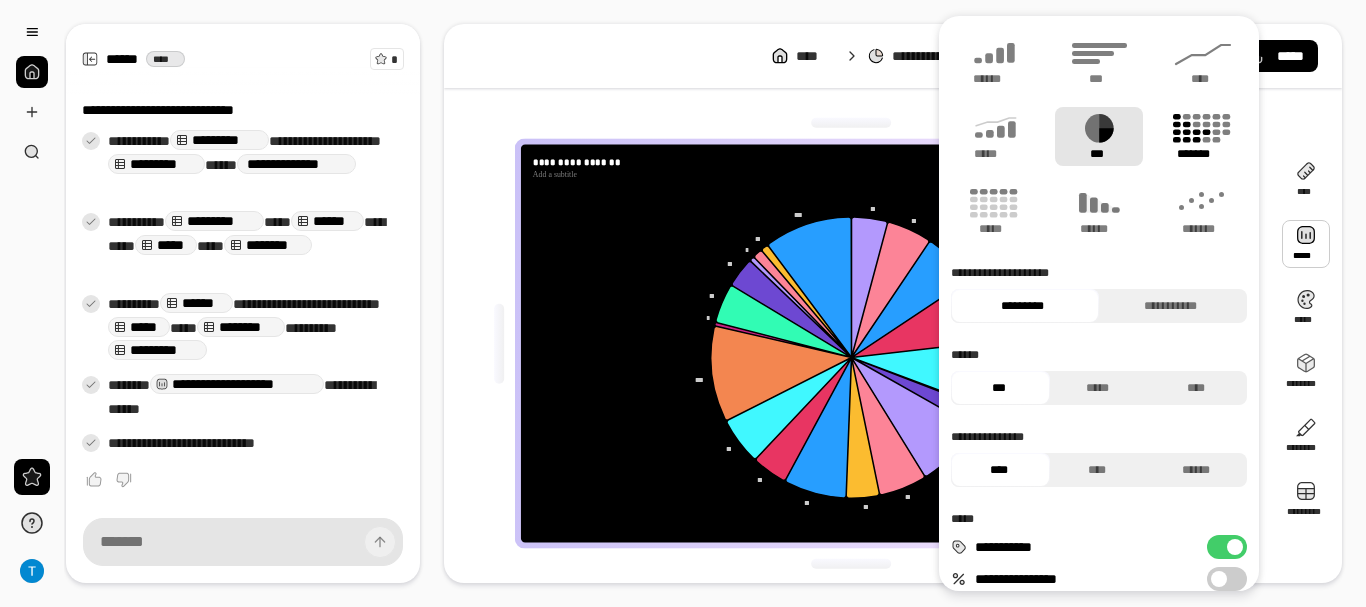 click 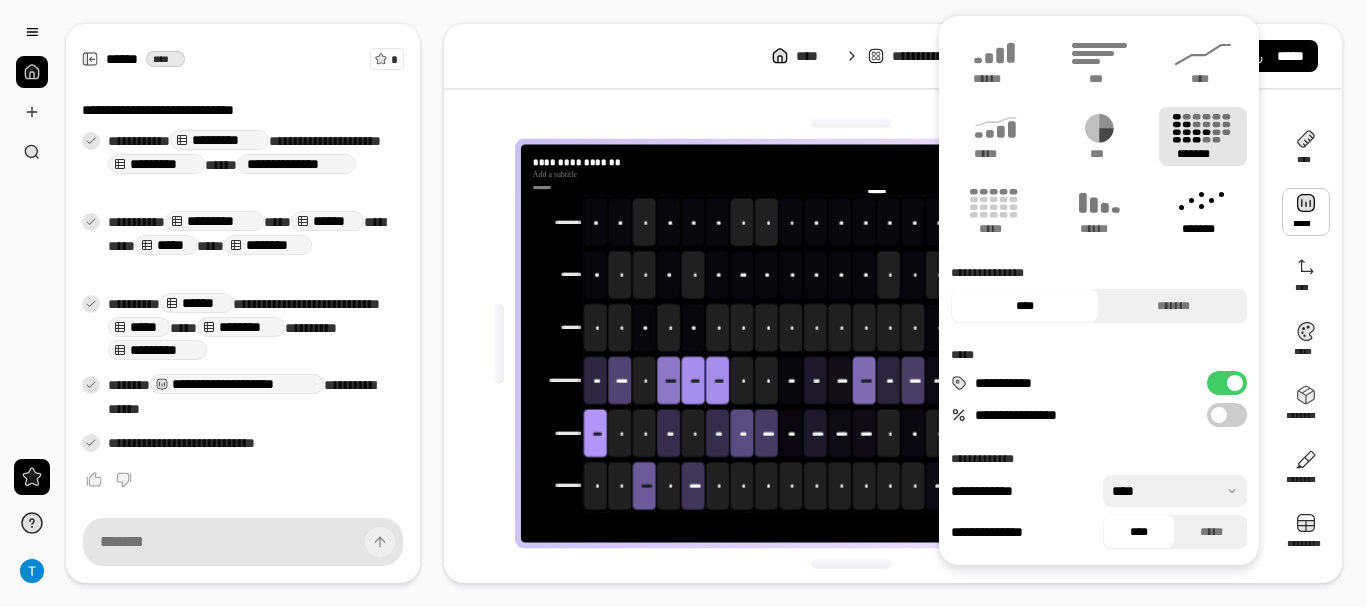 click 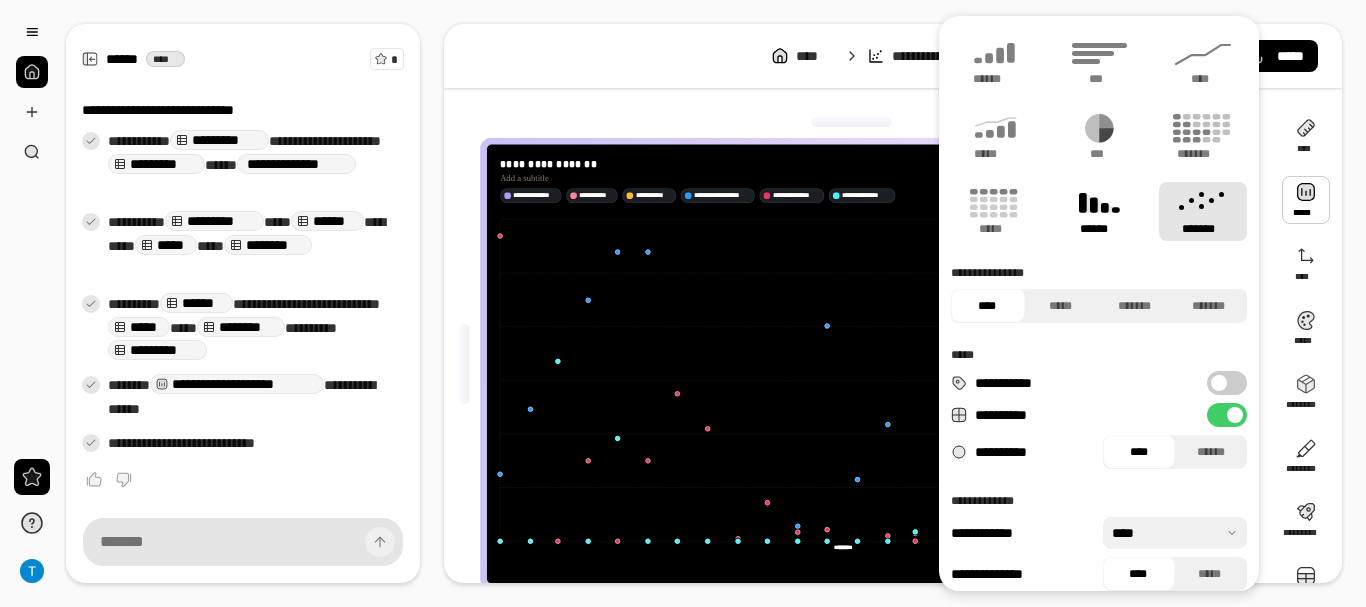 click on "******" at bounding box center [1099, 229] 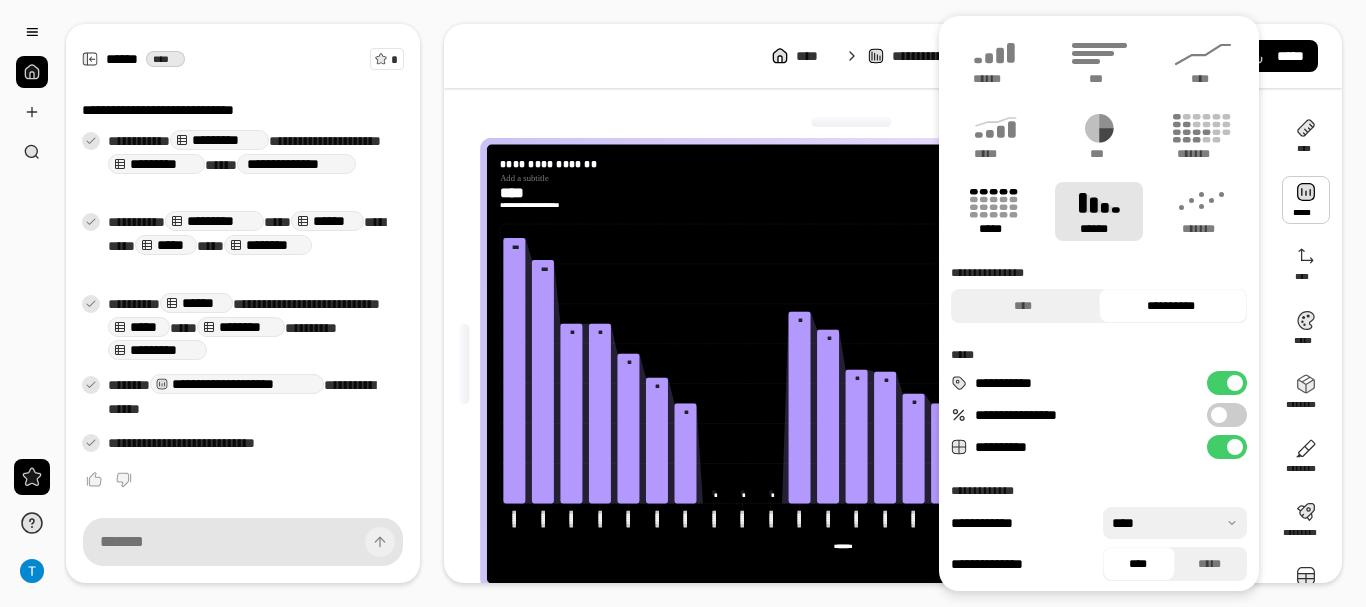 click 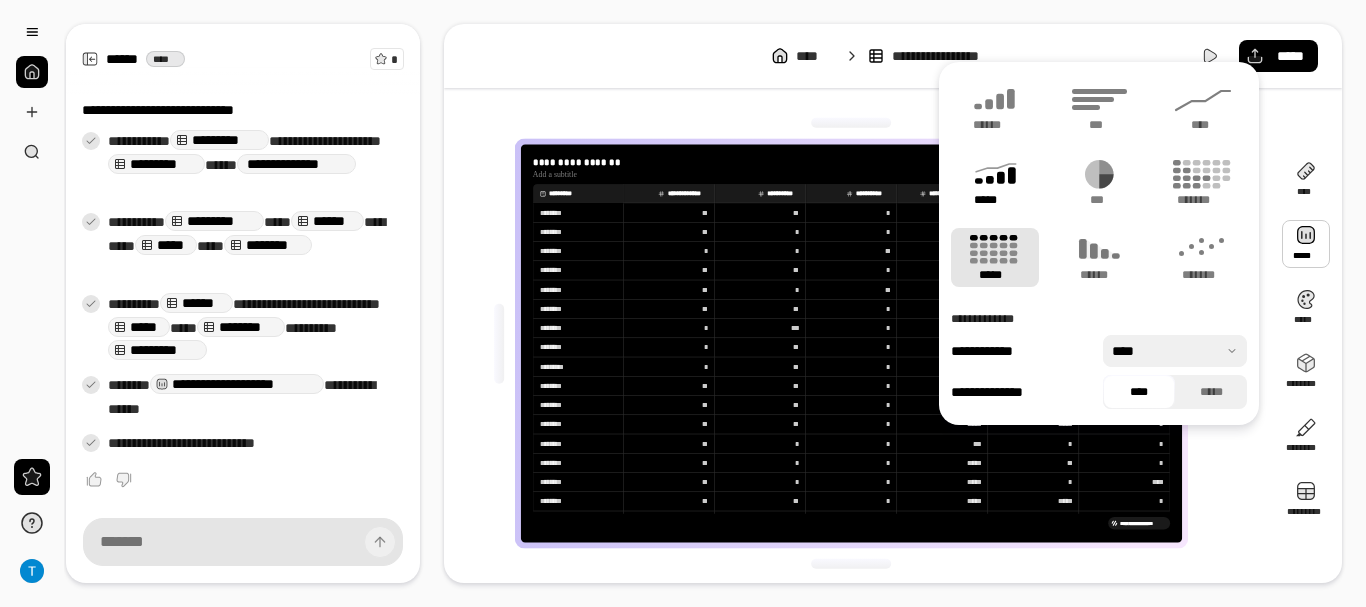 click on "*****" at bounding box center (995, 182) 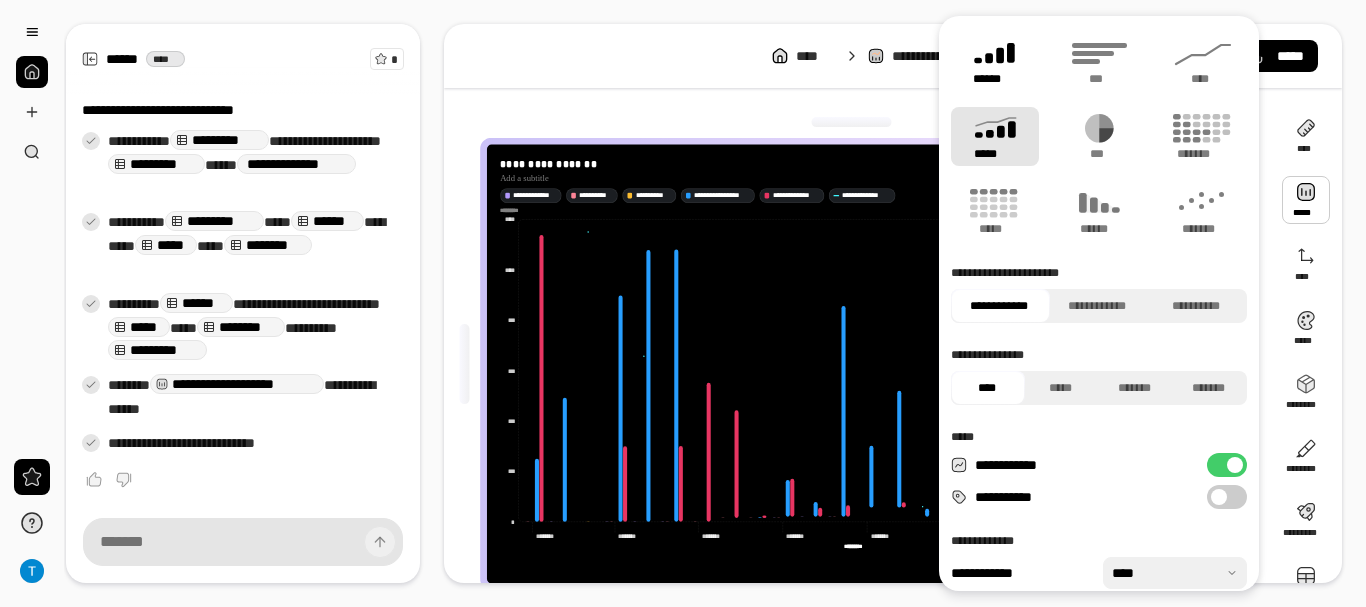click on "******" at bounding box center [995, 79] 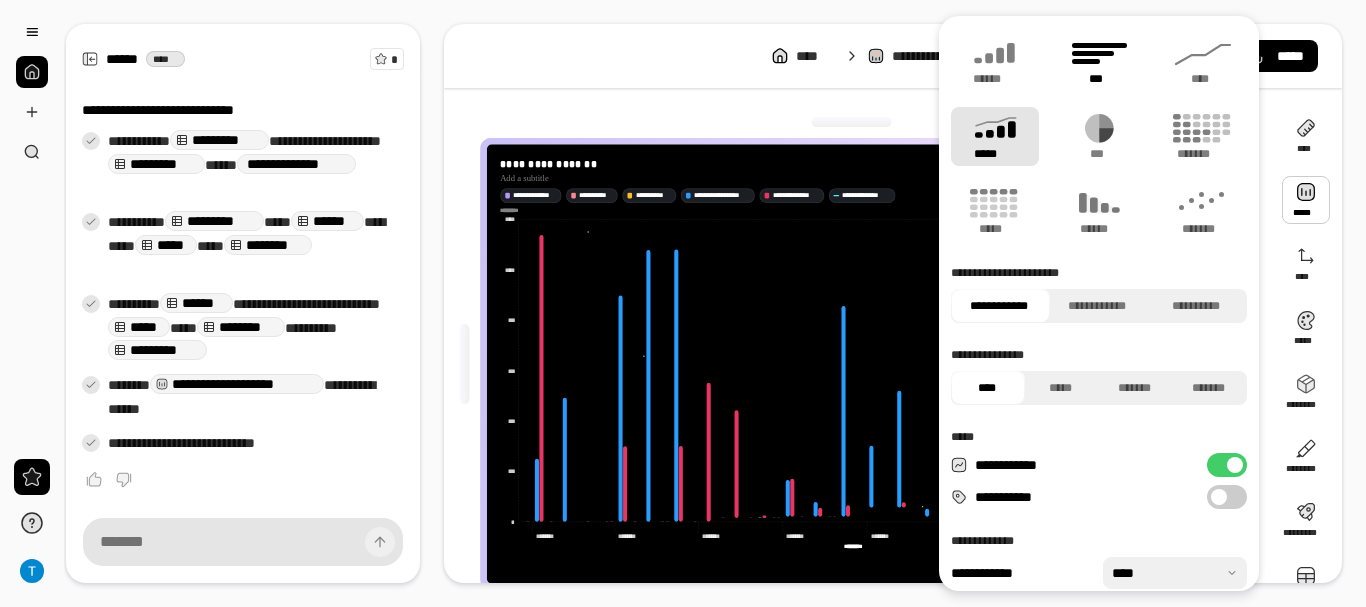 type 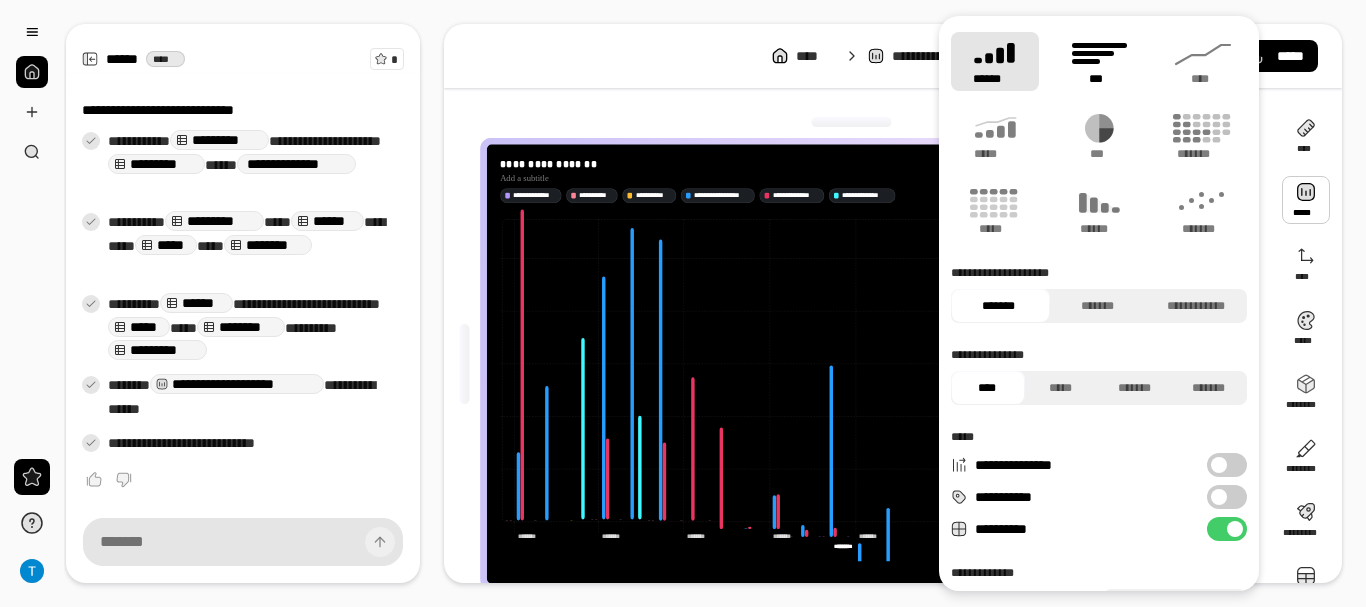click 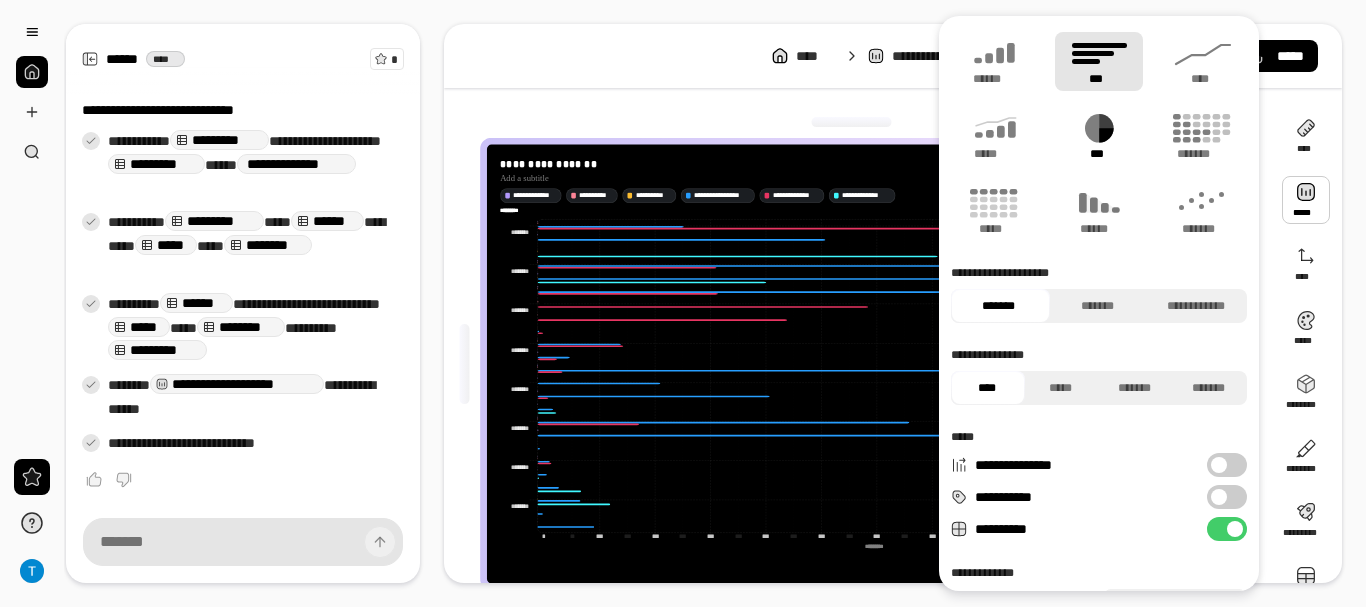 click 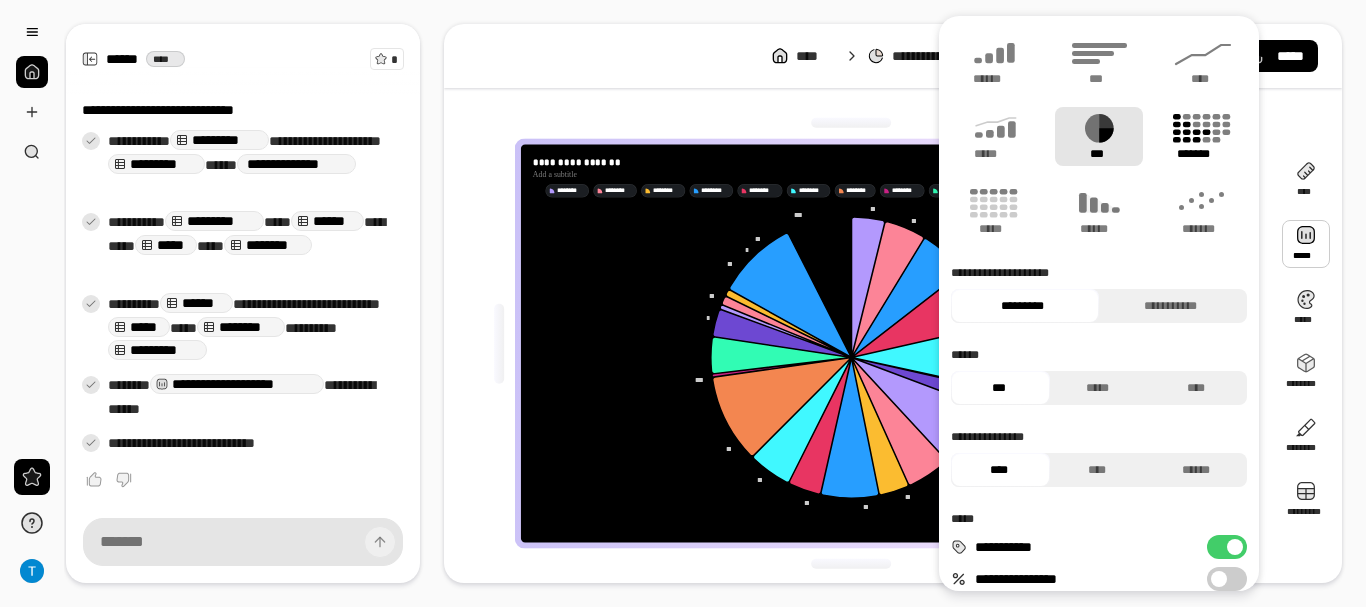 click 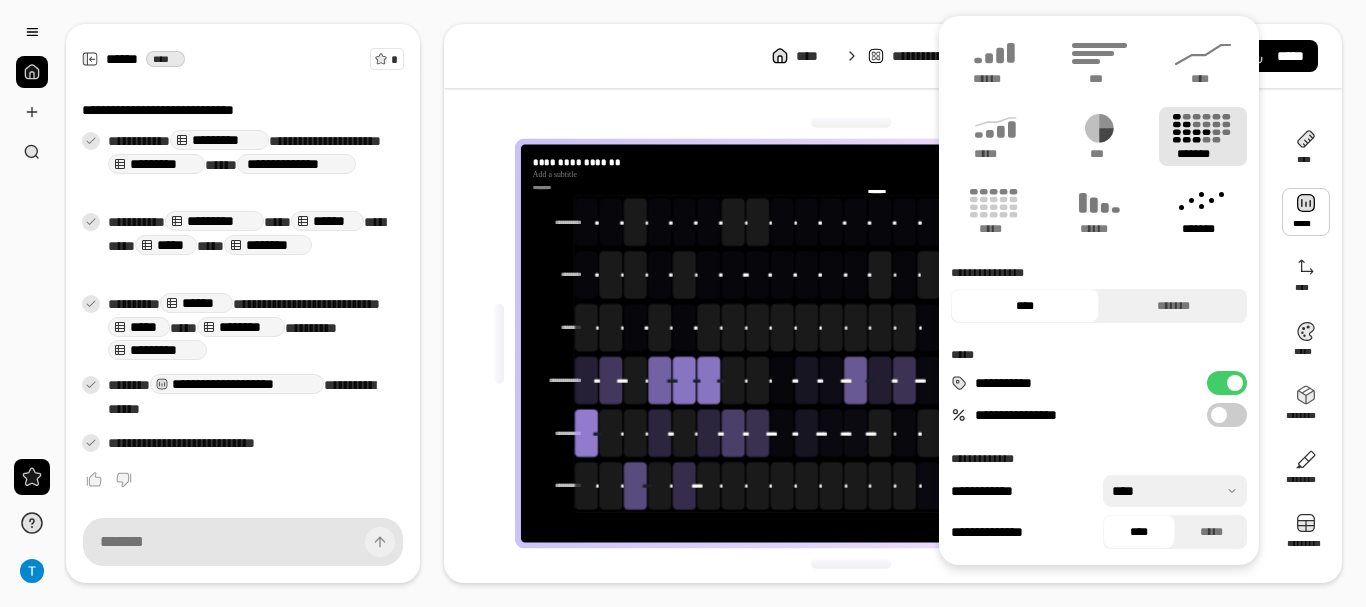 click 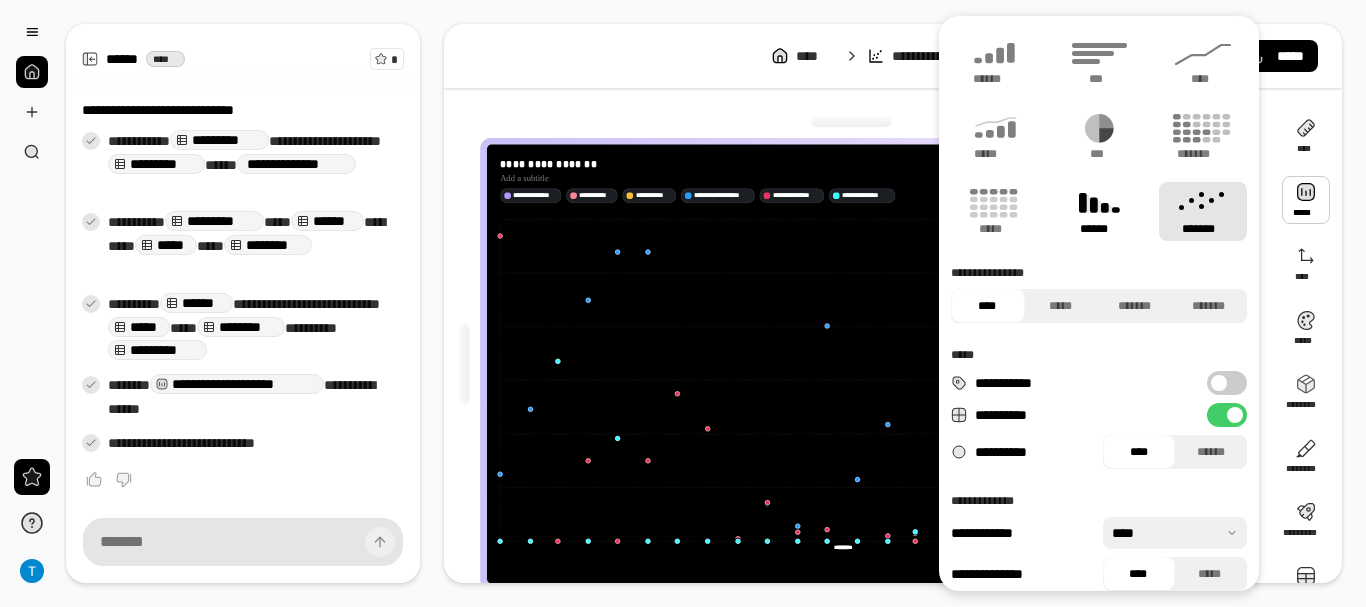 click 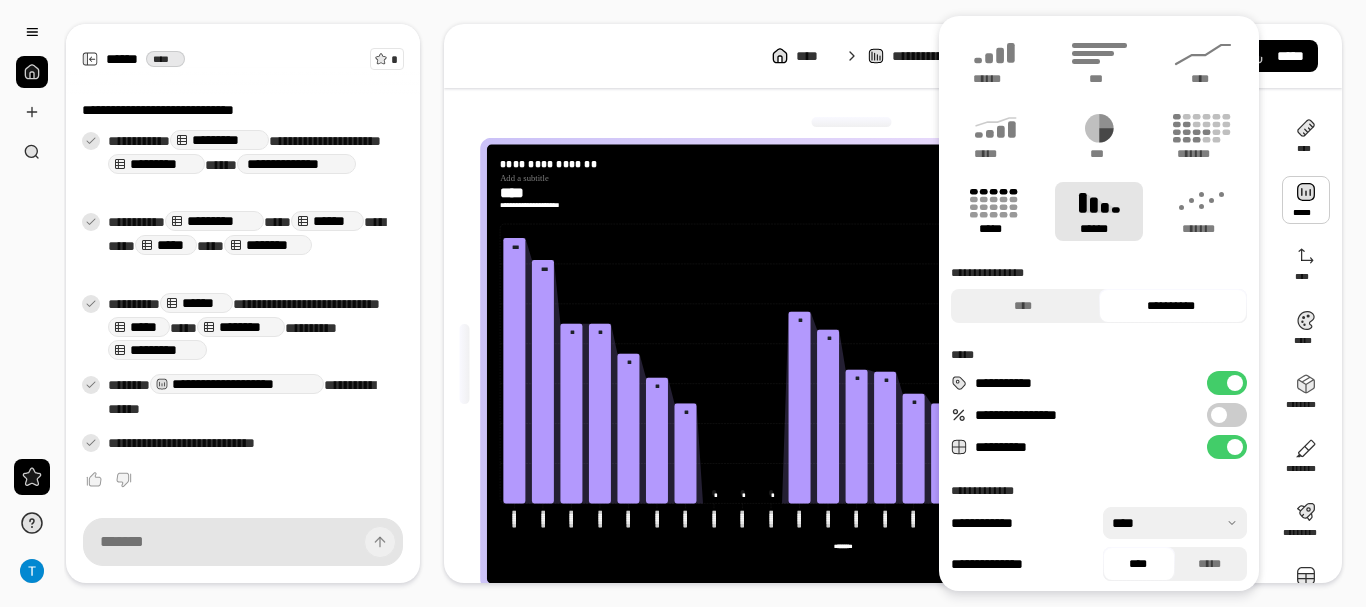 click 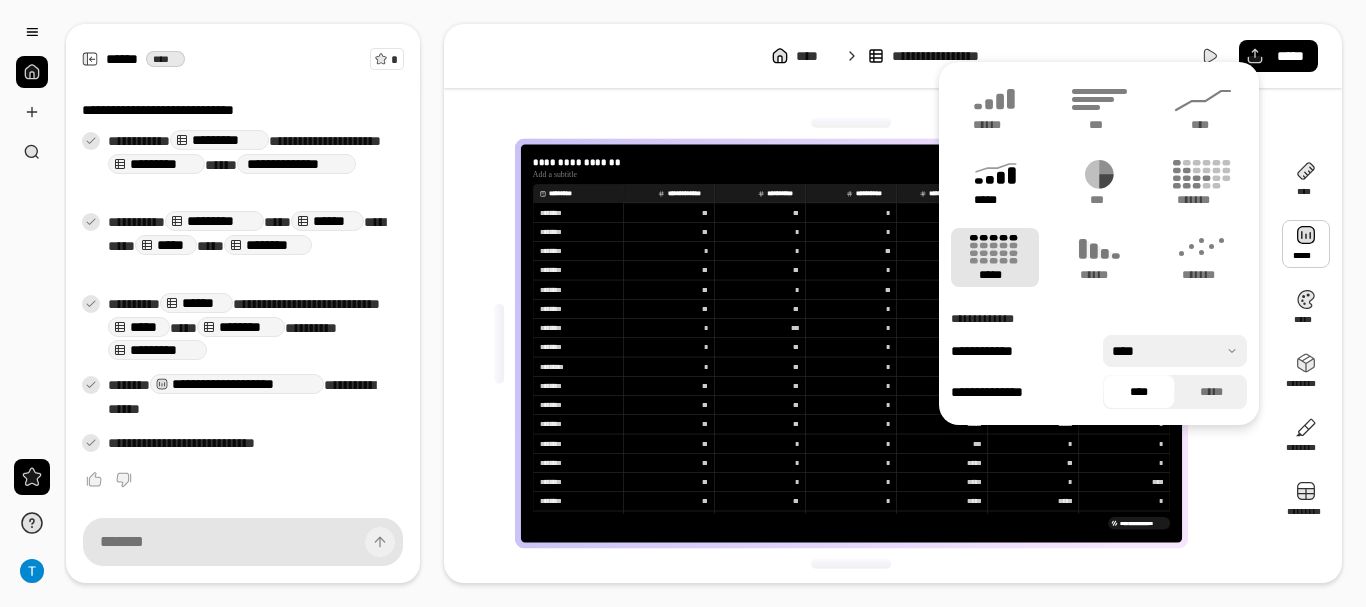 click 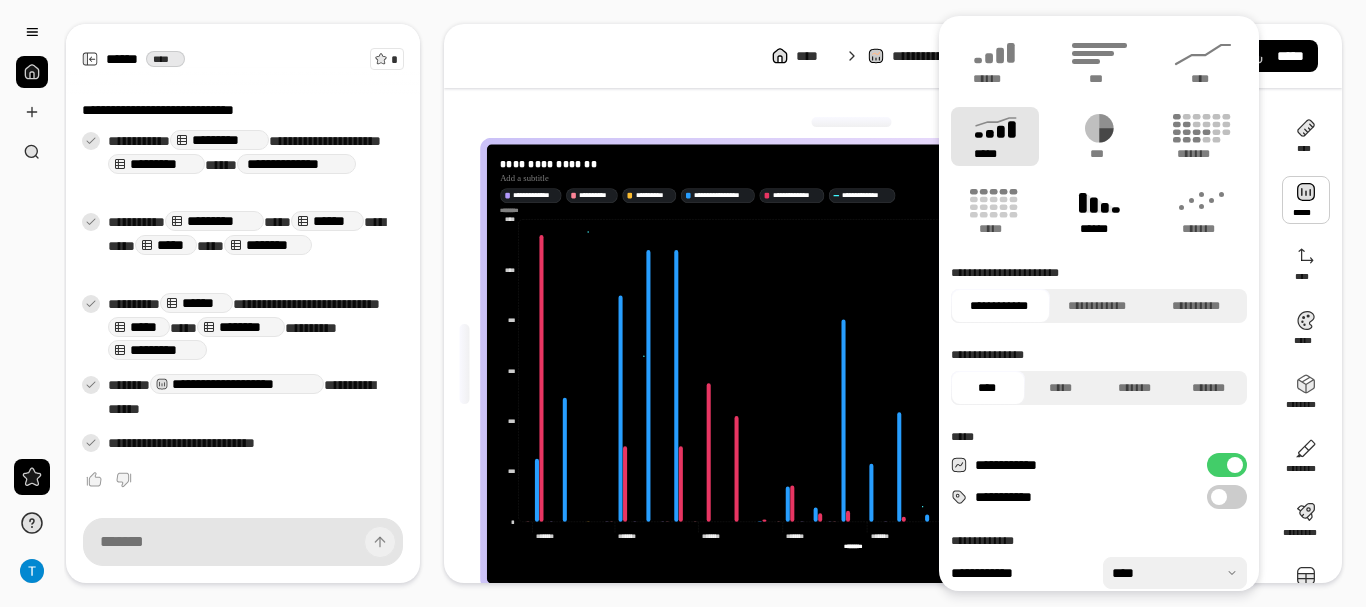 click 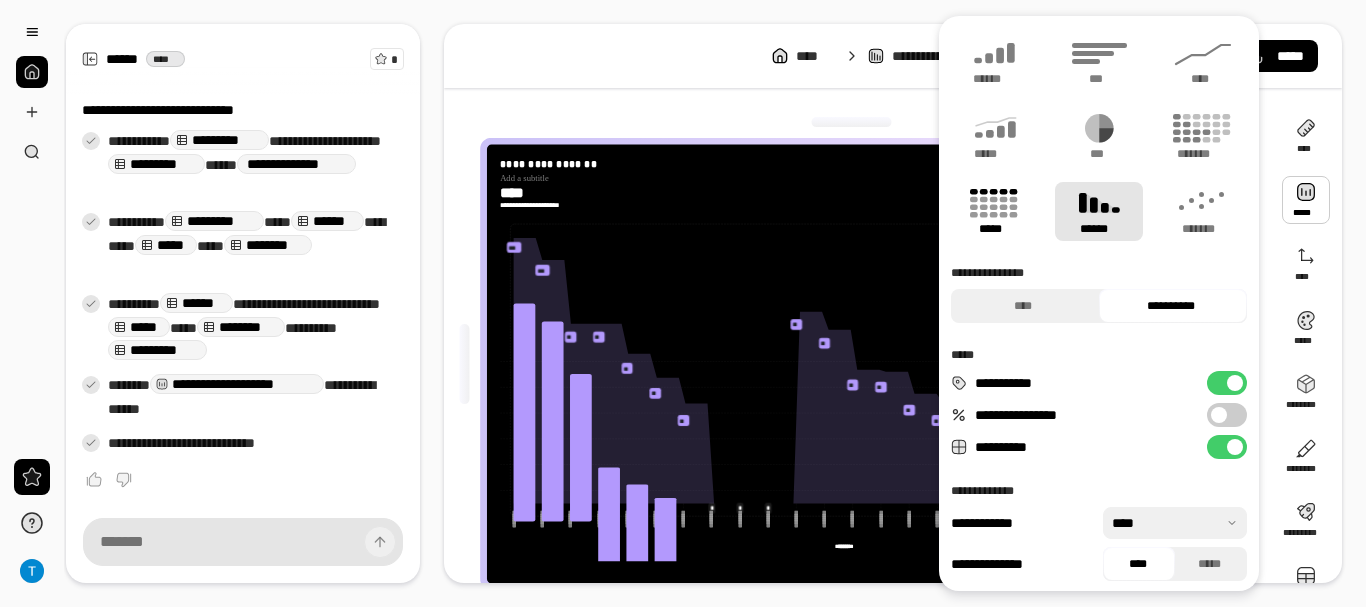 click 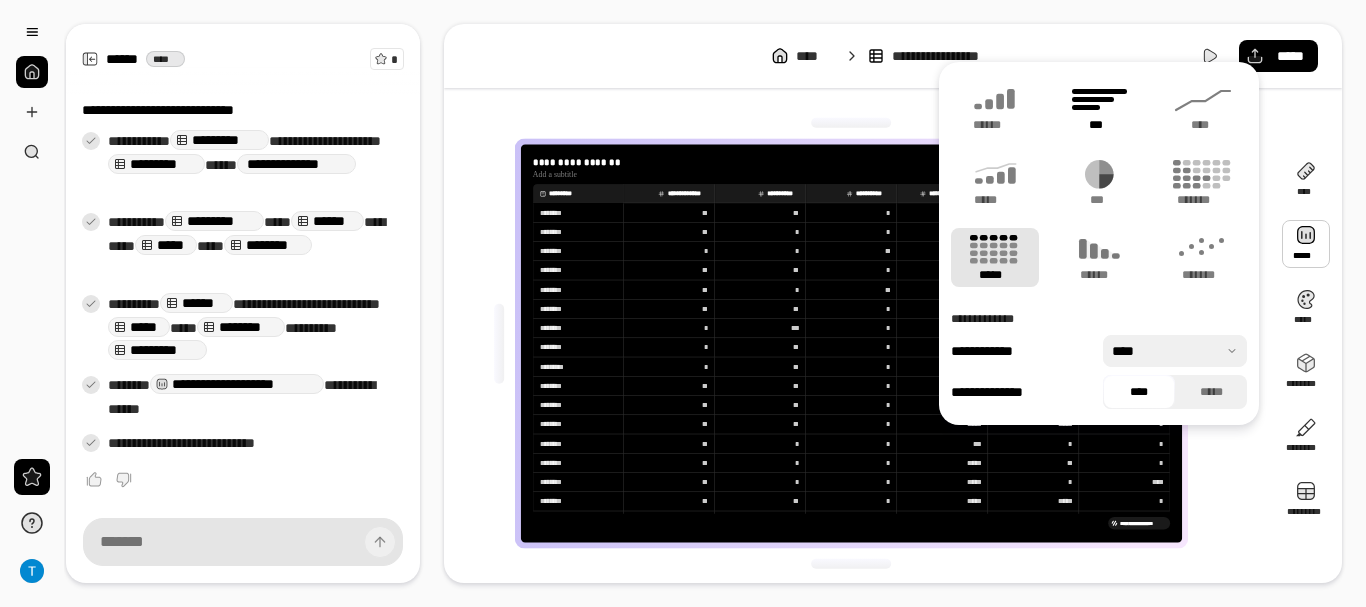 click on "***" at bounding box center (1099, 107) 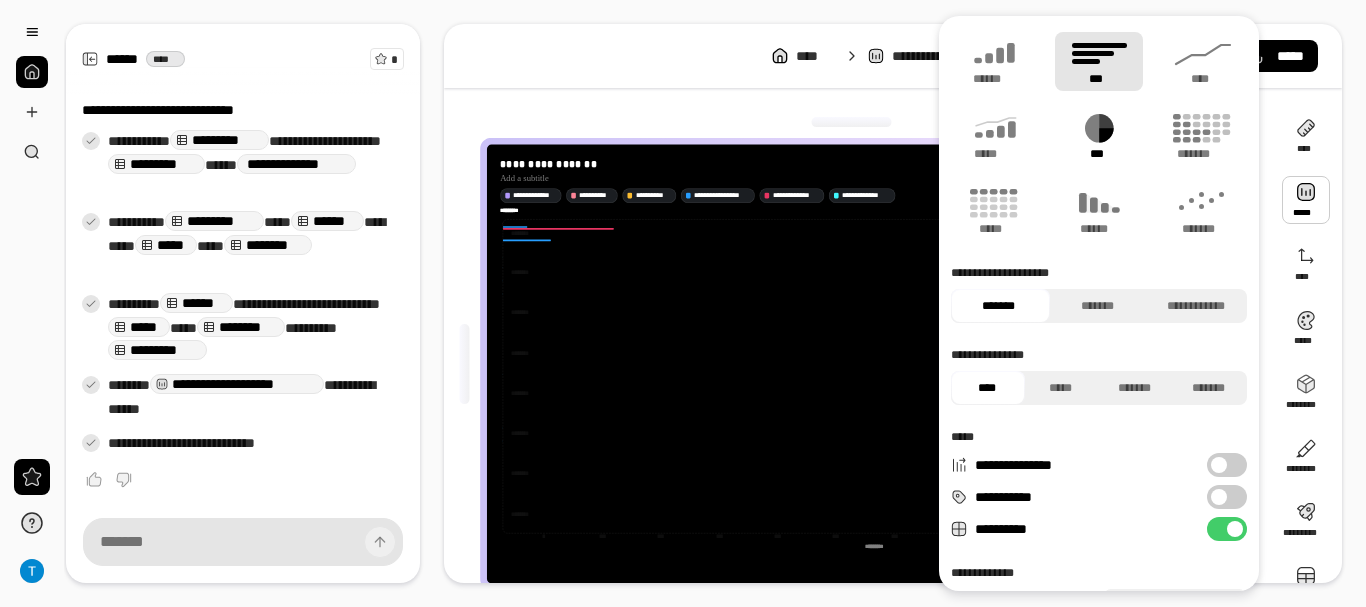 click on "***" at bounding box center [1099, 136] 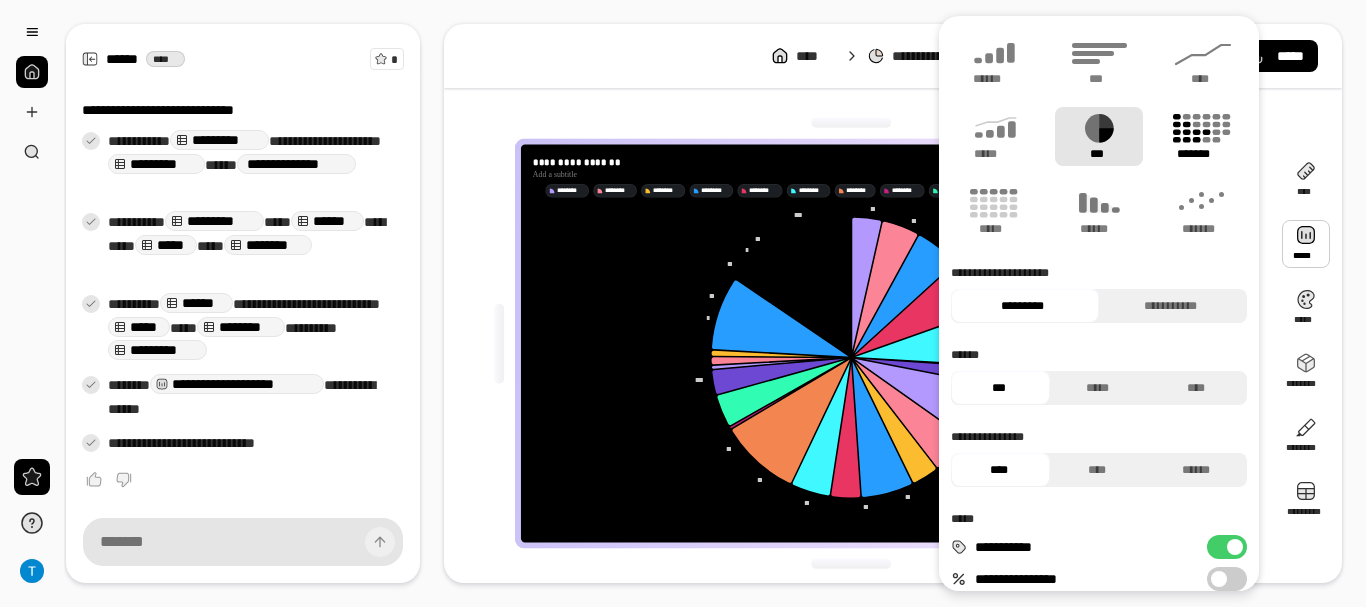 click 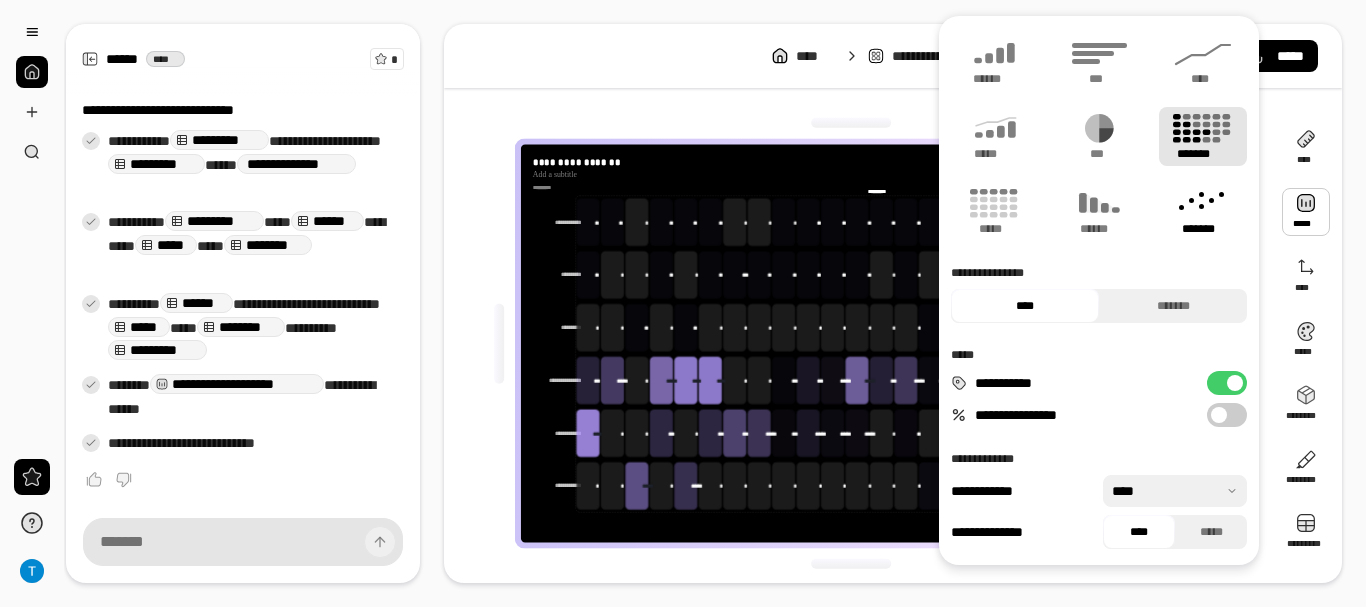 click 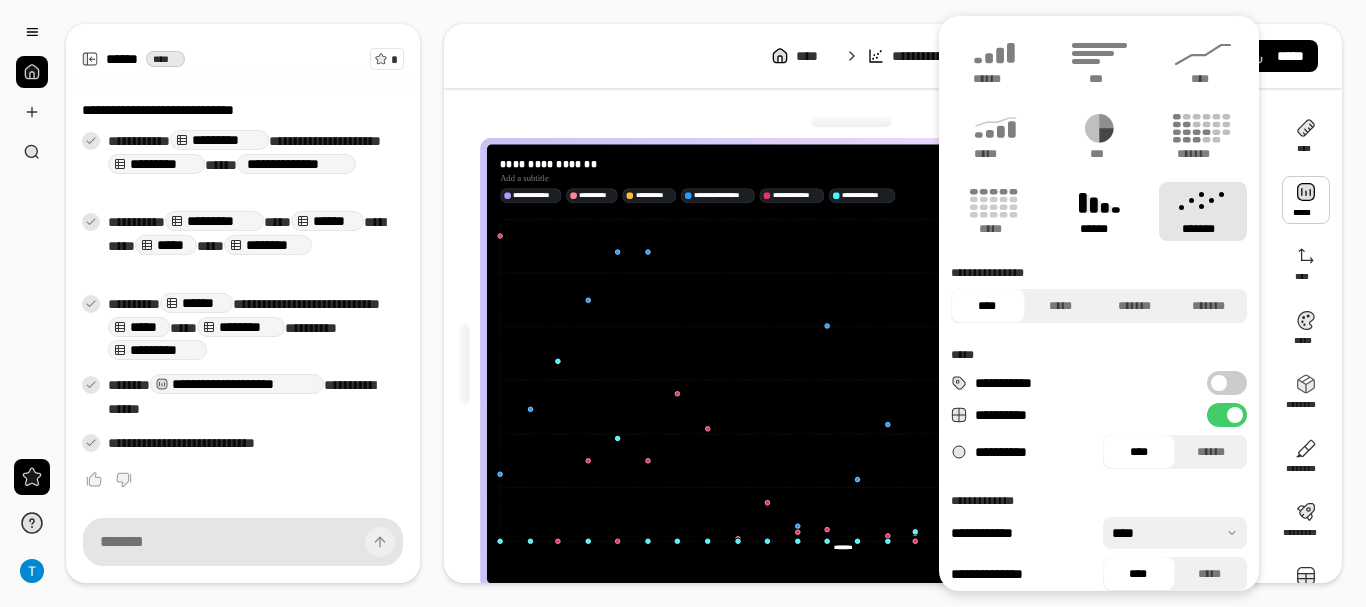 click 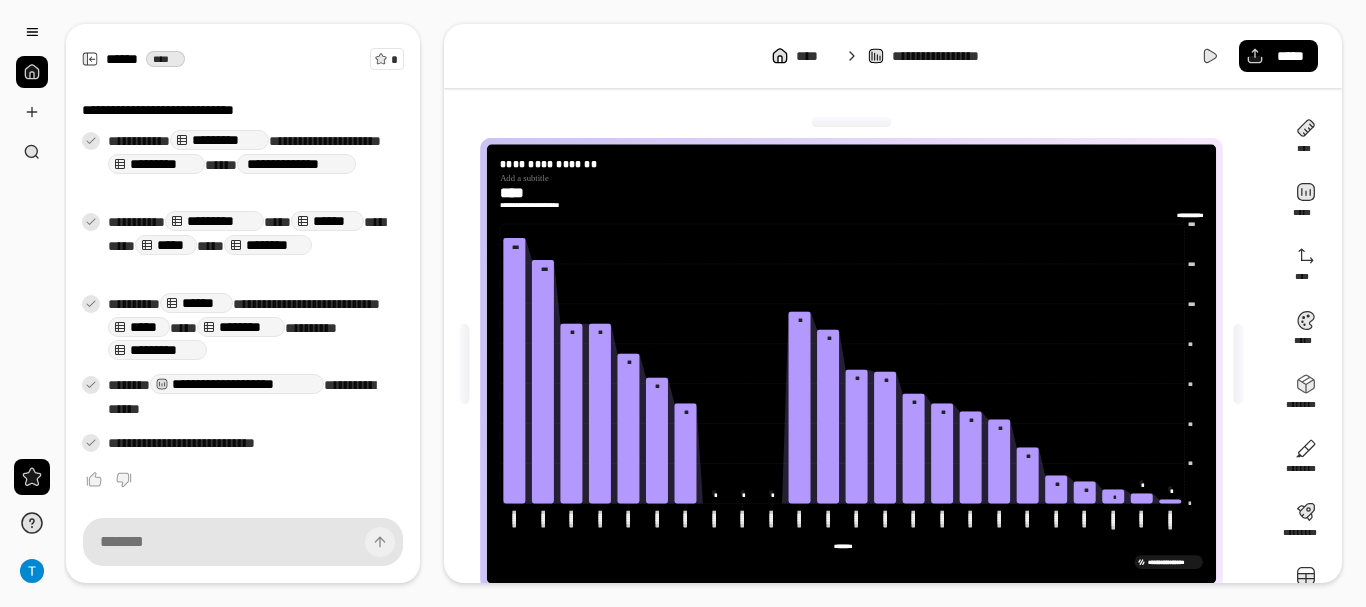 click on "**********" at bounding box center [893, 303] 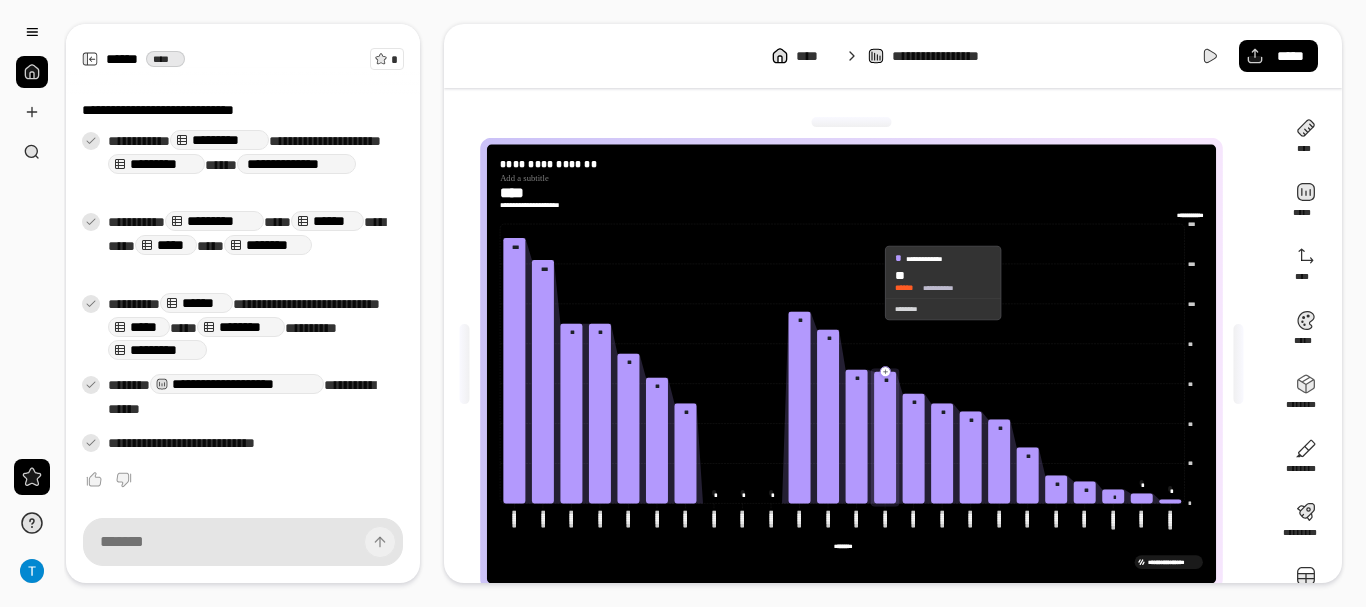 drag, startPoint x: 857, startPoint y: 283, endPoint x: 872, endPoint y: 283, distance: 15 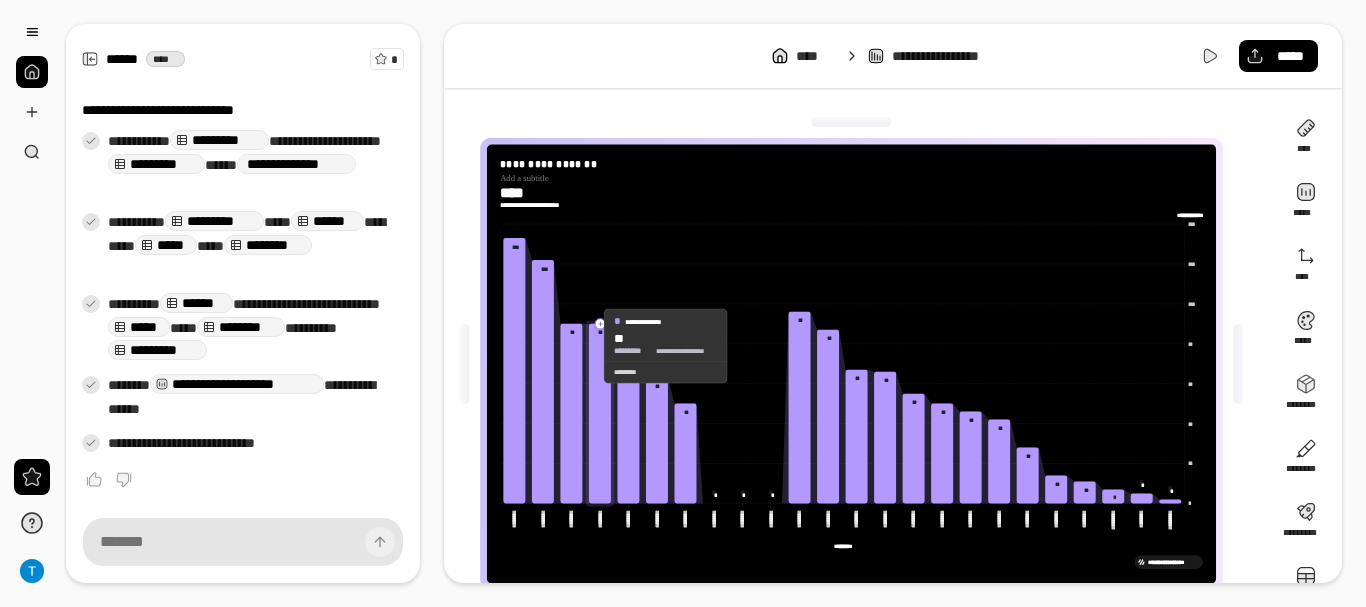 click 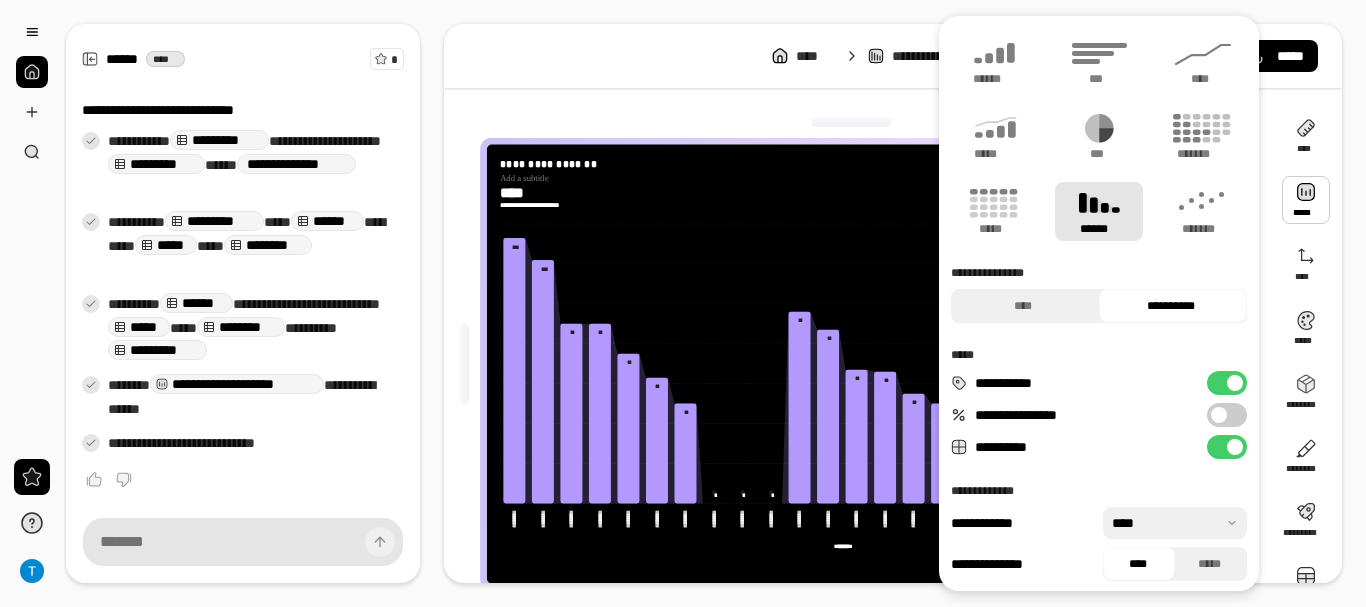 click at bounding box center (1306, 200) 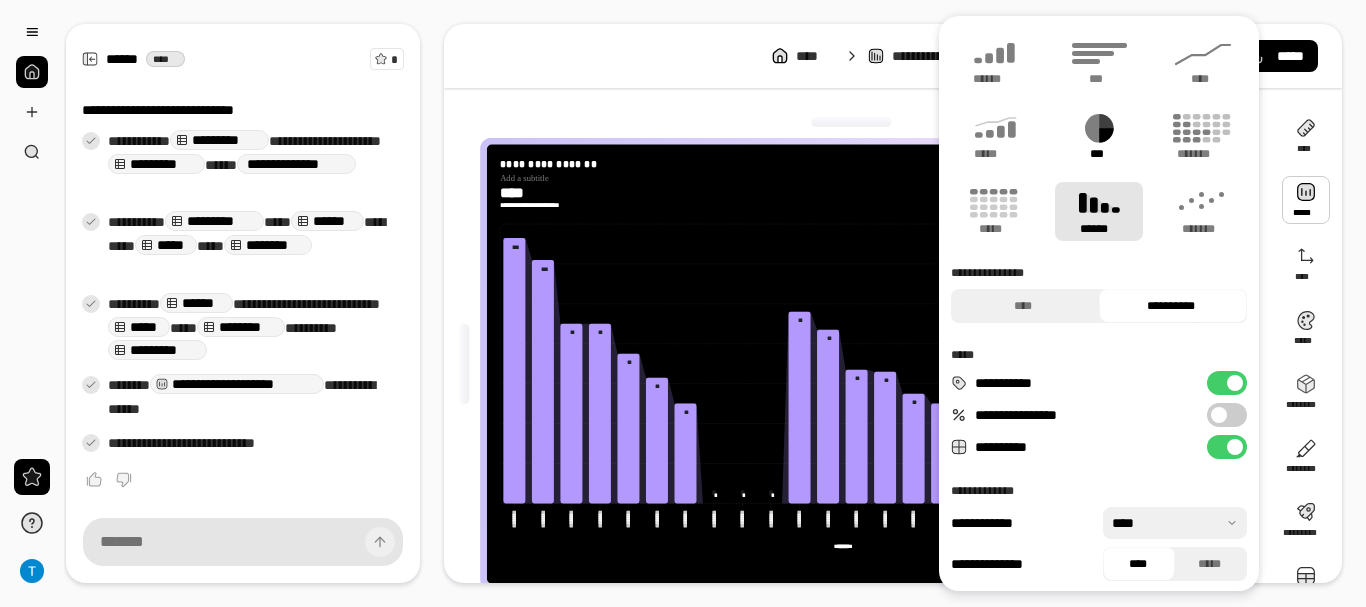 click on "***" at bounding box center [1099, 136] 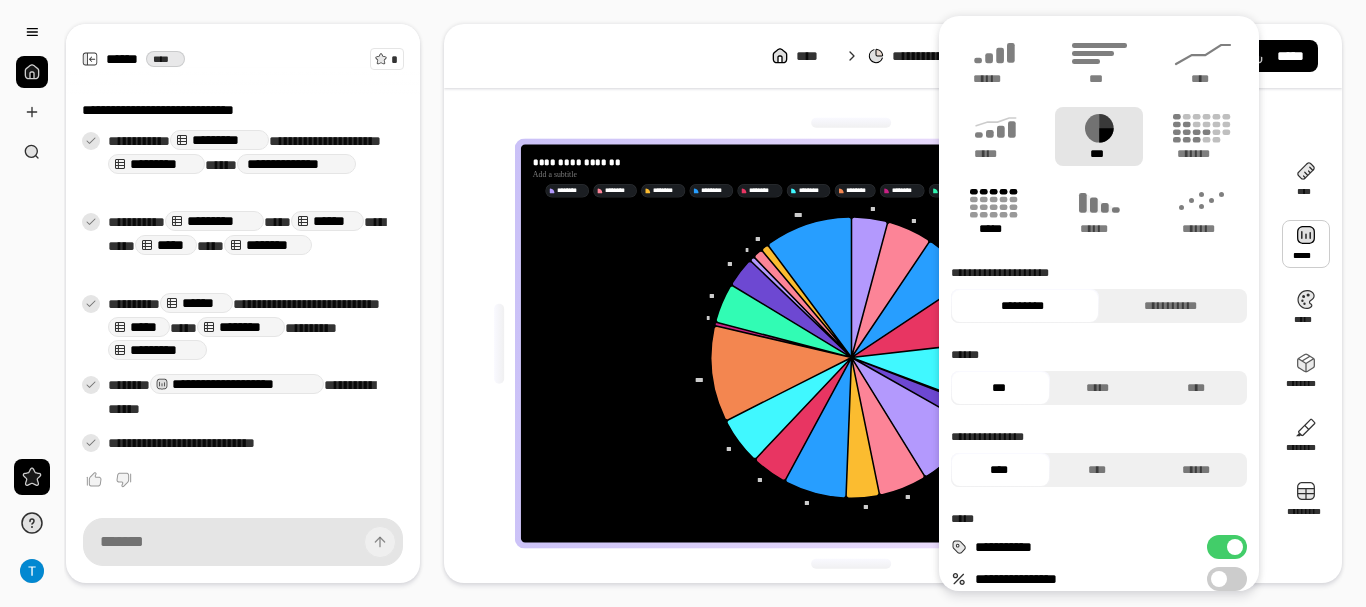 click 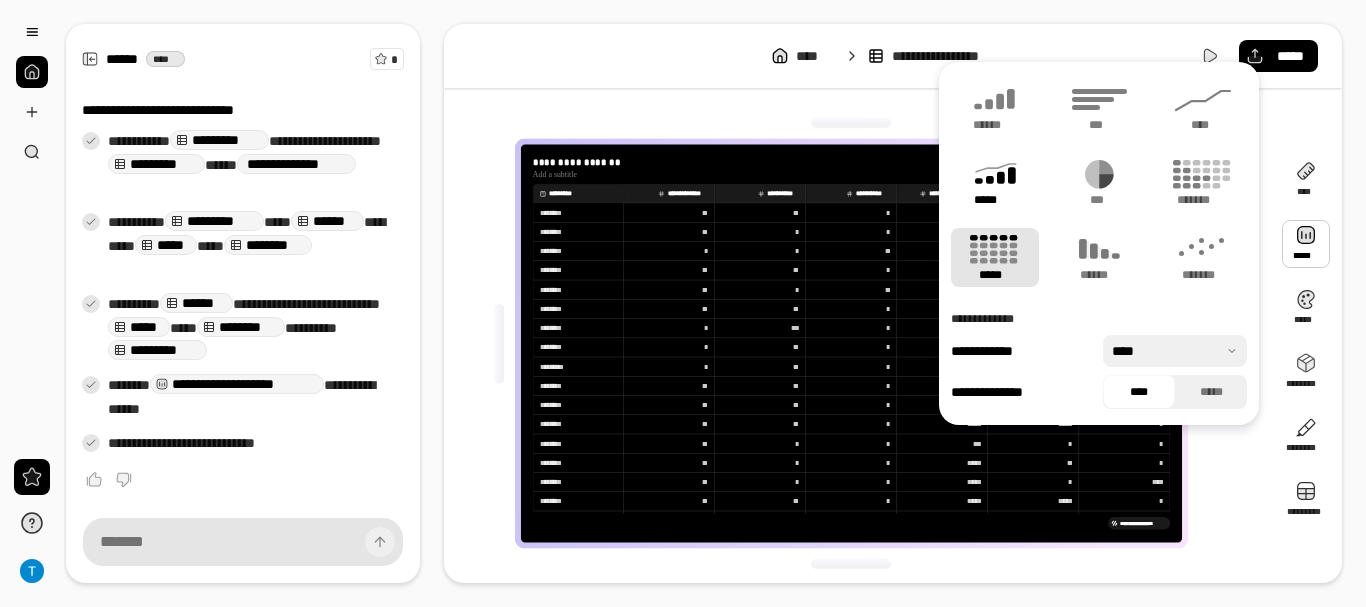 click 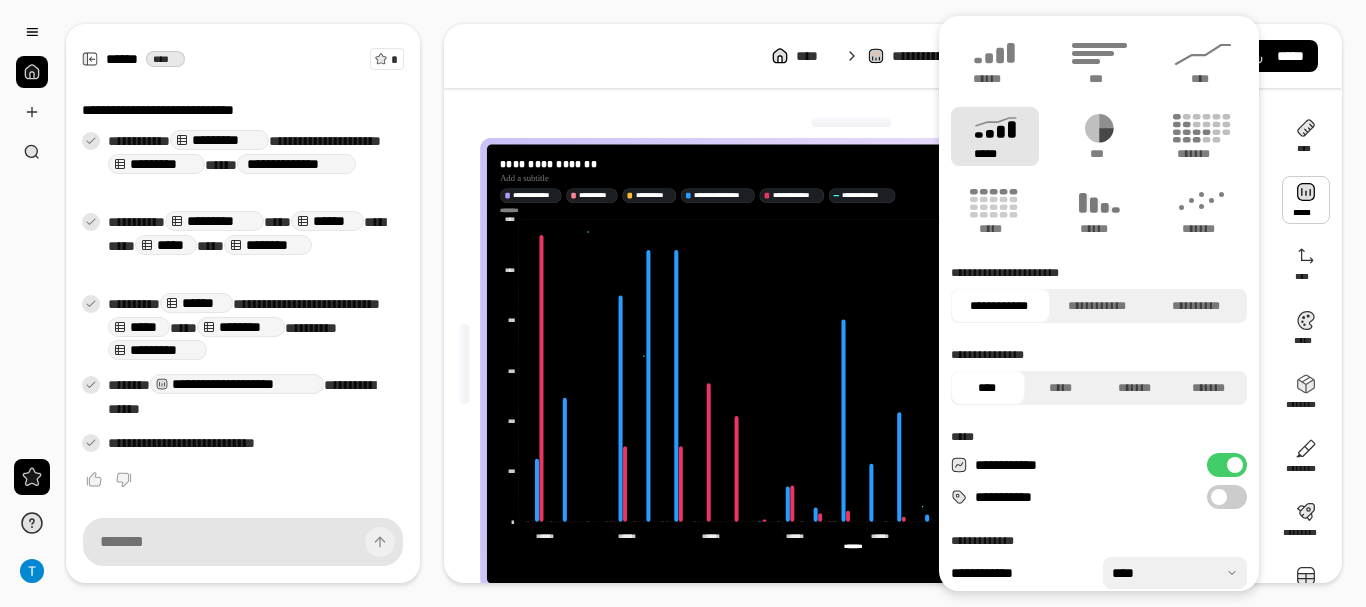 click on "**********" at bounding box center (1099, 273) 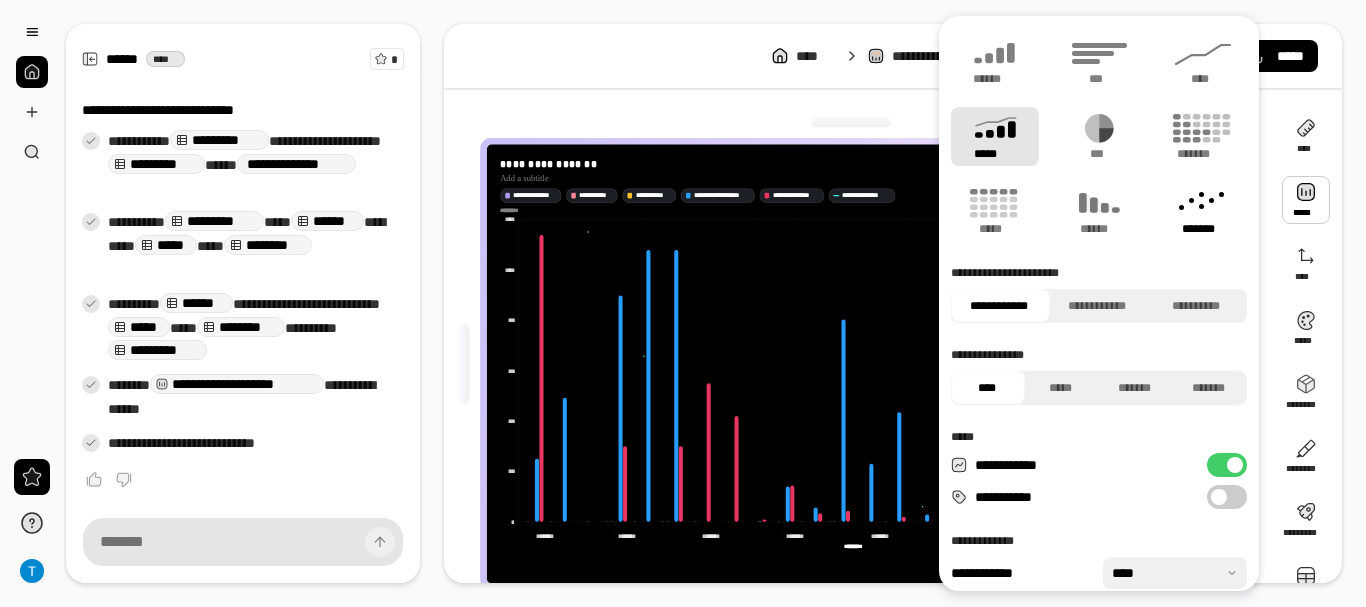 click 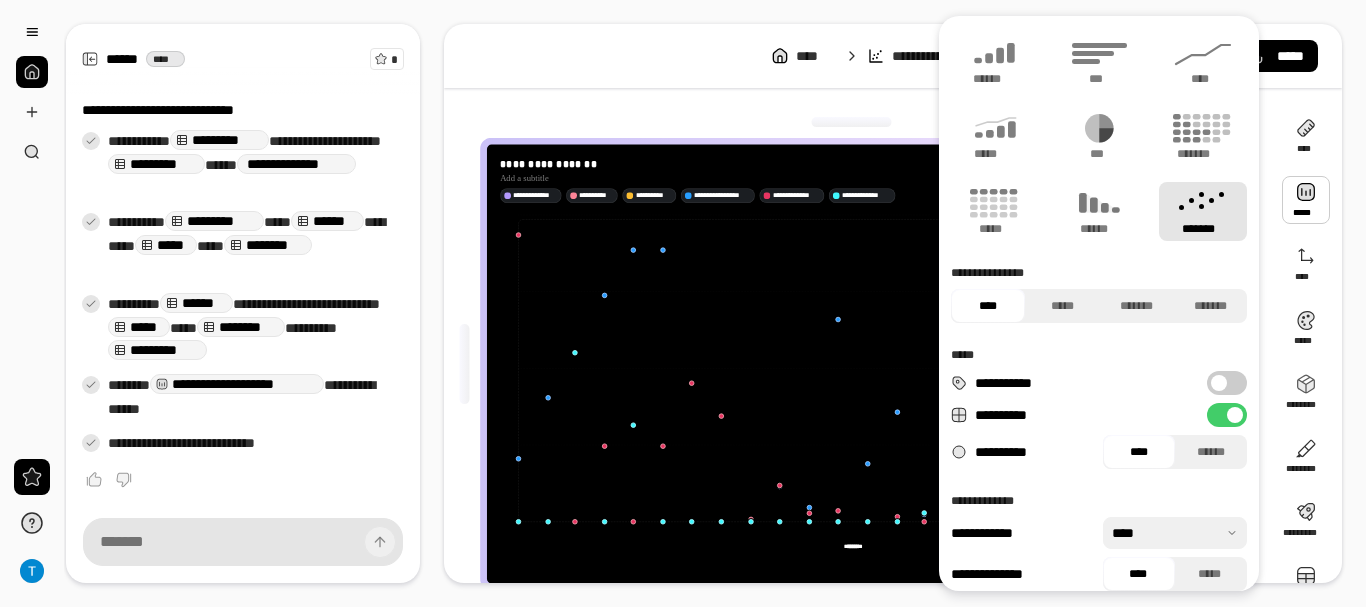 type 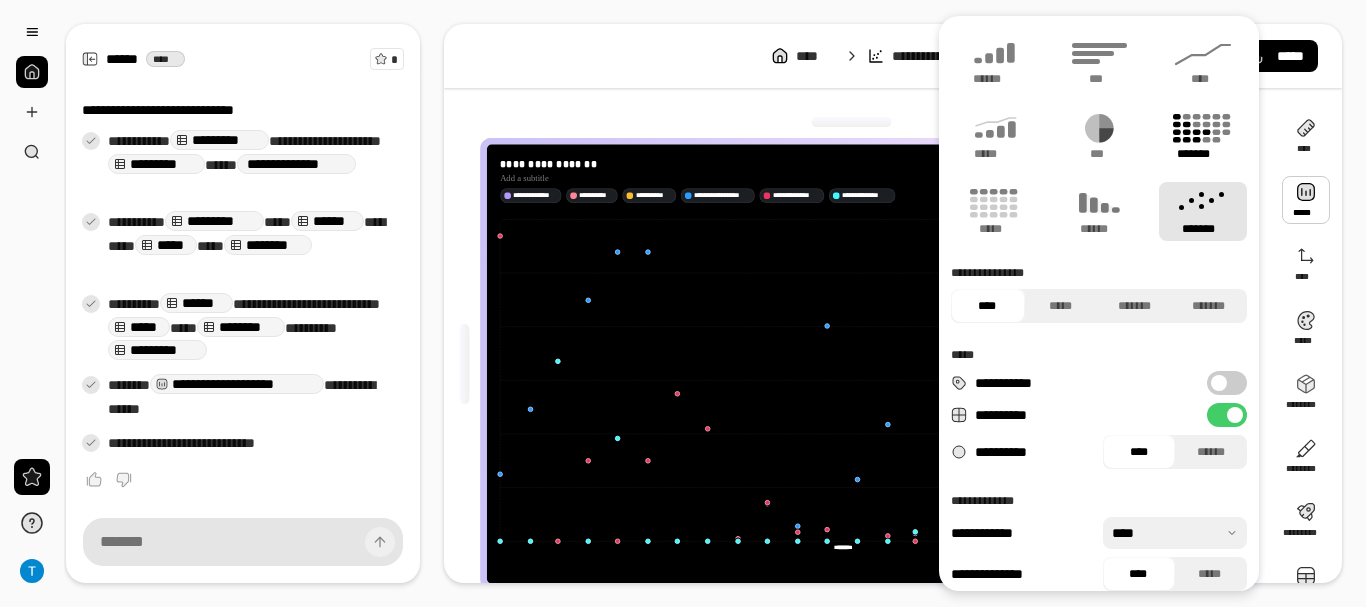 click on "*******" at bounding box center (1203, 136) 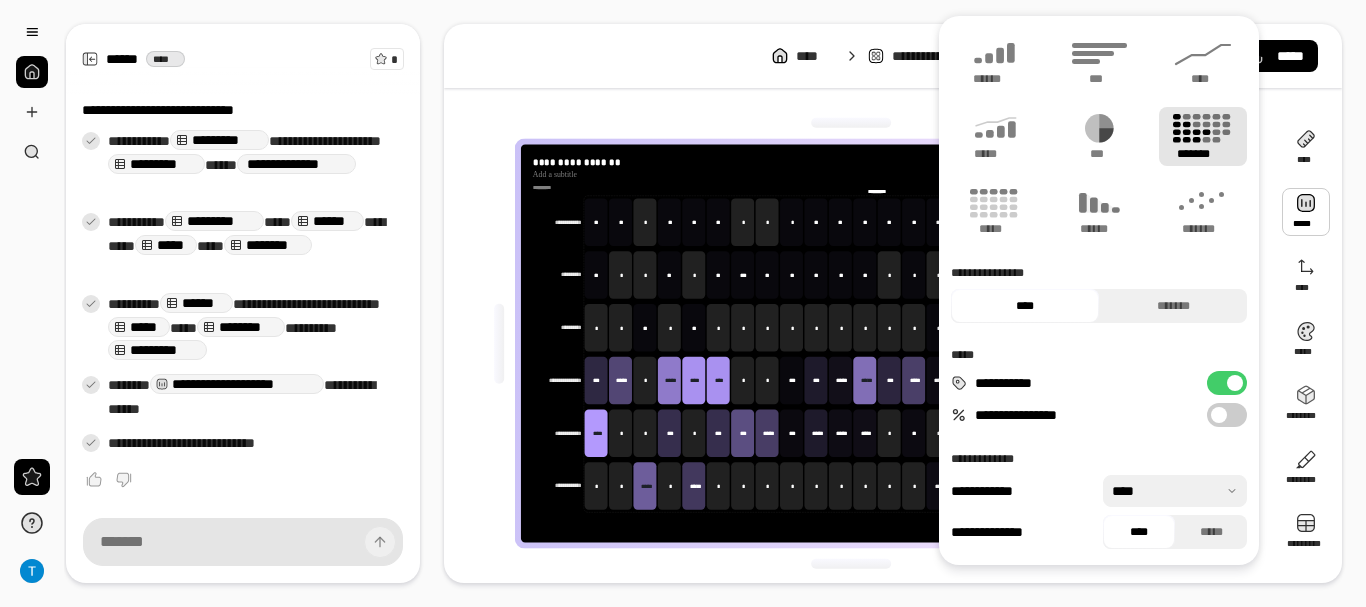 click 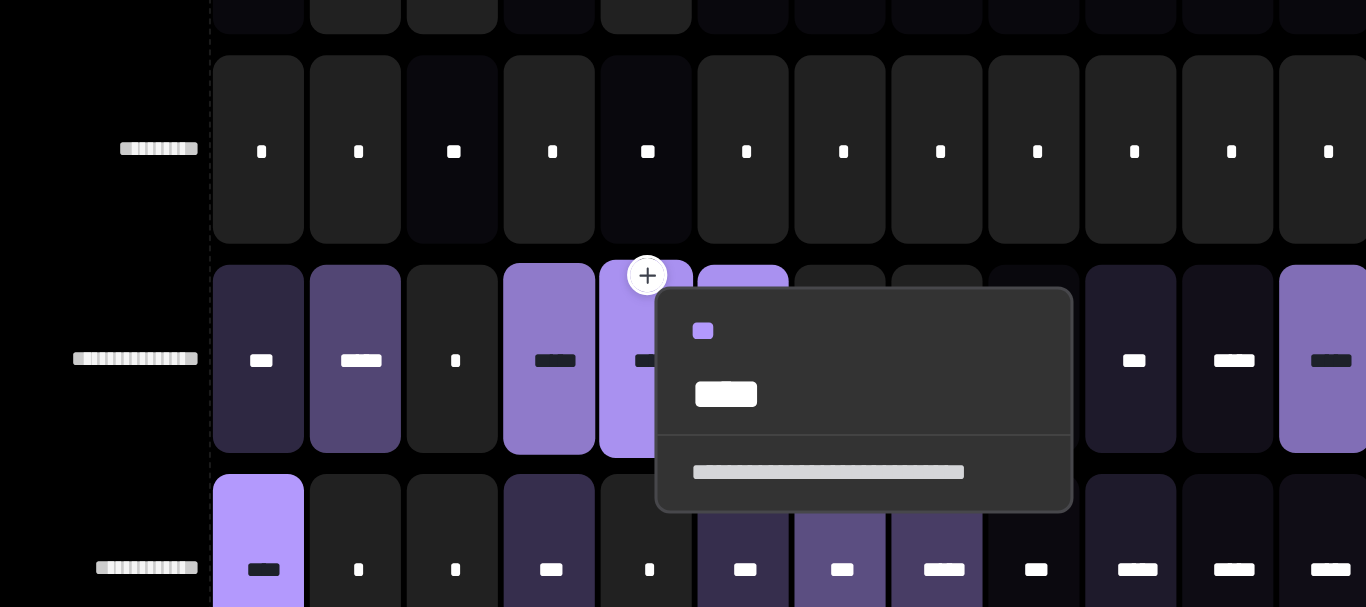 click 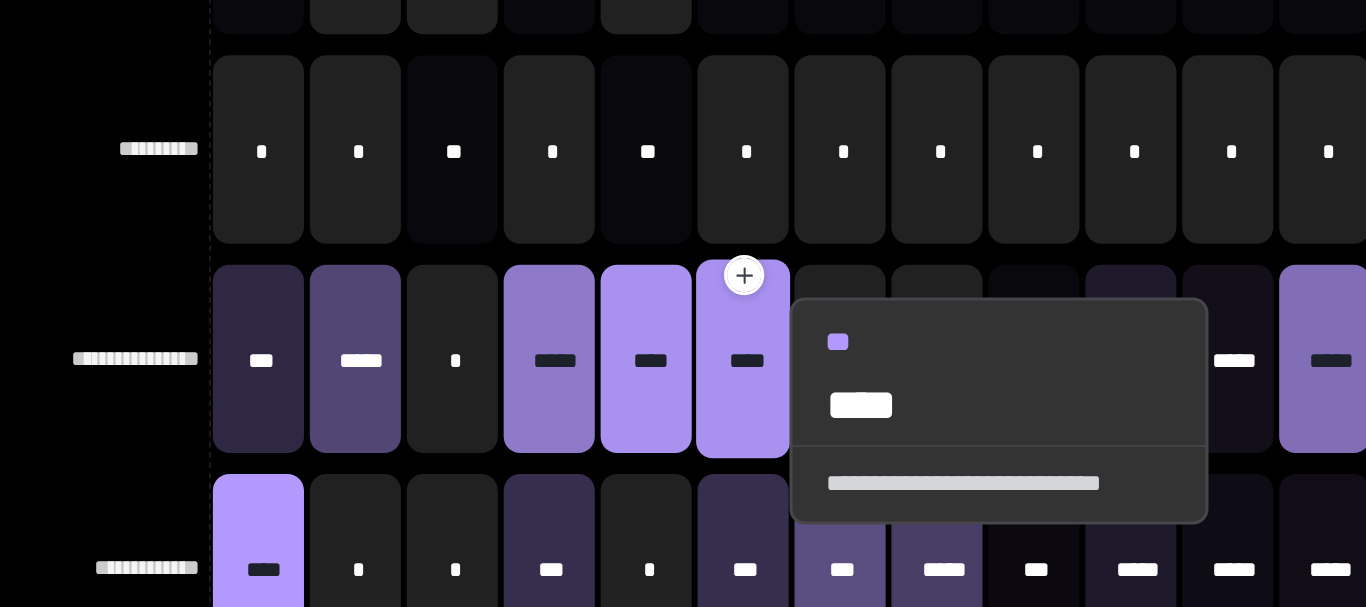 click 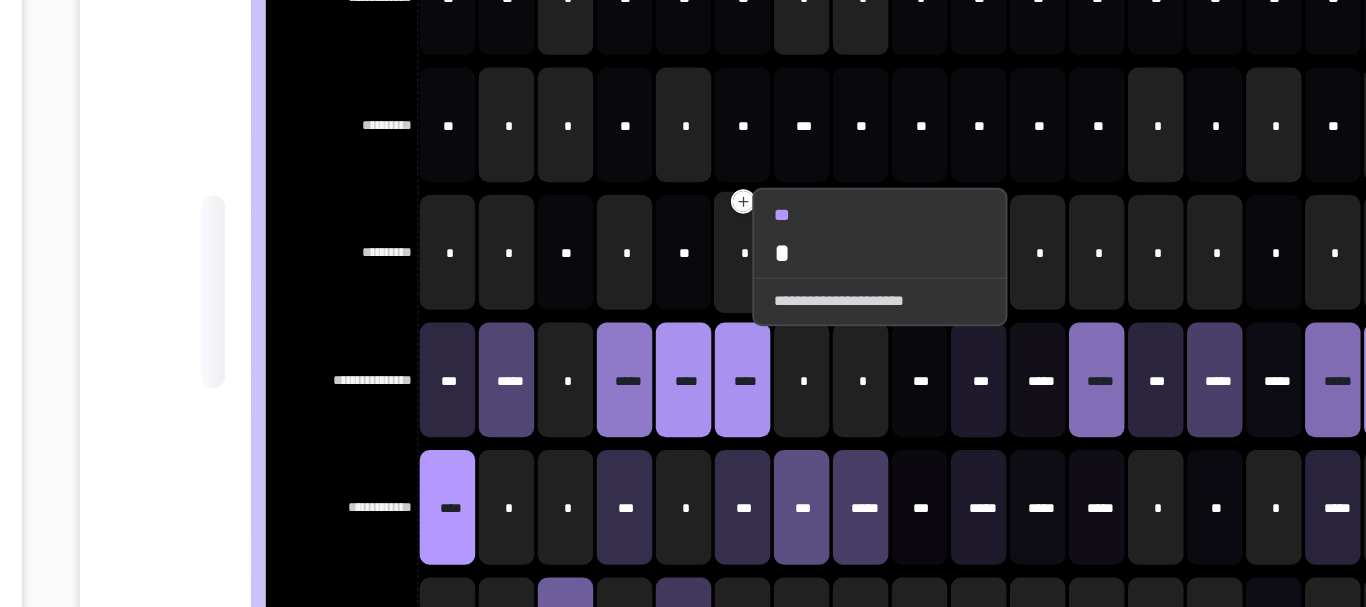 scroll, scrollTop: 216, scrollLeft: 0, axis: vertical 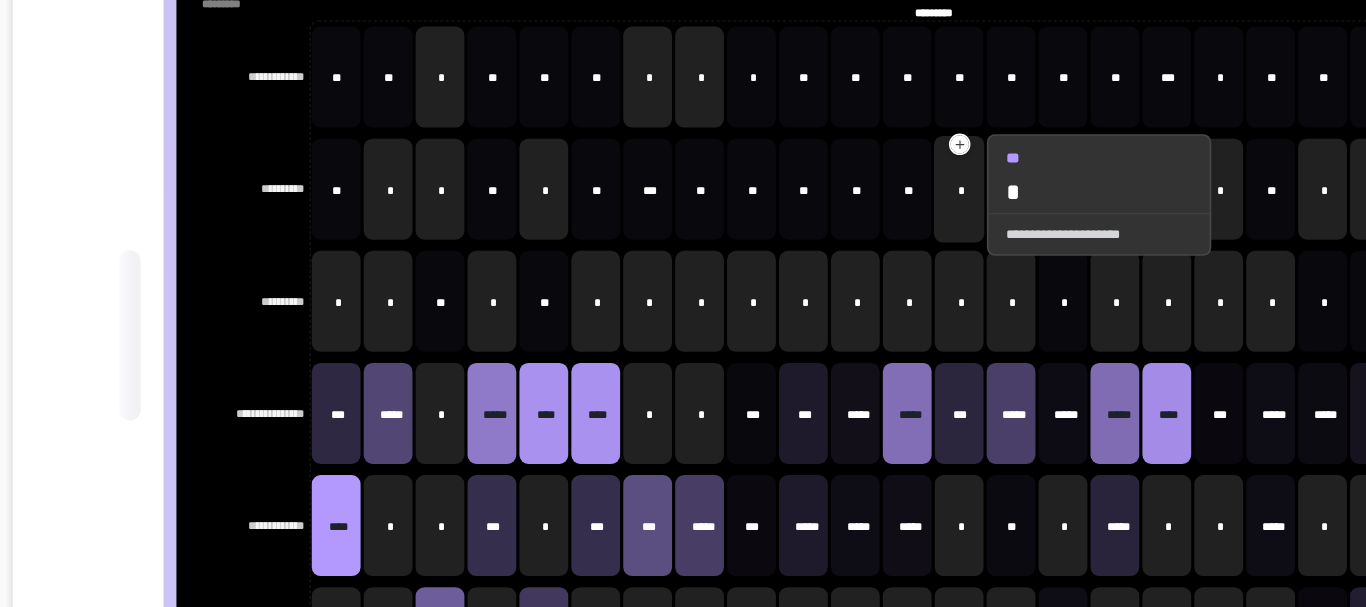 click 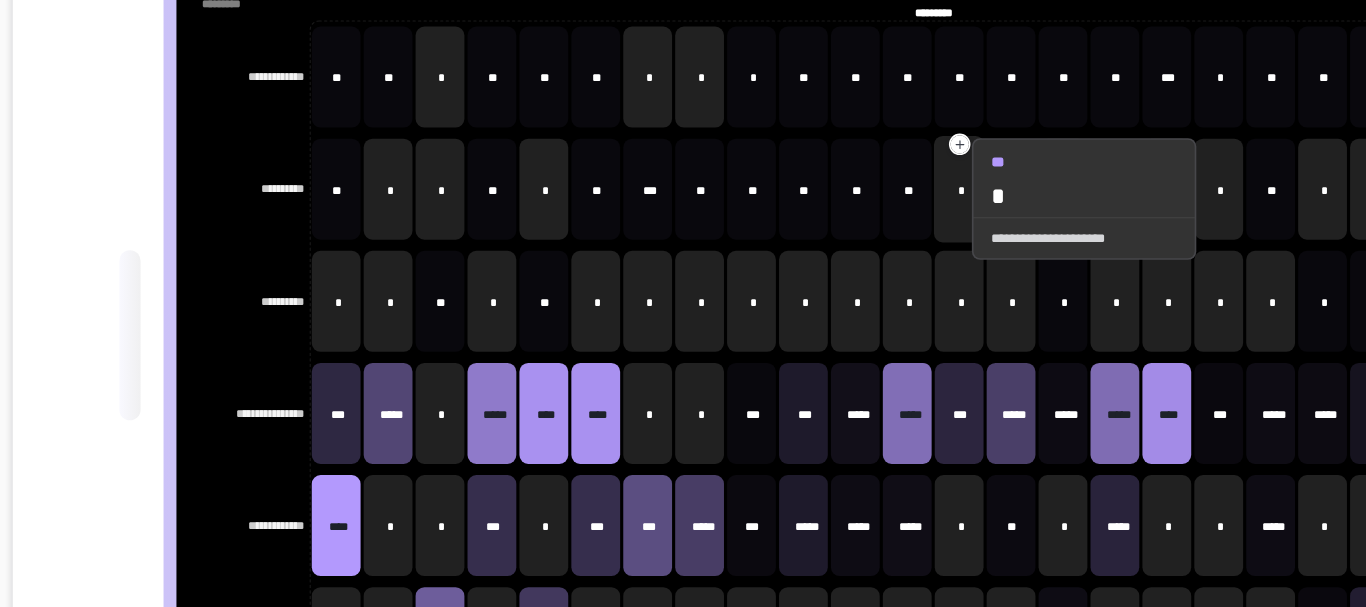 click 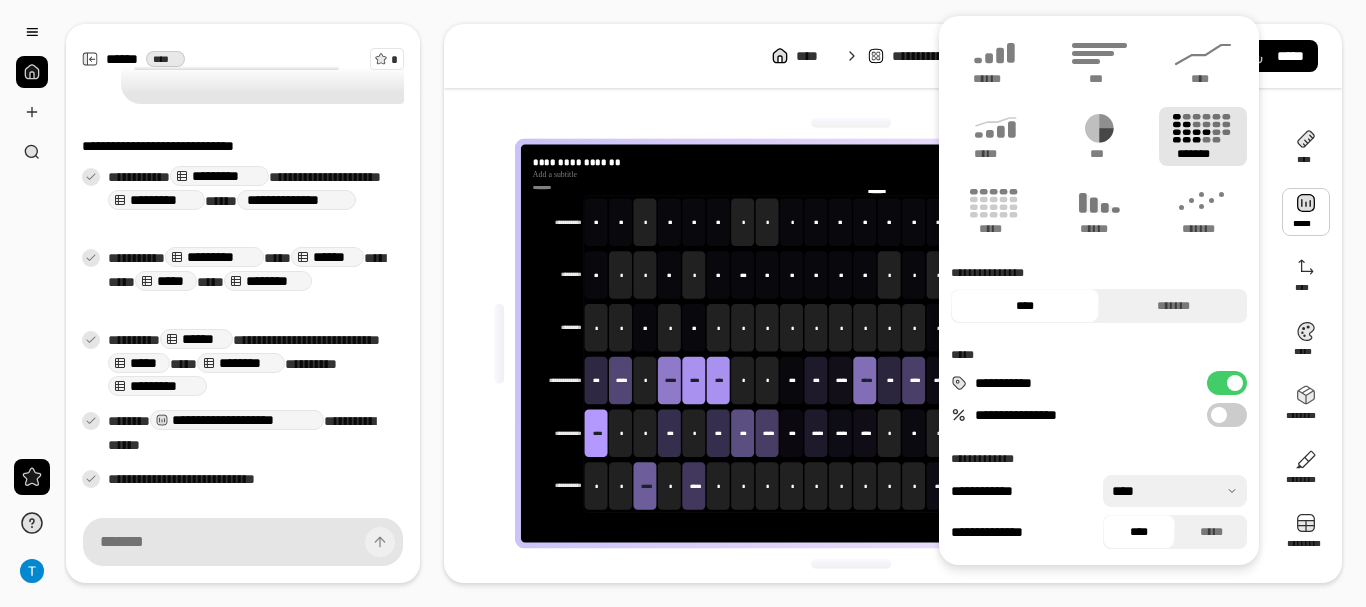 click at bounding box center [1306, 212] 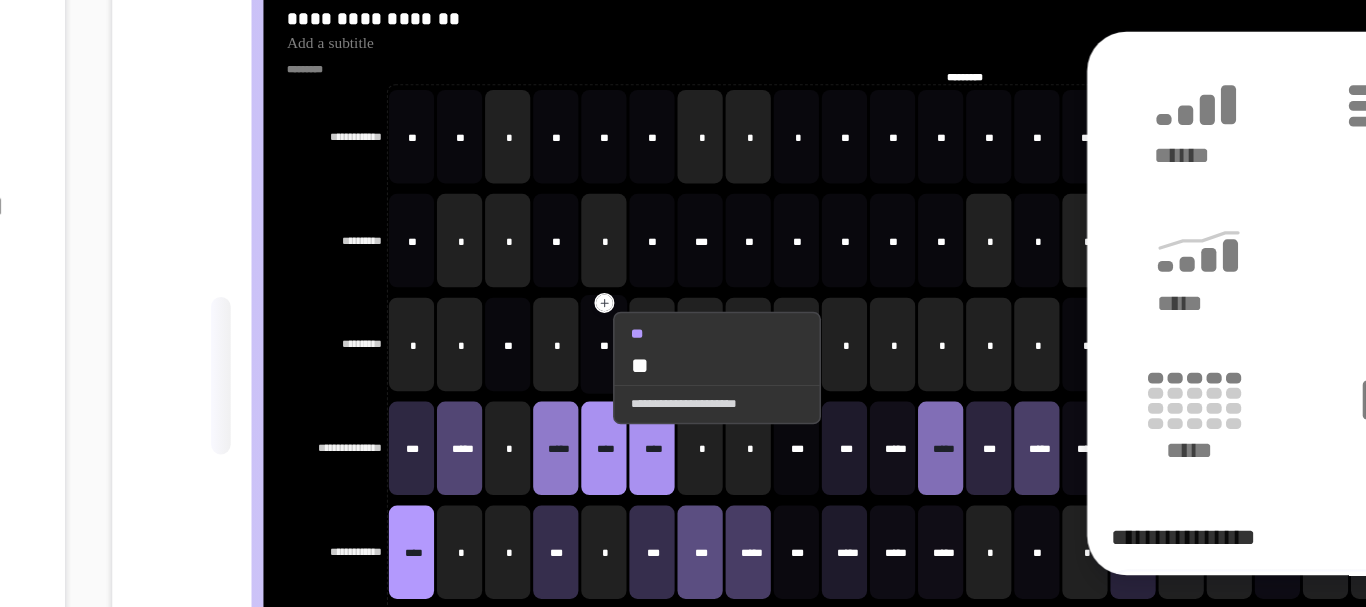 click 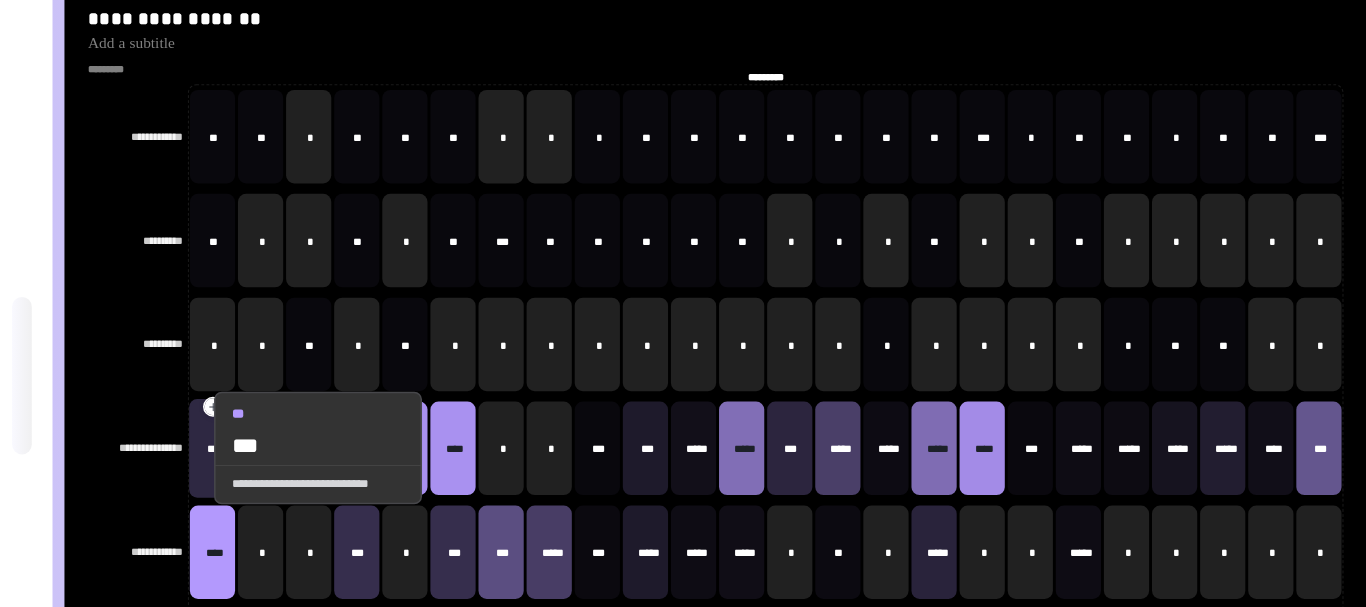 scroll, scrollTop: 252, scrollLeft: 0, axis: vertical 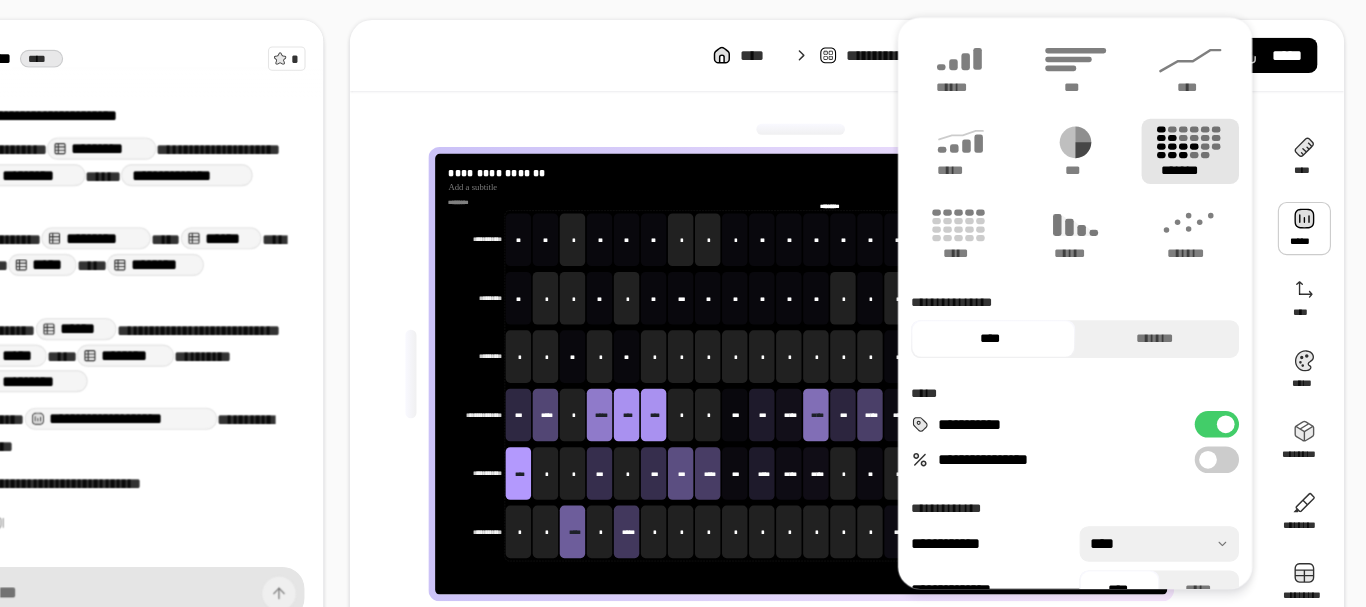 click at bounding box center [1306, 212] 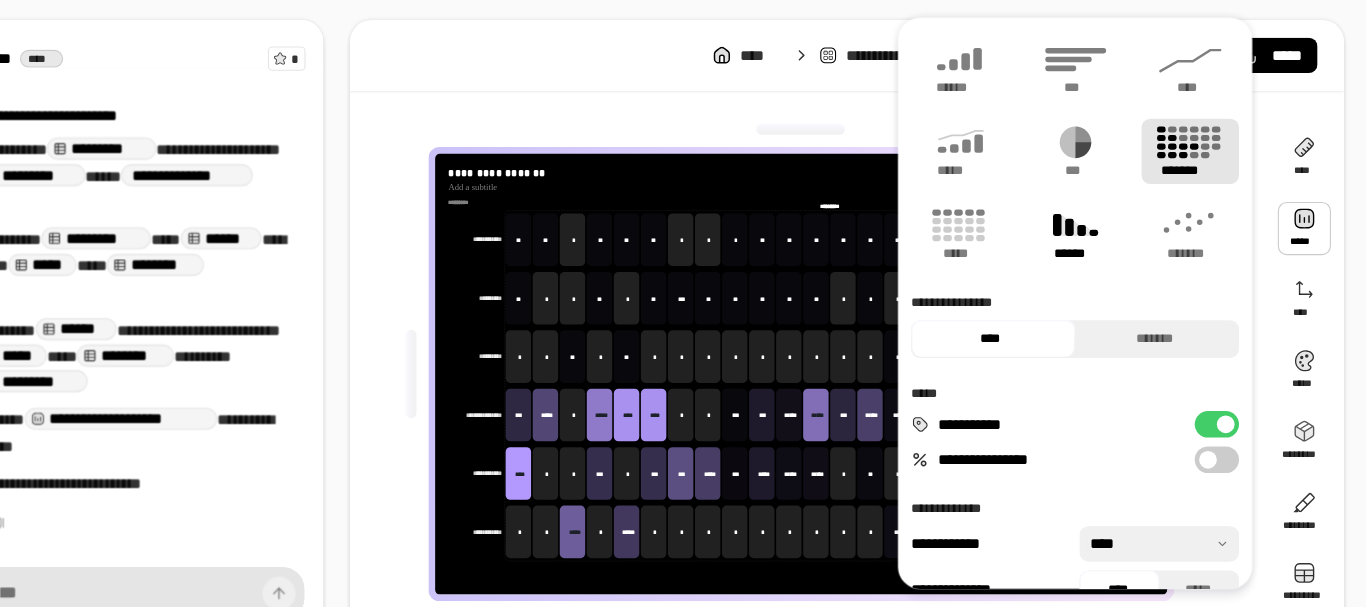 click on "******" at bounding box center [1099, 235] 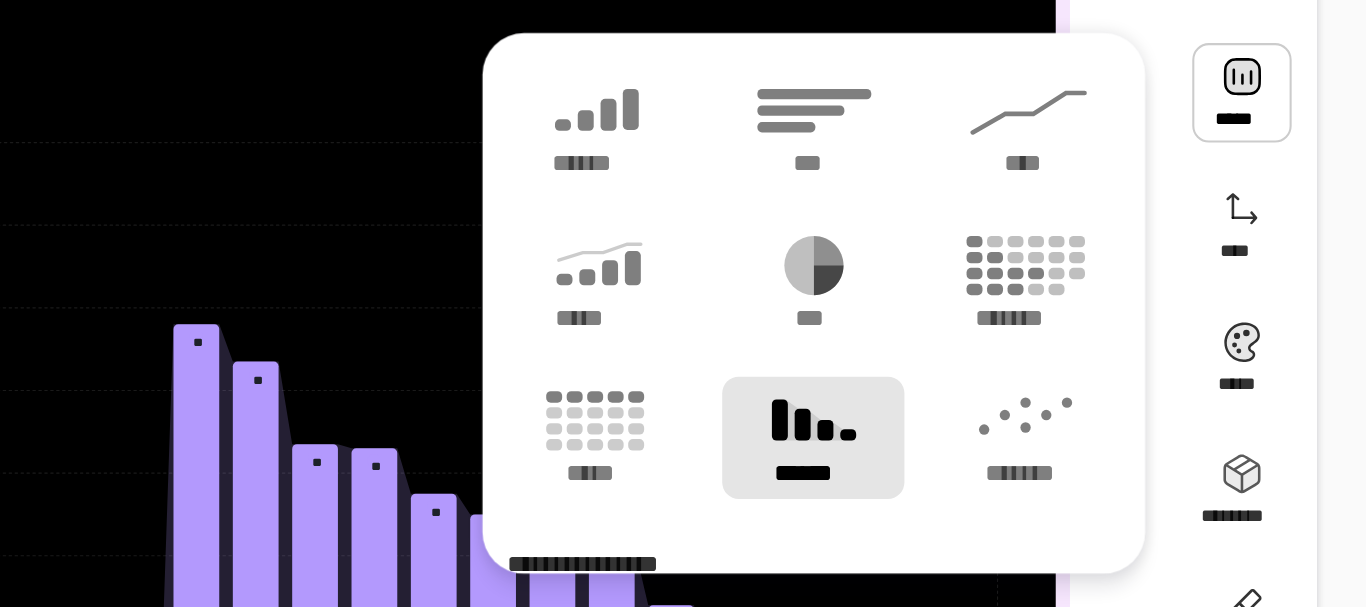 click on "**********" at bounding box center (851, 216) 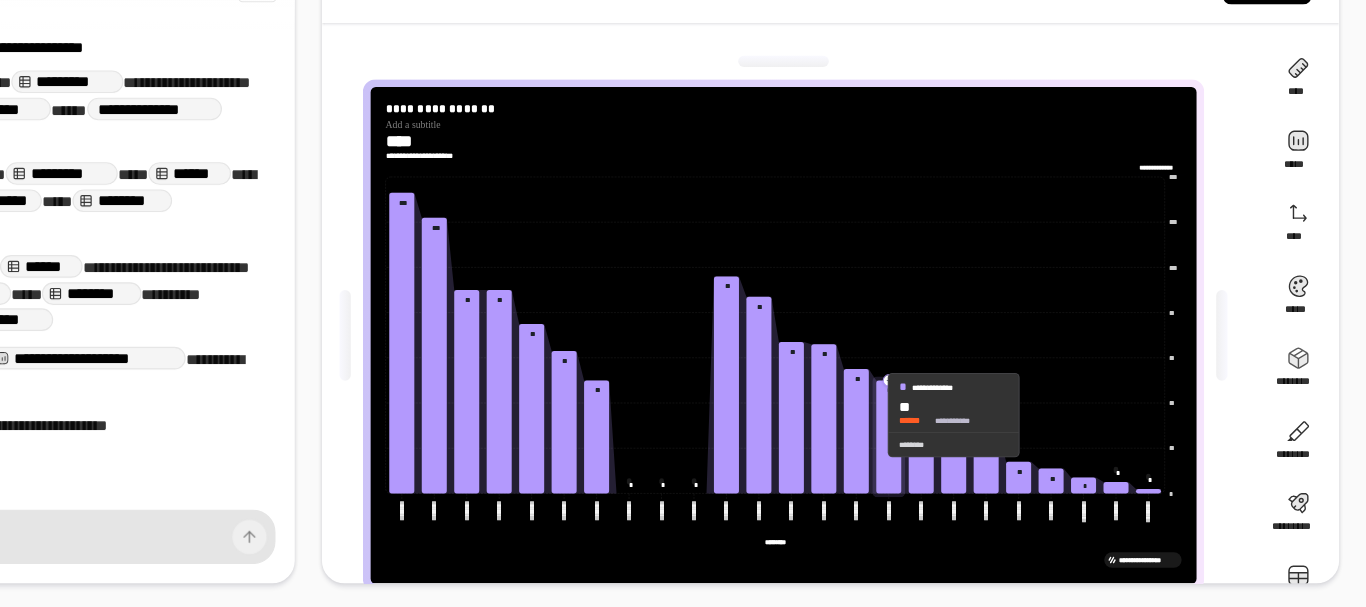 scroll, scrollTop: 0, scrollLeft: 0, axis: both 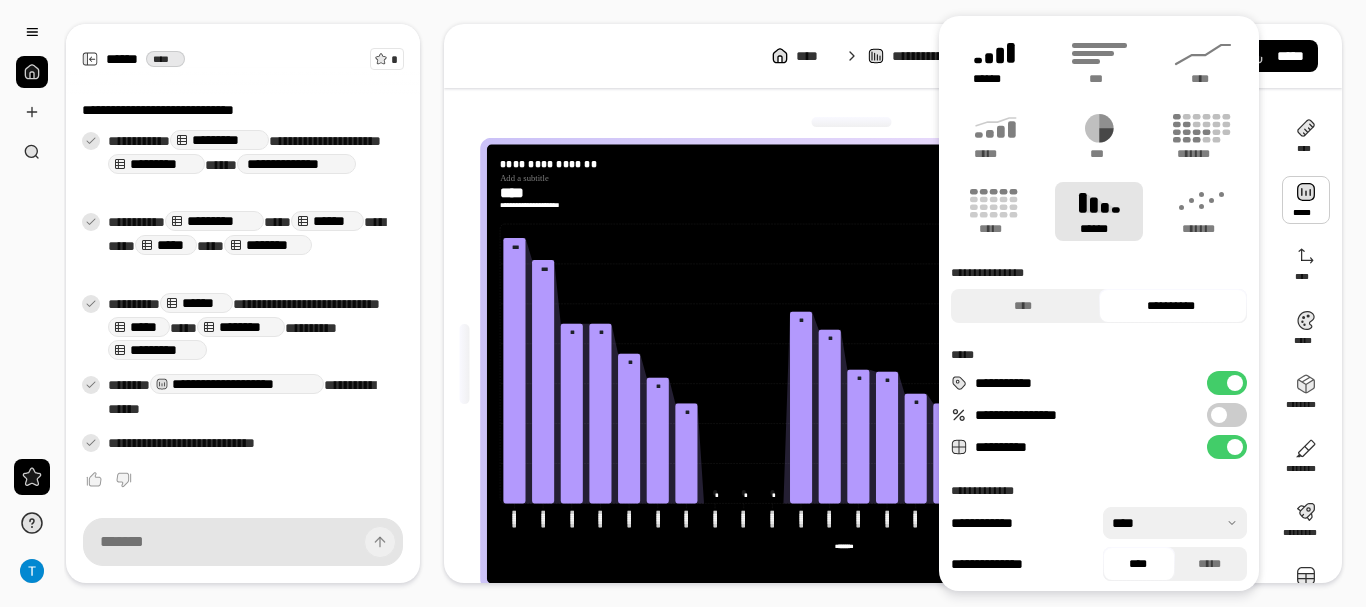 click on "******" at bounding box center [995, 79] 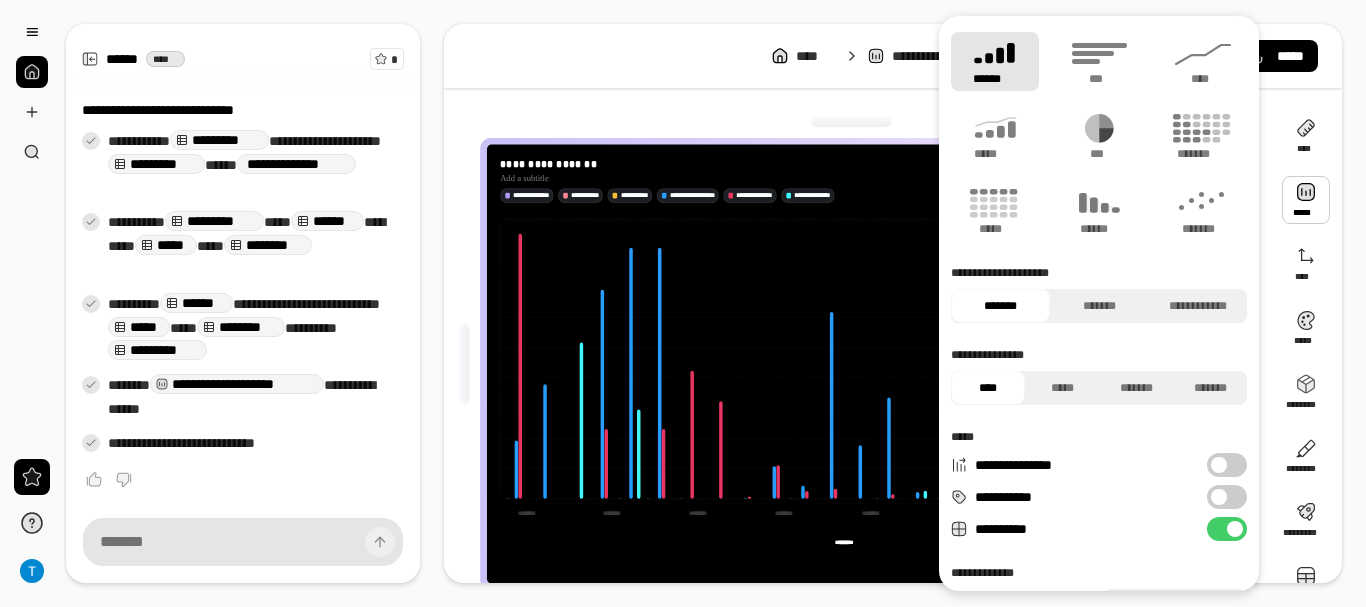 type 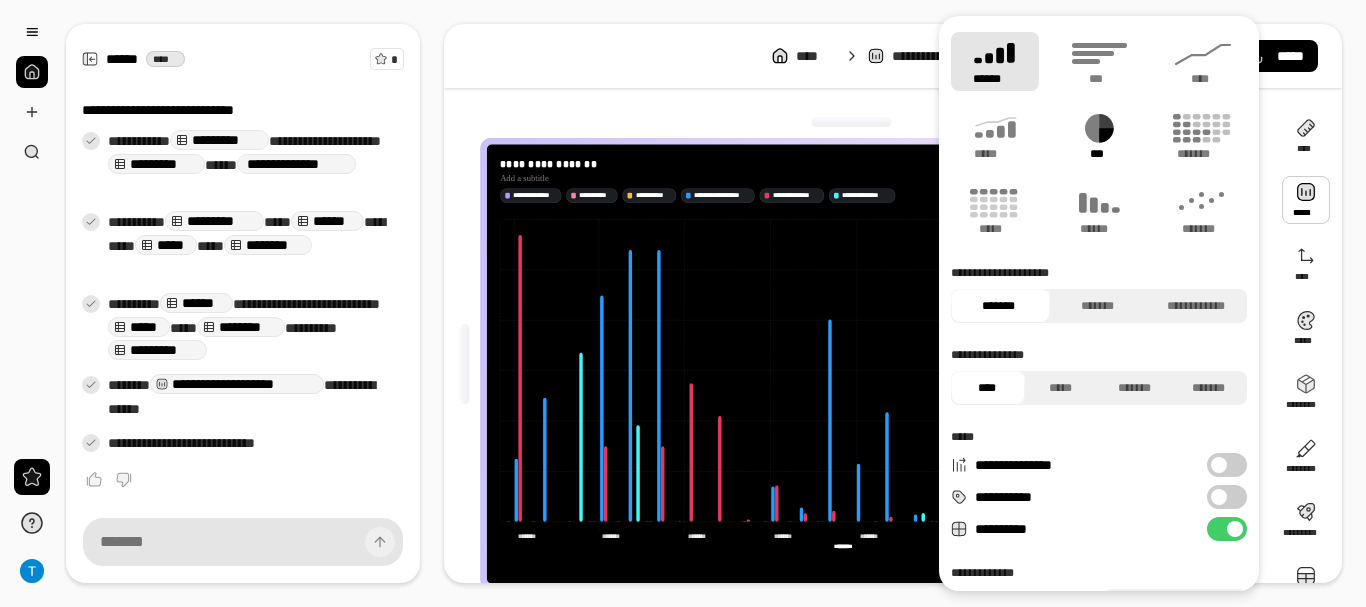 click on "***" at bounding box center [1099, 136] 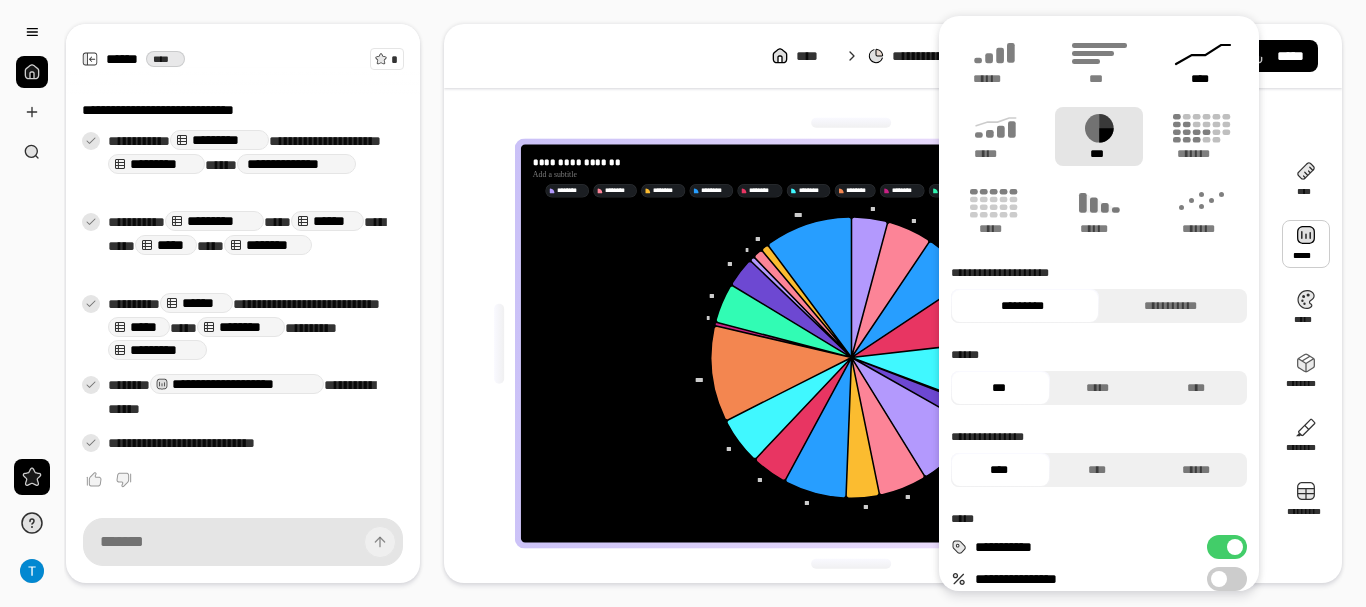 click on "****" at bounding box center [1203, 61] 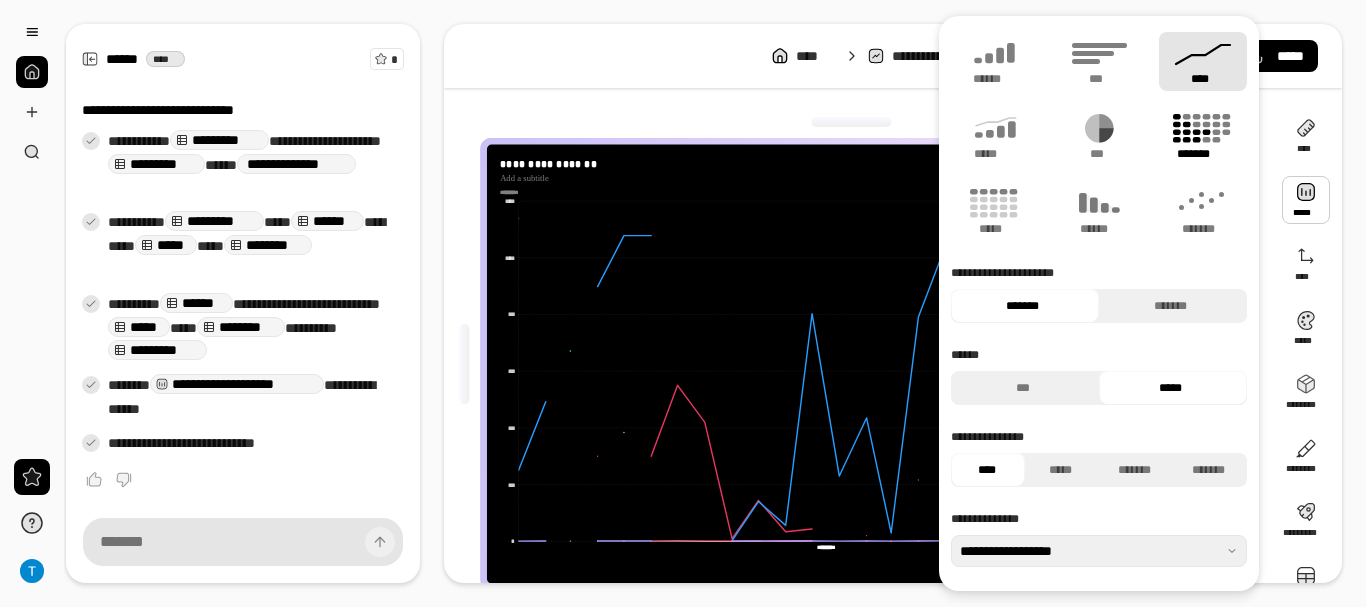 click 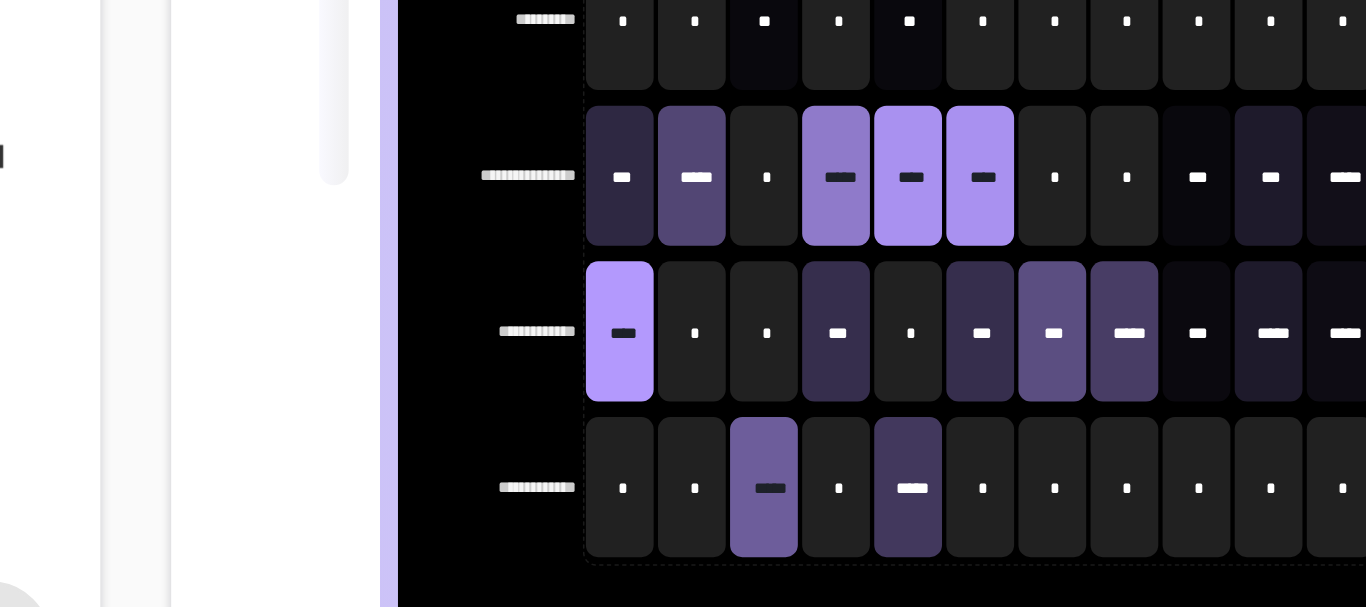 scroll, scrollTop: 98, scrollLeft: 0, axis: vertical 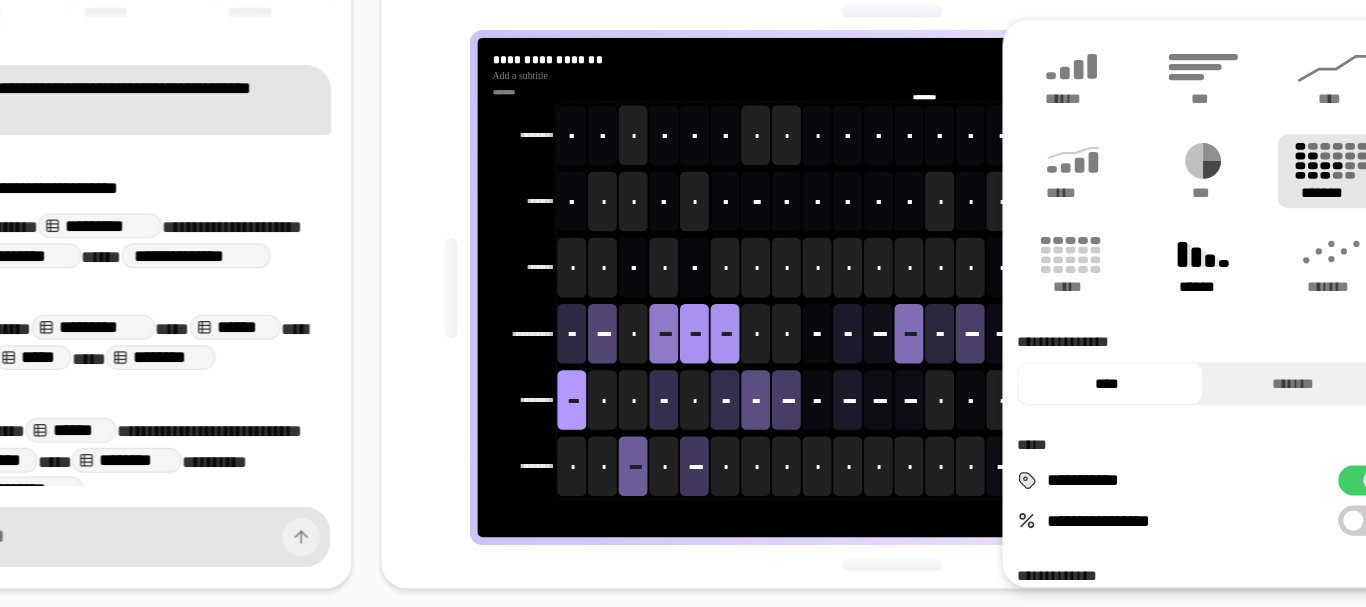 click 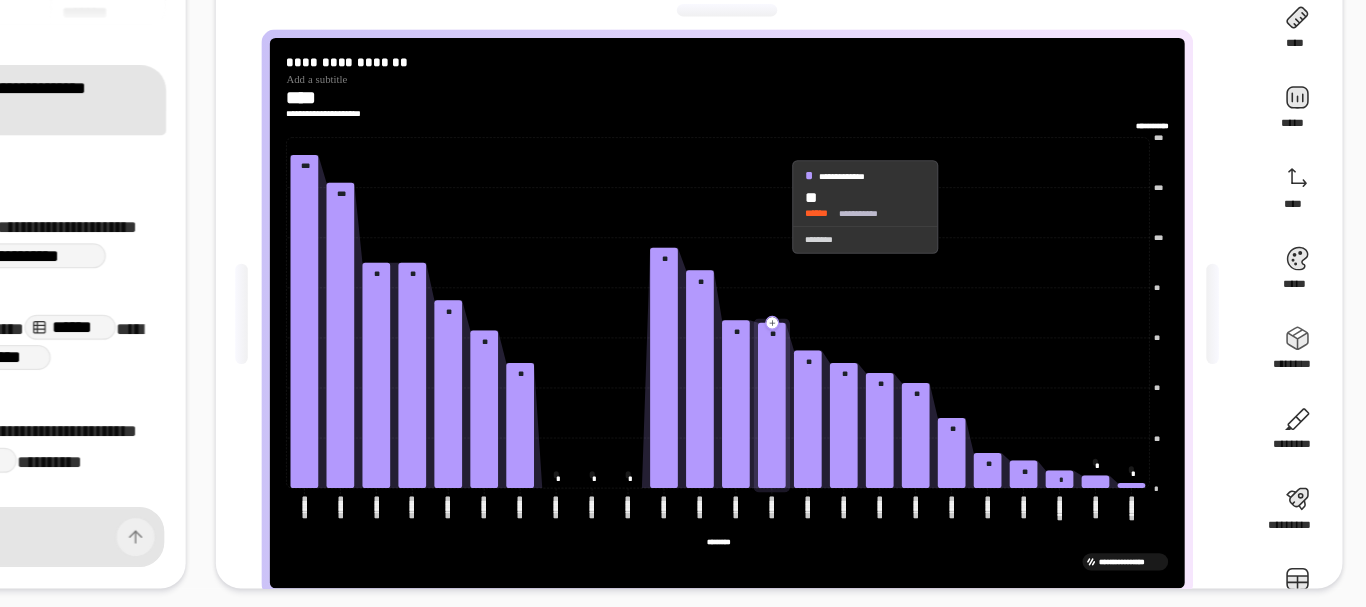click 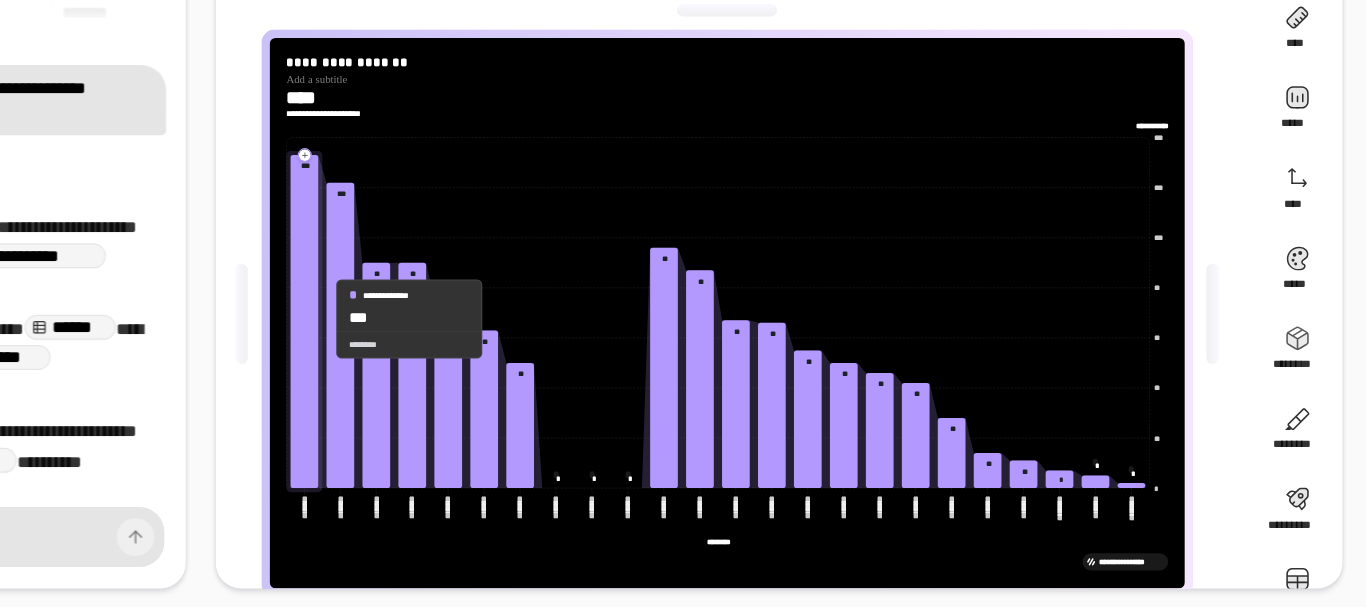 click 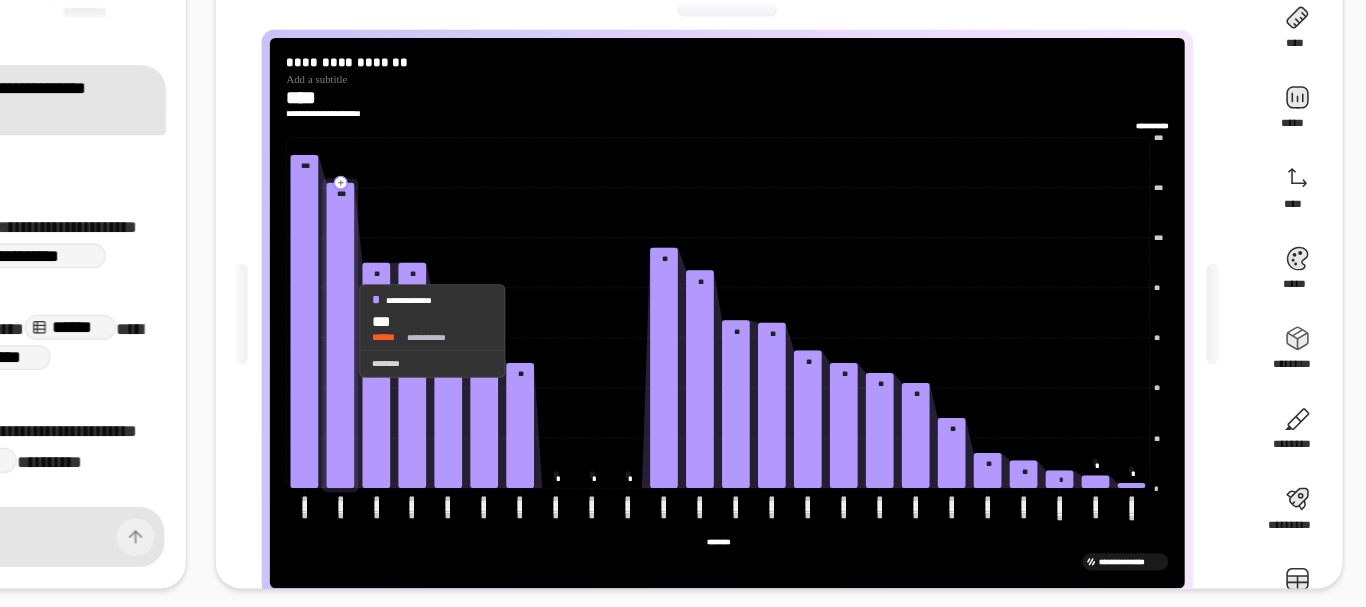 click 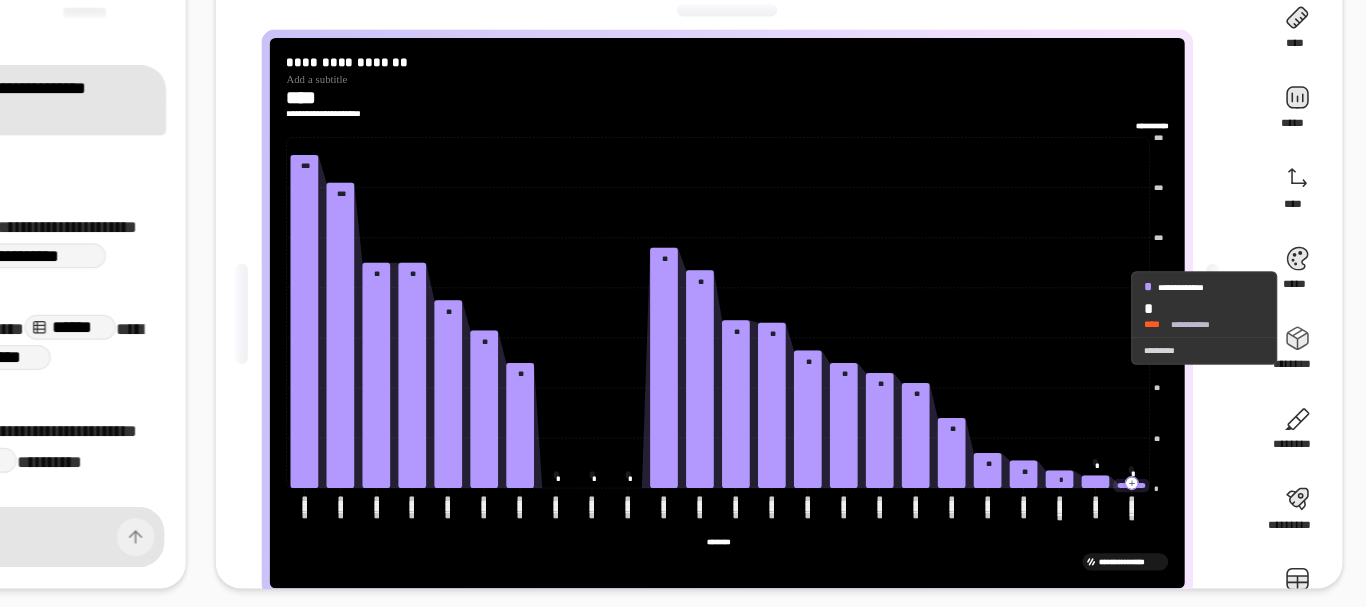scroll, scrollTop: 43, scrollLeft: 0, axis: vertical 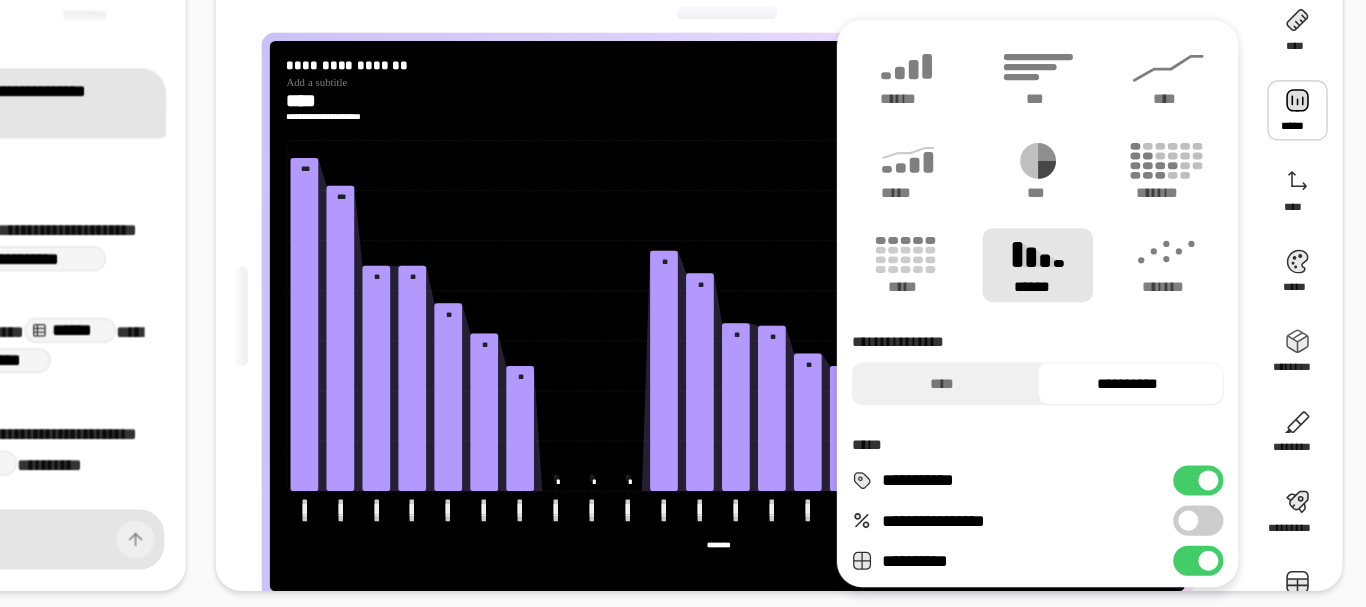 click at bounding box center (1306, 200) 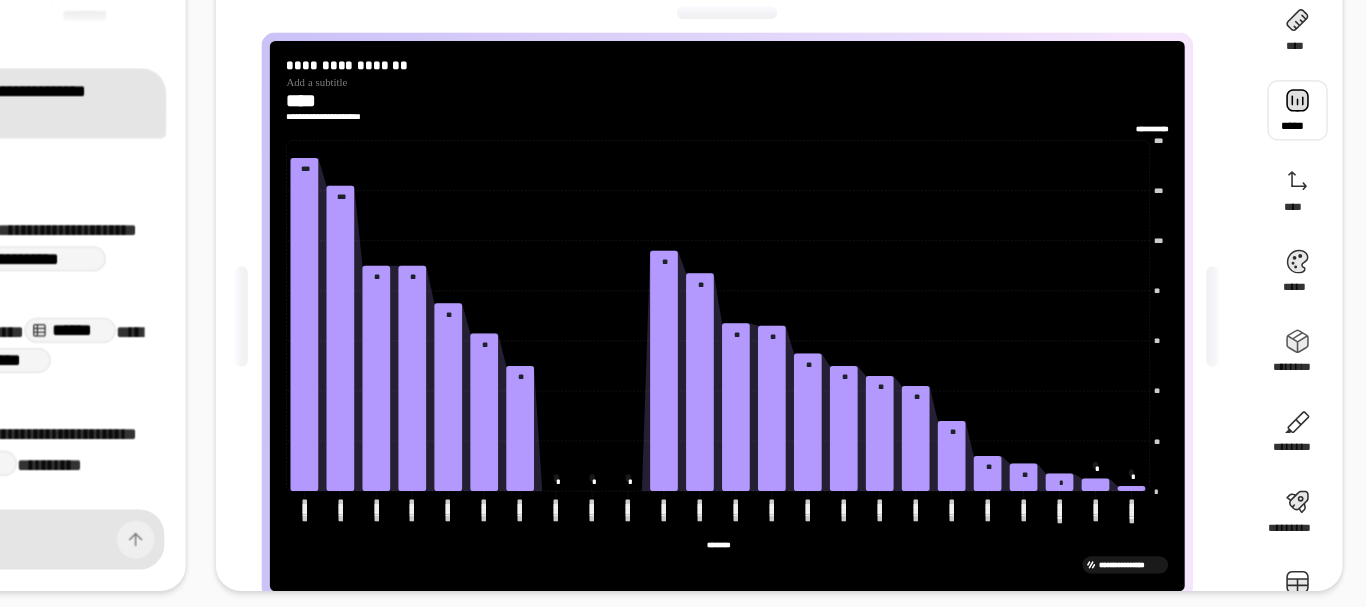 click at bounding box center [1306, 200] 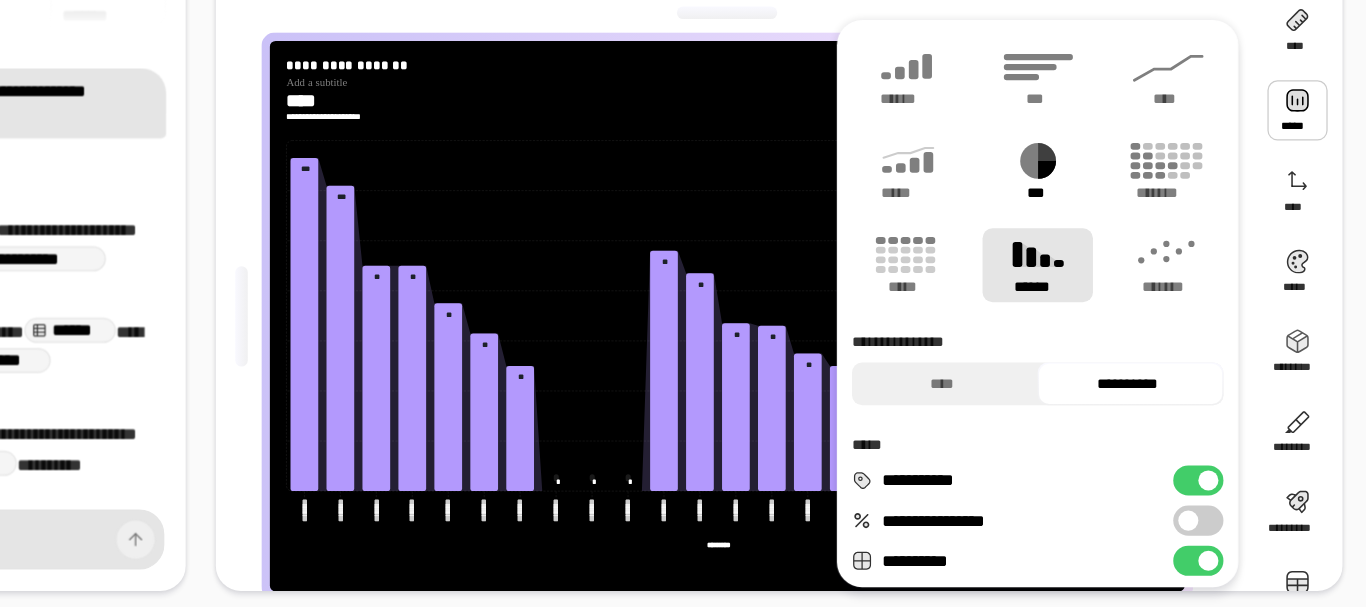 click 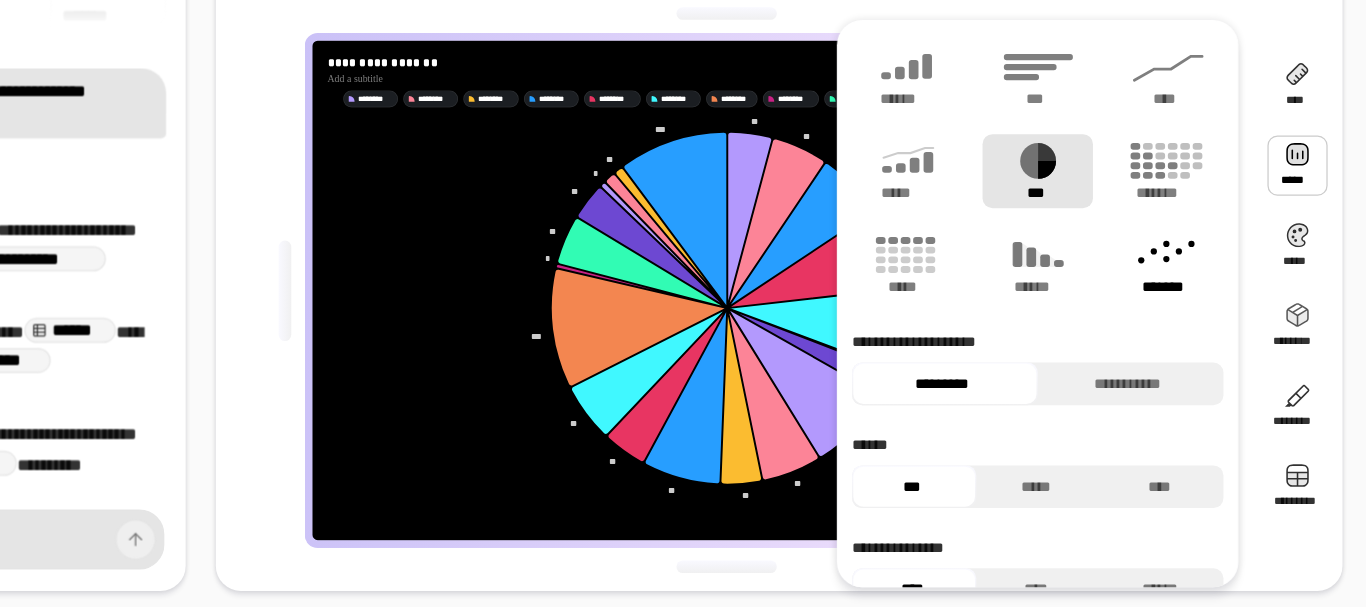 click 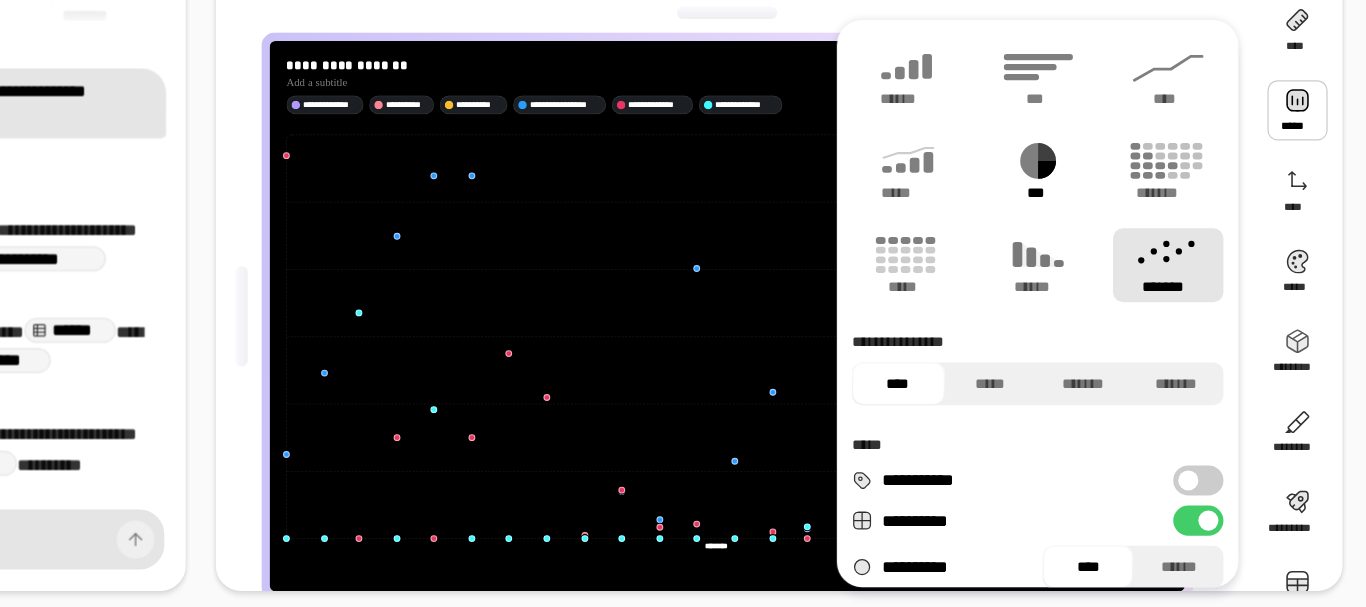 click on "***" at bounding box center (1099, 248) 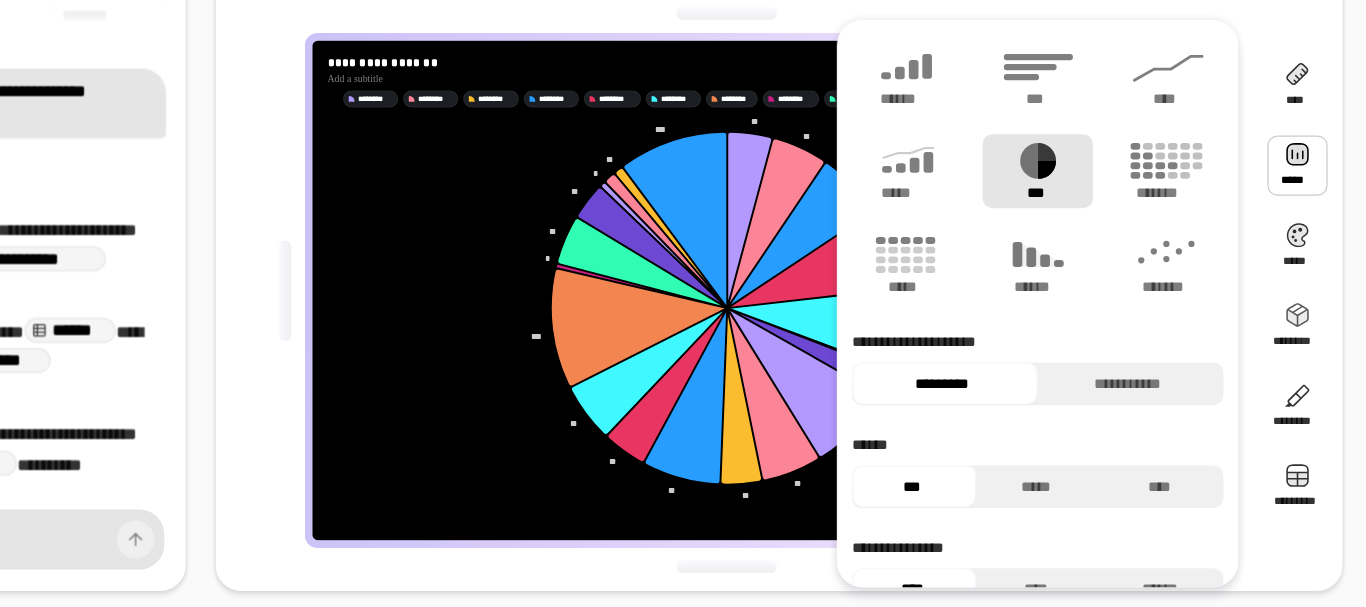scroll, scrollTop: 1, scrollLeft: 0, axis: vertical 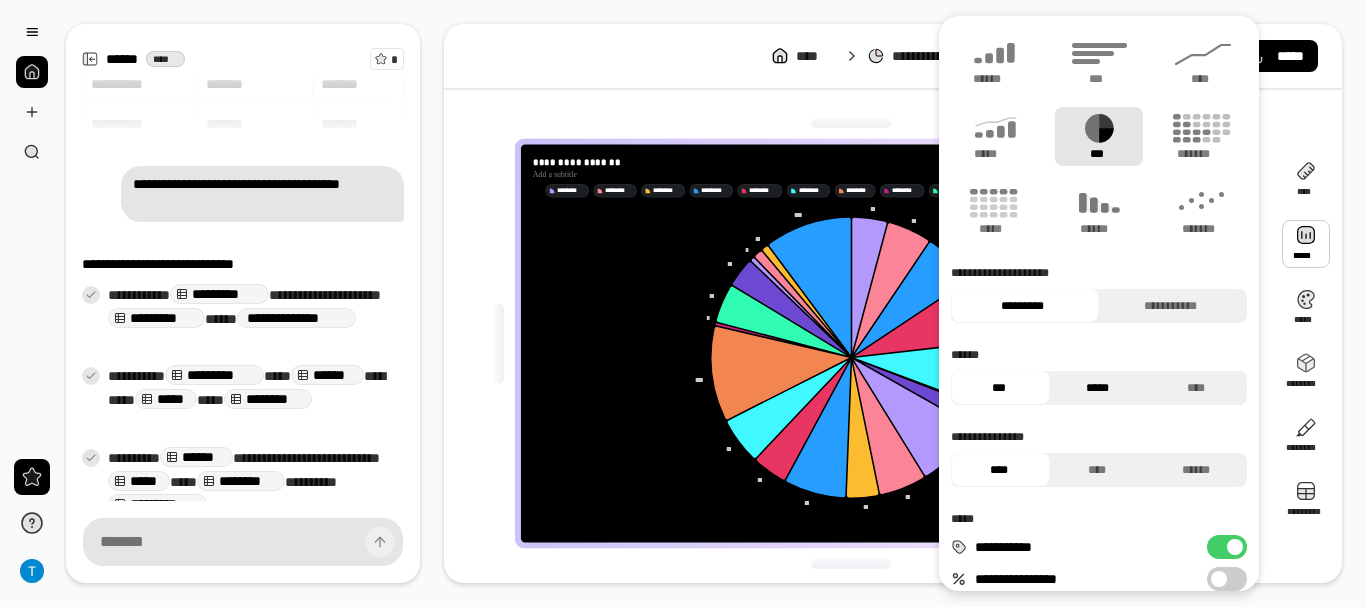 click on "*****" at bounding box center (1097, 388) 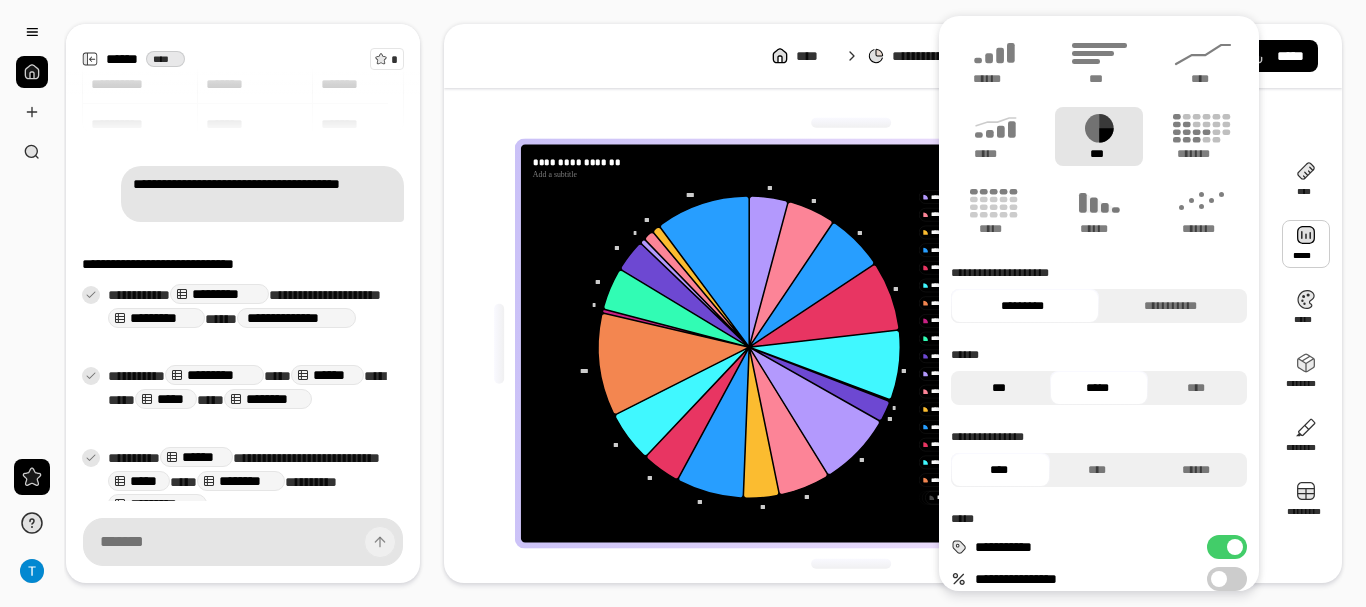 click on "***" at bounding box center (998, 388) 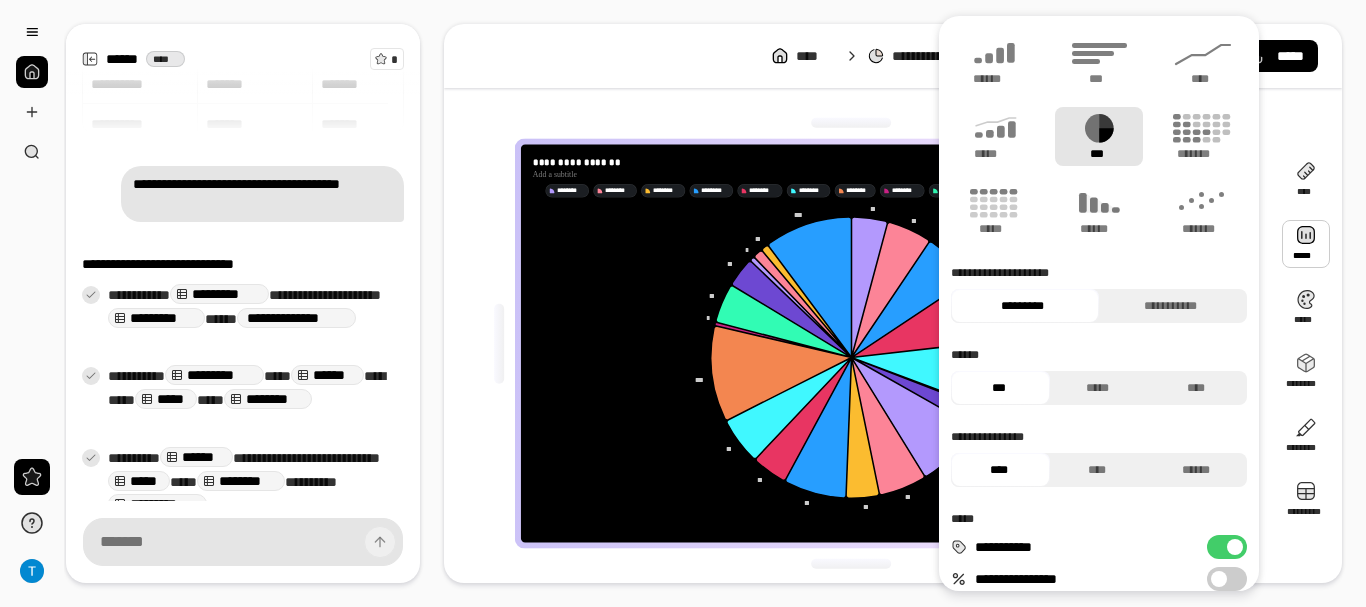 scroll, scrollTop: 170, scrollLeft: 0, axis: vertical 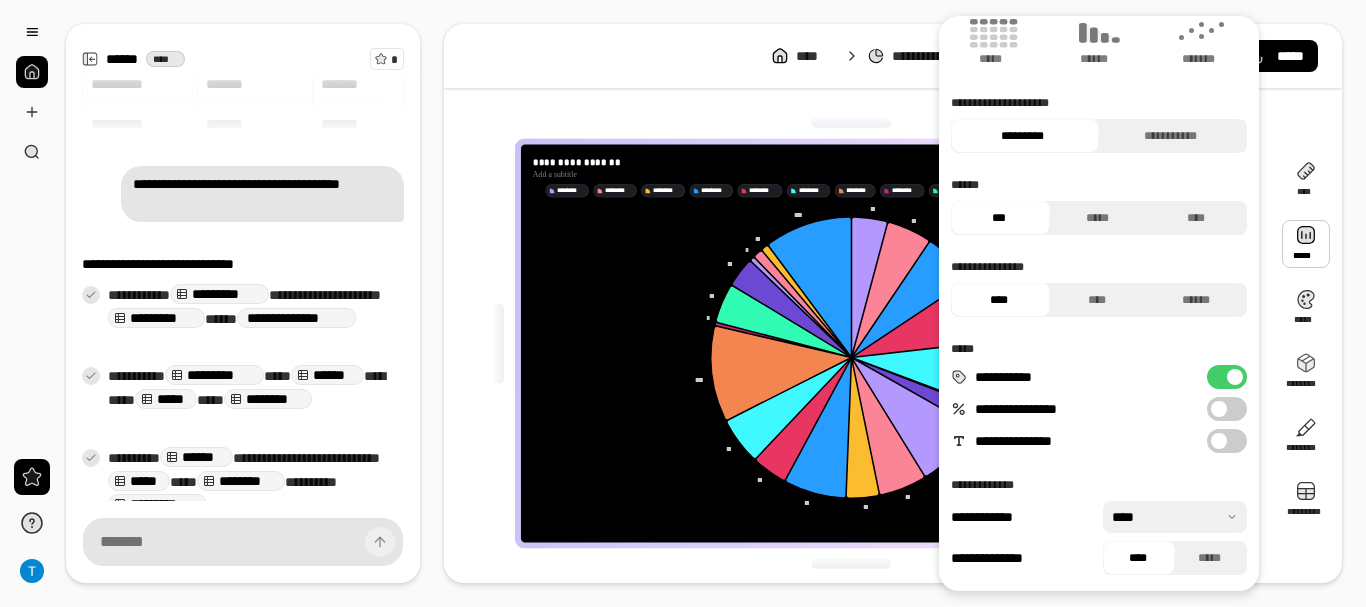 click at bounding box center [1175, 517] 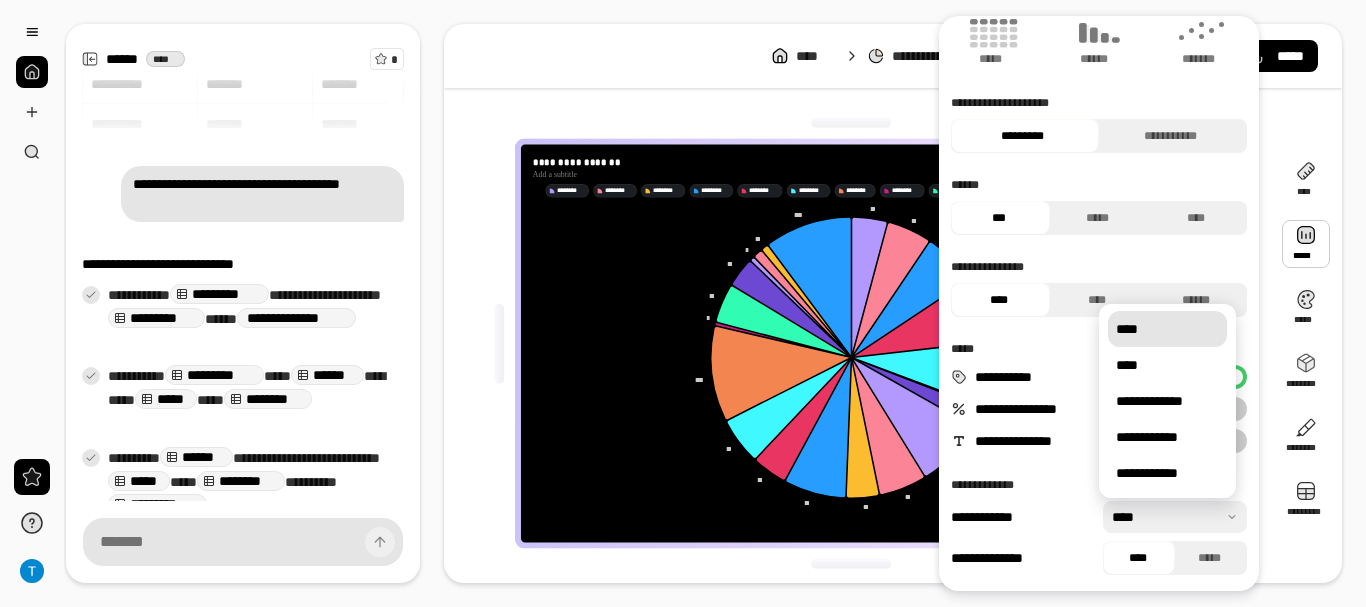 click at bounding box center (1175, 517) 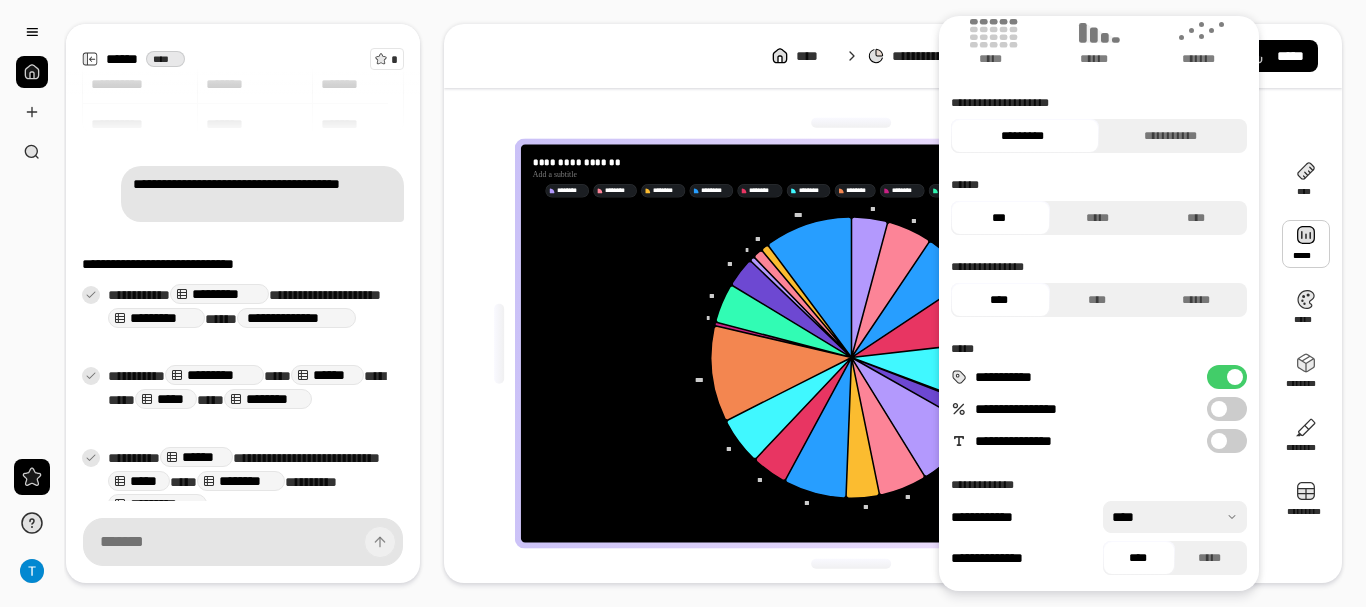 scroll, scrollTop: 0, scrollLeft: 0, axis: both 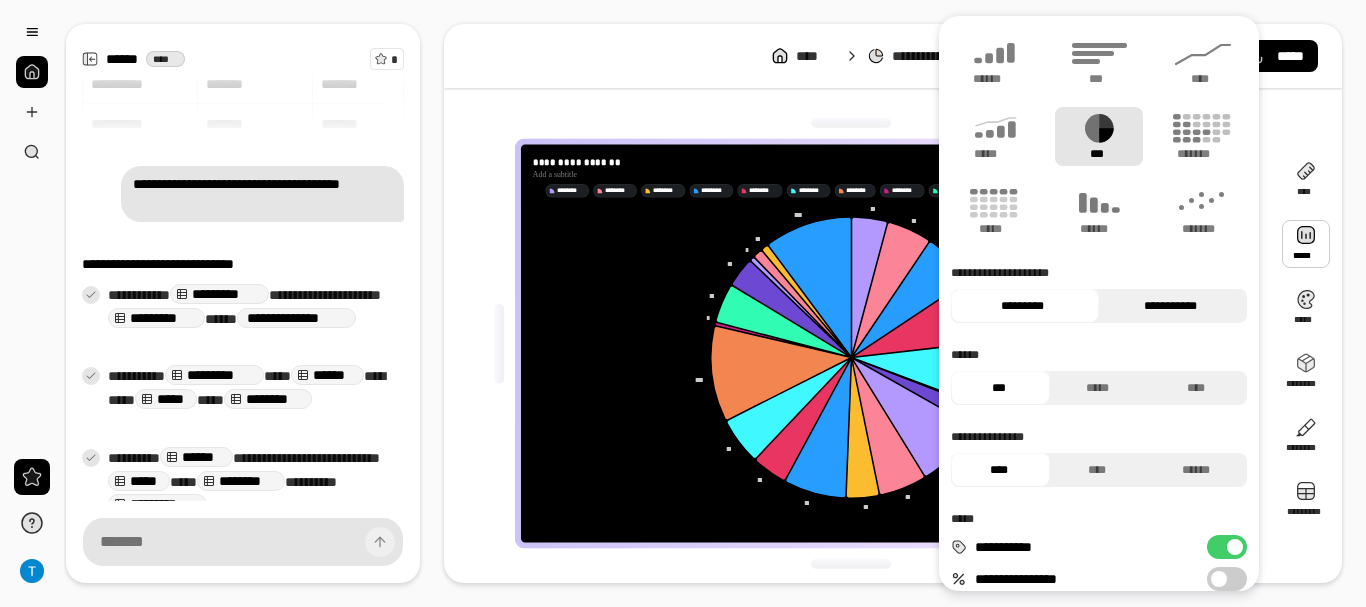 click on "**********" at bounding box center [1170, 306] 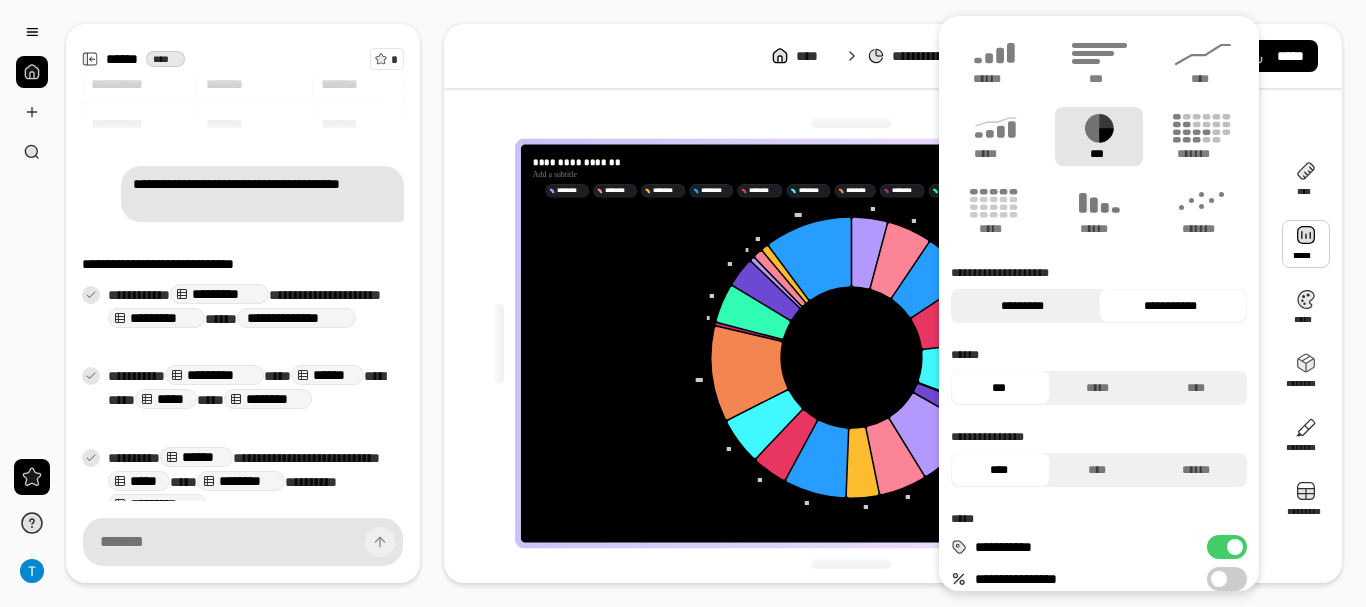 click on "*********" at bounding box center (1022, 306) 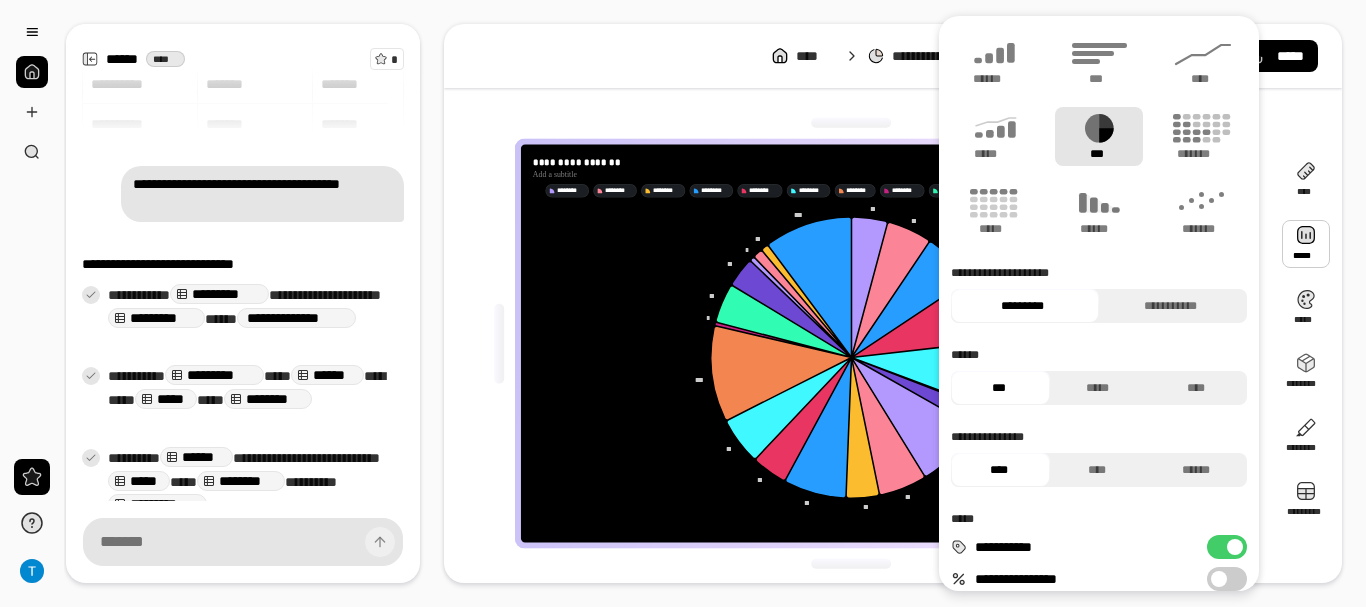 click on "**********" at bounding box center [851, 343] 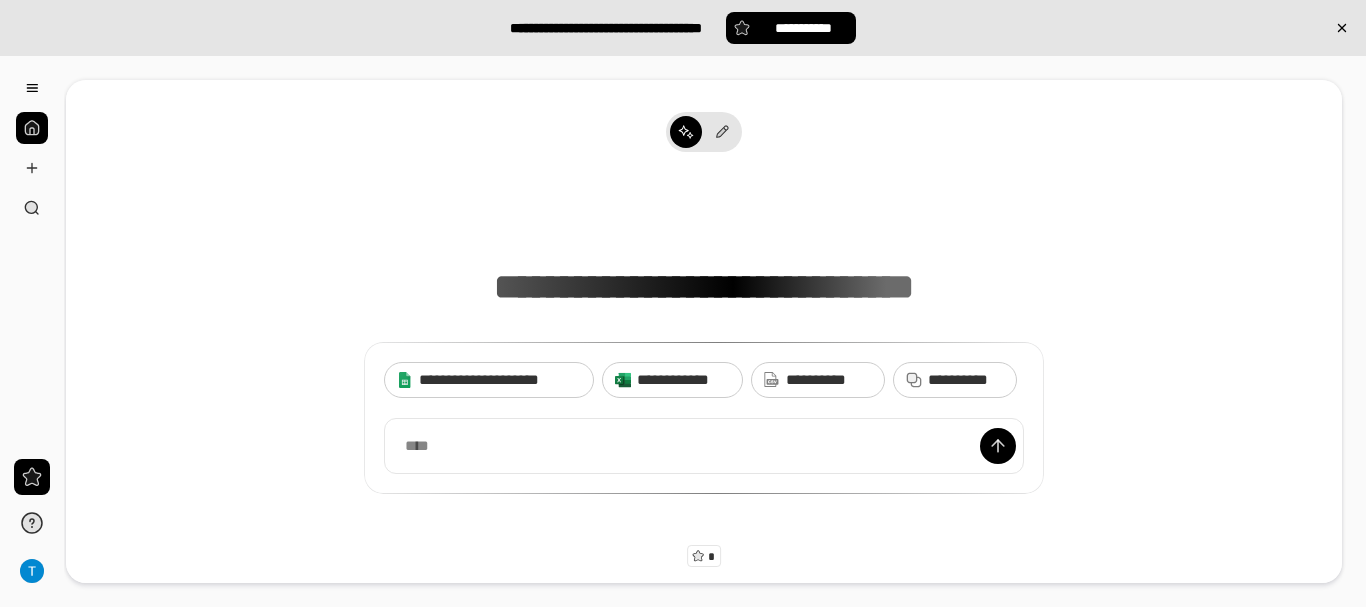 scroll, scrollTop: 0, scrollLeft: 0, axis: both 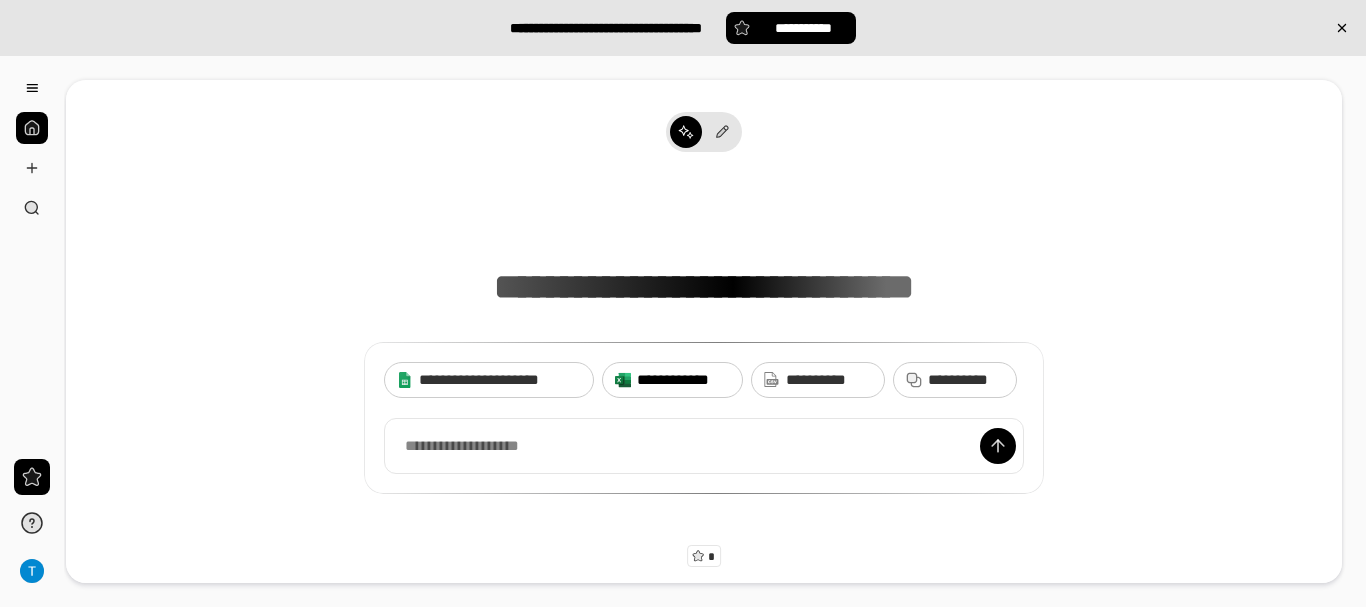 click on "**********" at bounding box center (683, 380) 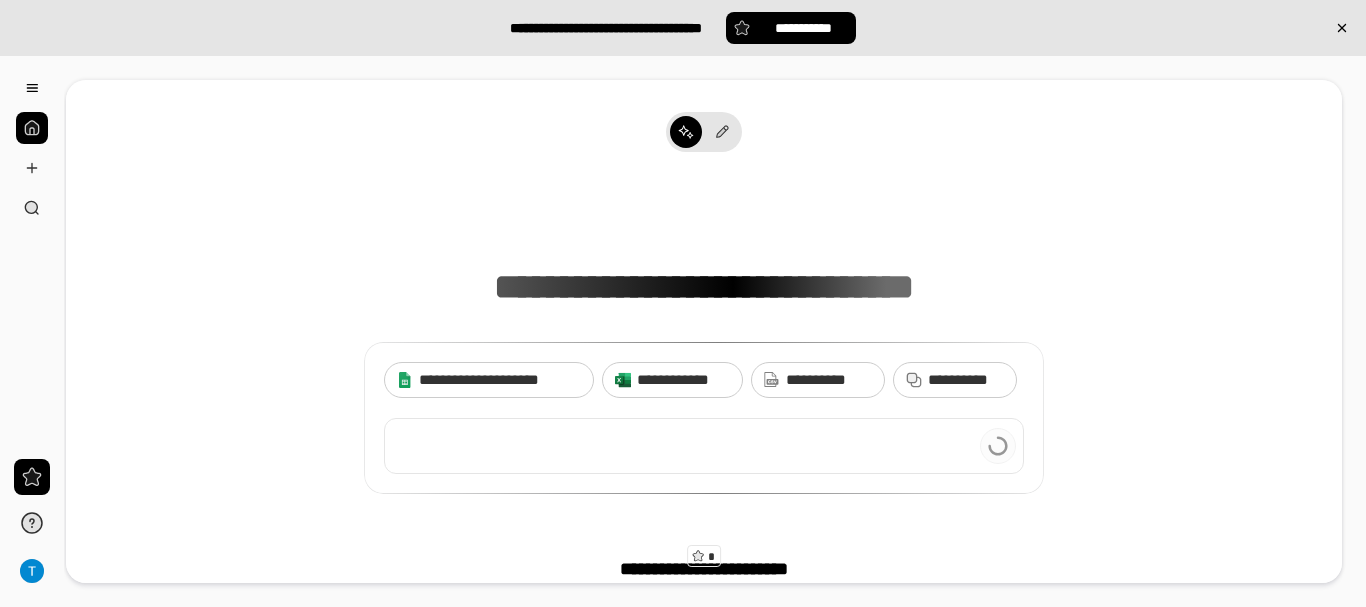 click at bounding box center (704, 446) 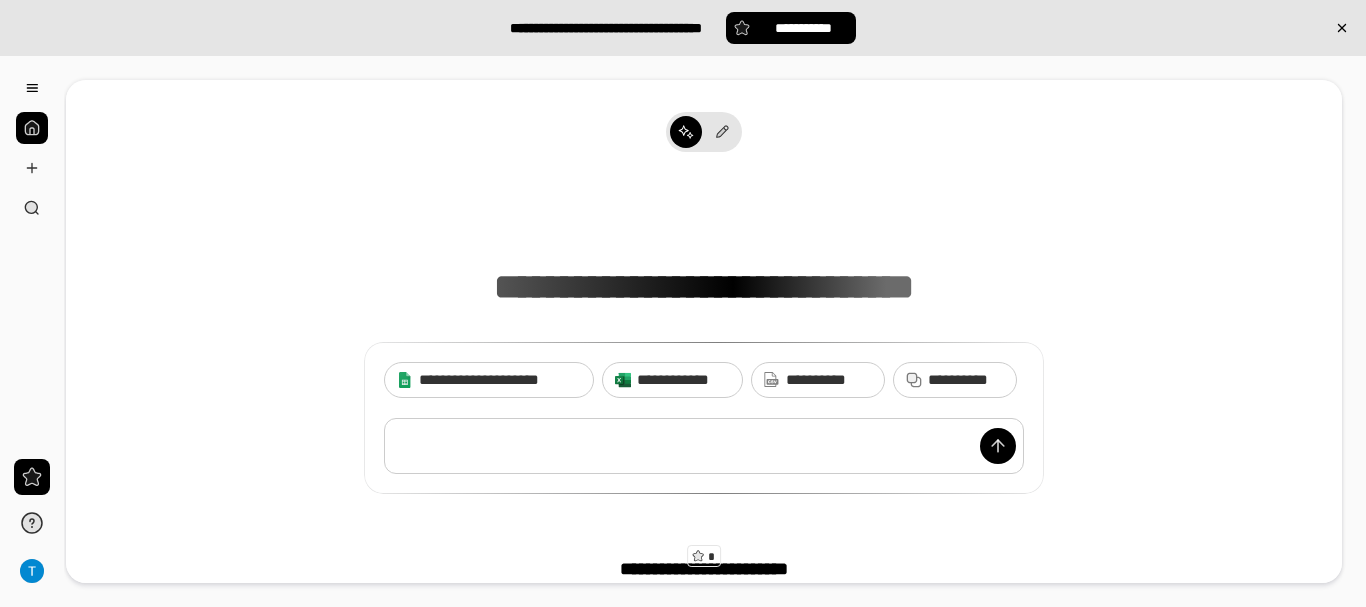 paste 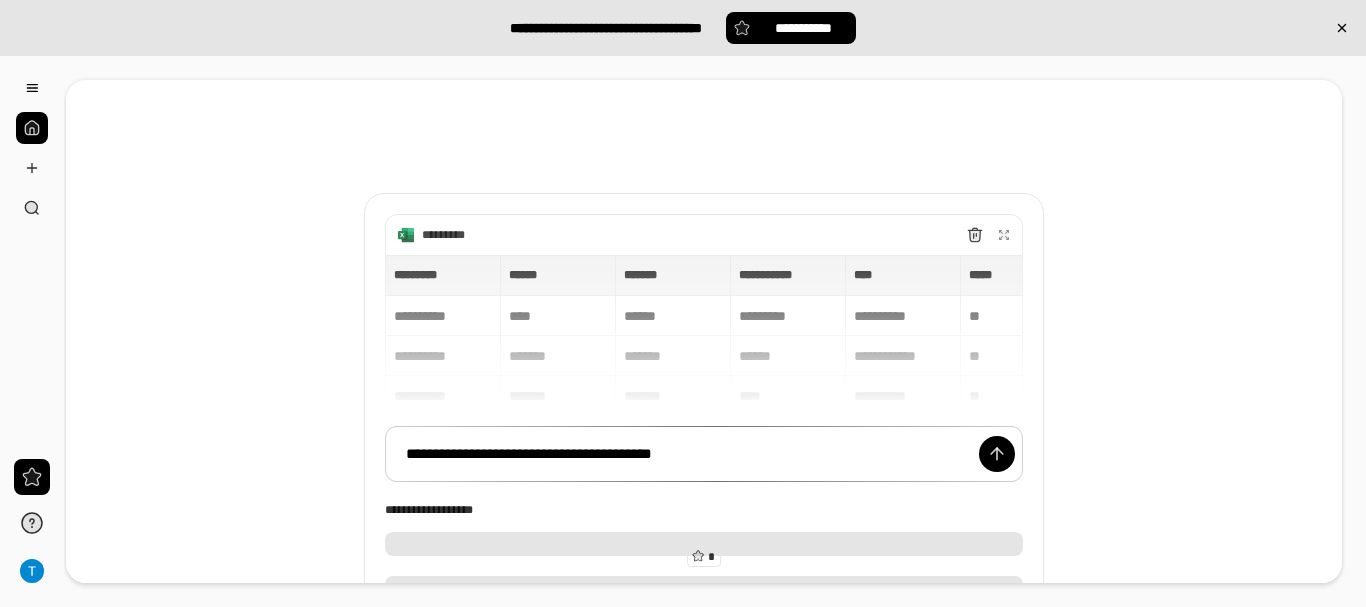 type 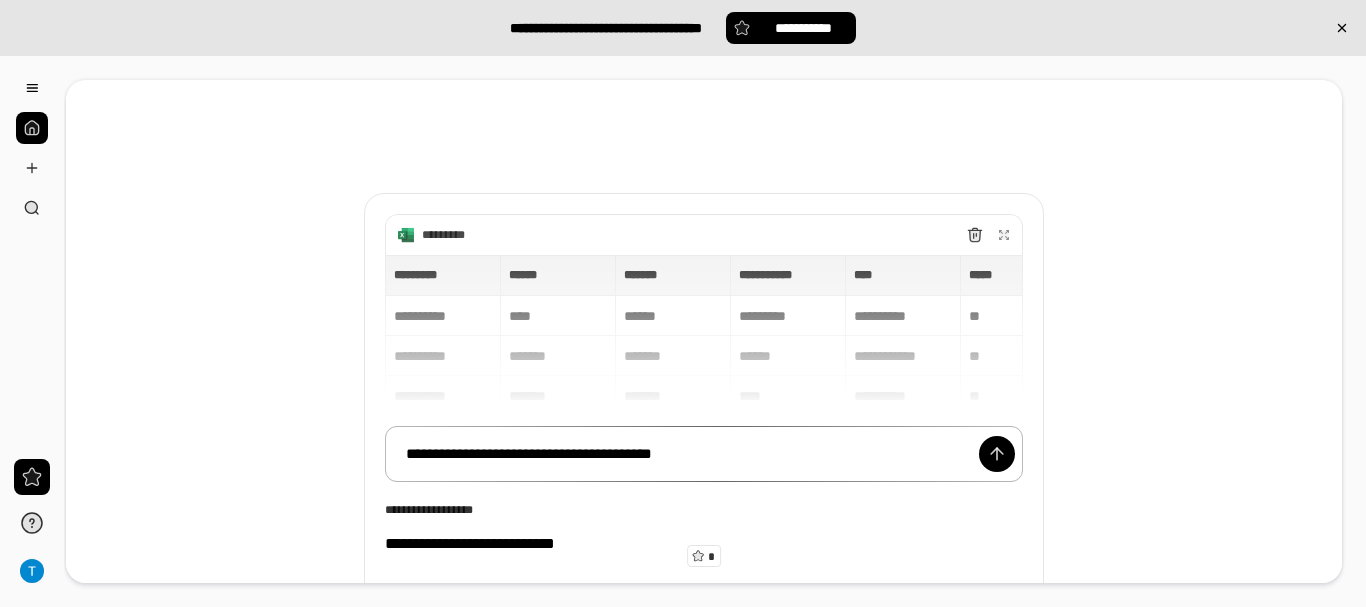 click on "**********" at bounding box center (704, 454) 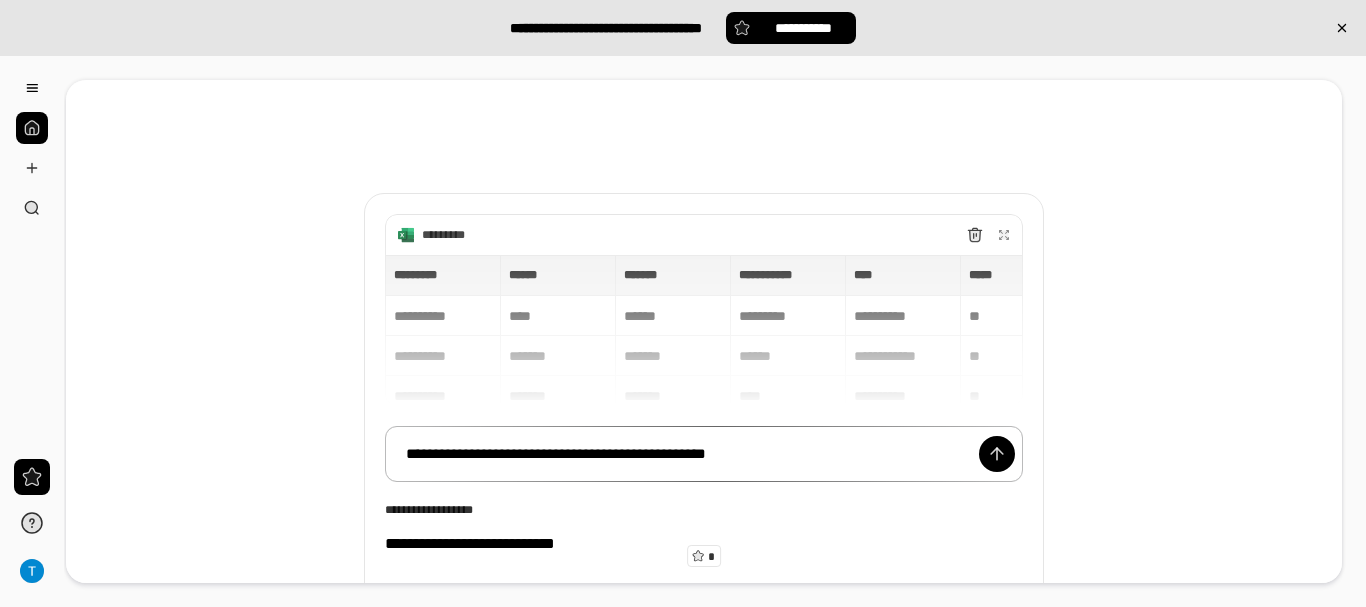 click on "**********" at bounding box center (704, 454) 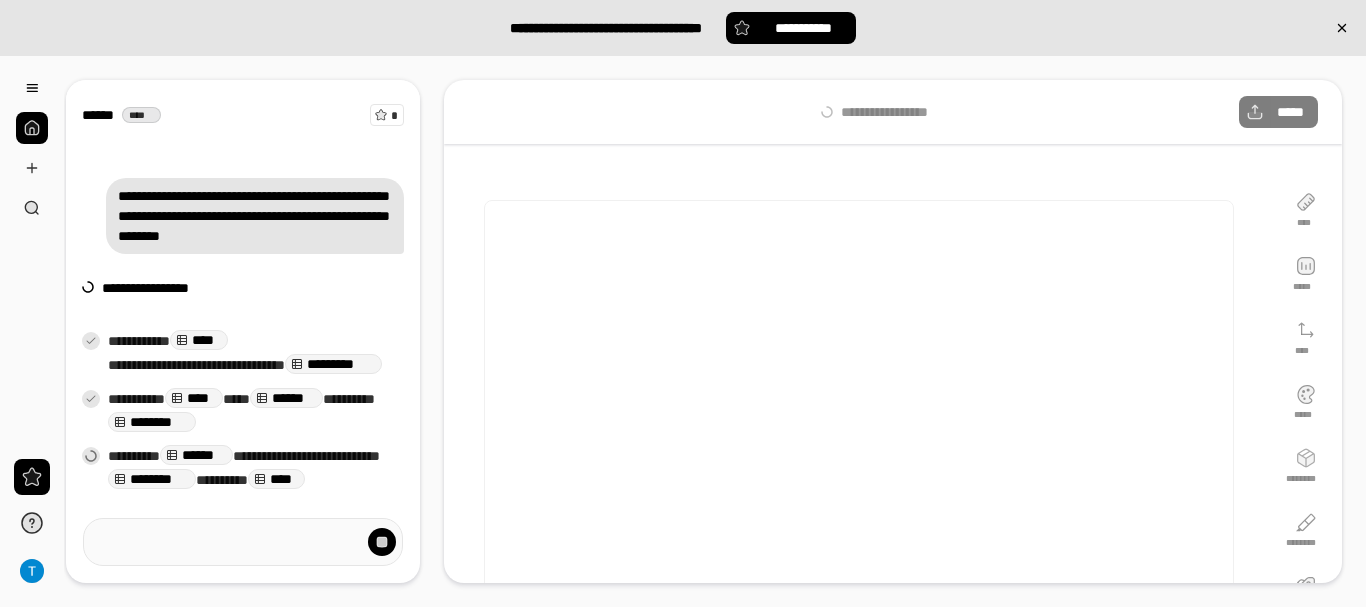 scroll, scrollTop: 71, scrollLeft: 0, axis: vertical 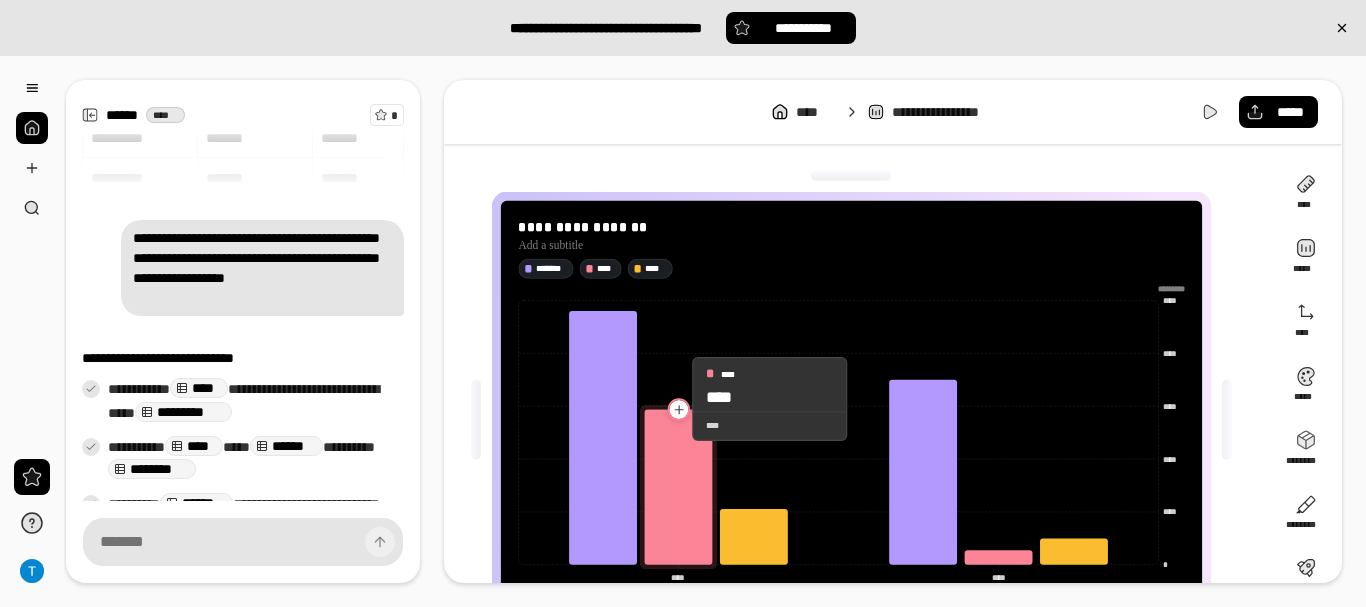 click 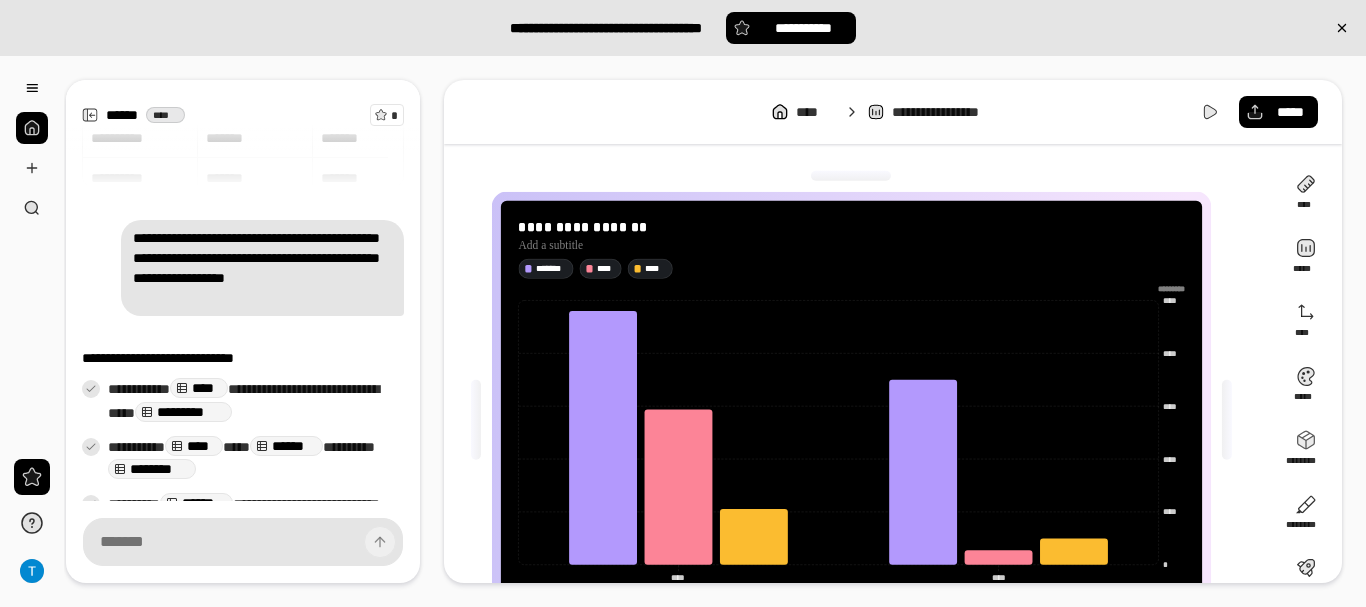 click on "*********" at bounding box center (183, 412) 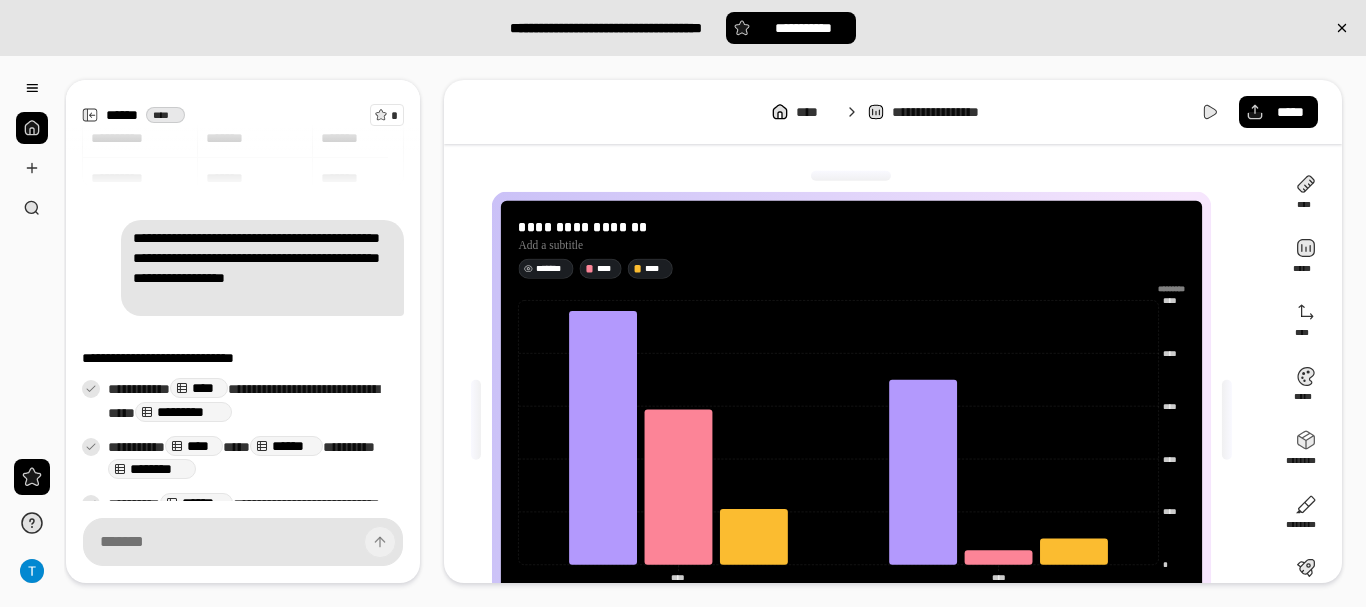 click on "*******" at bounding box center (552, 268) 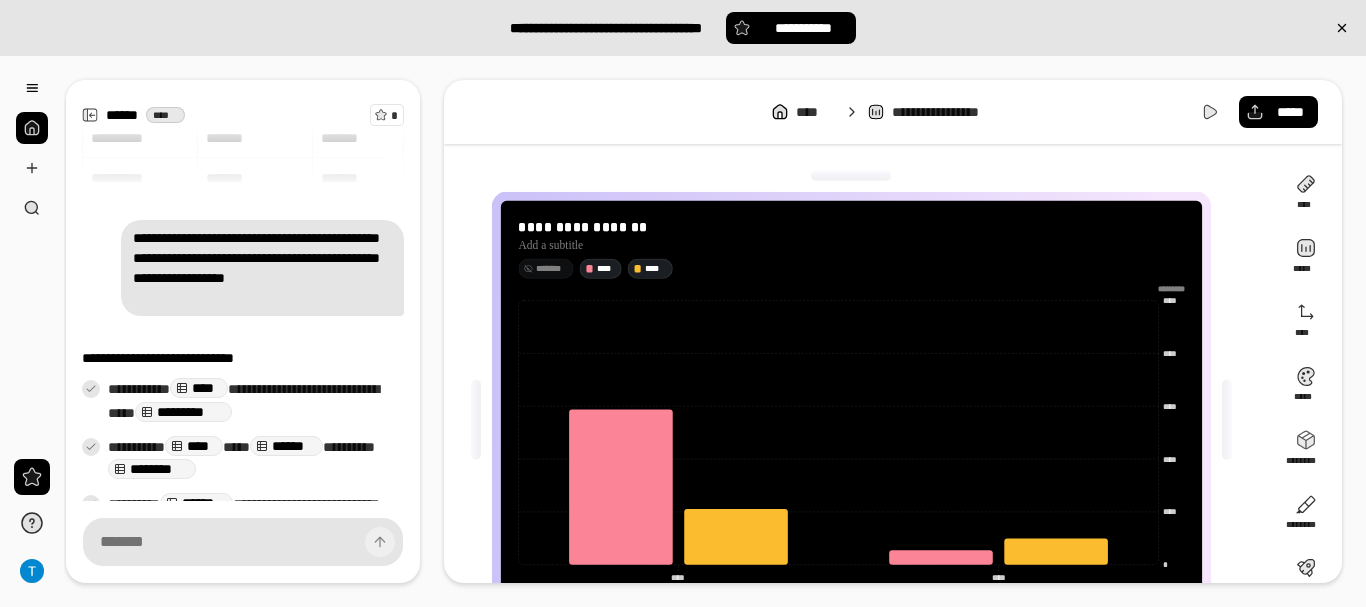 click on "*******" at bounding box center [552, 268] 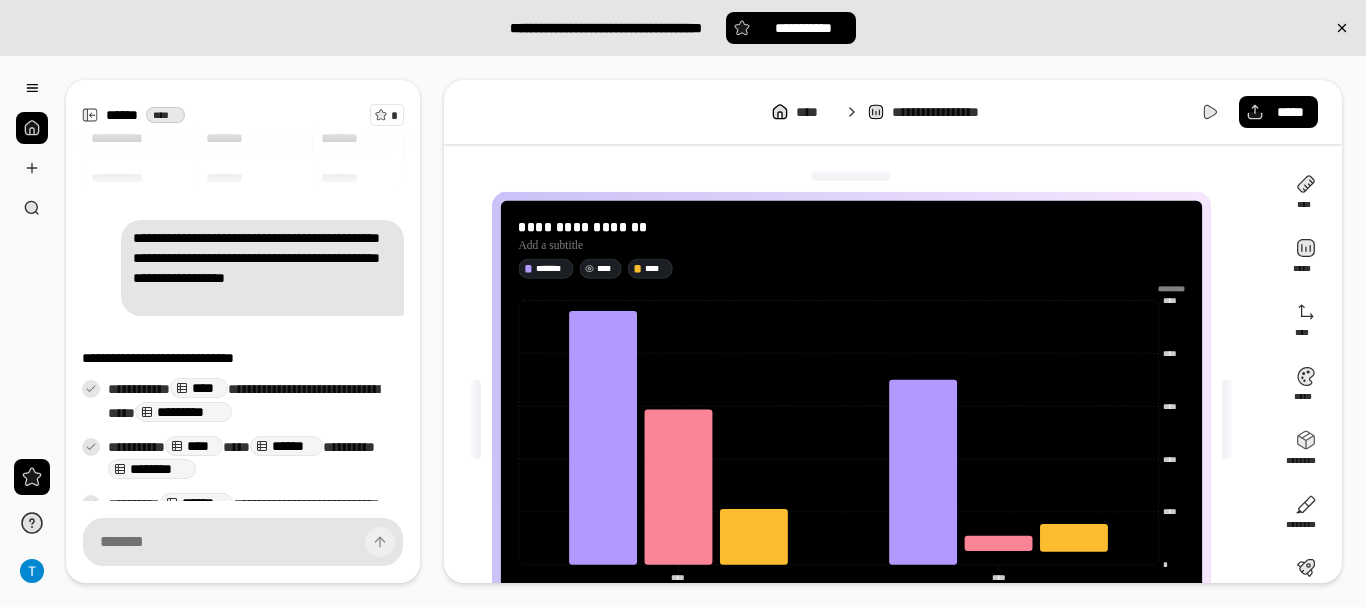 click 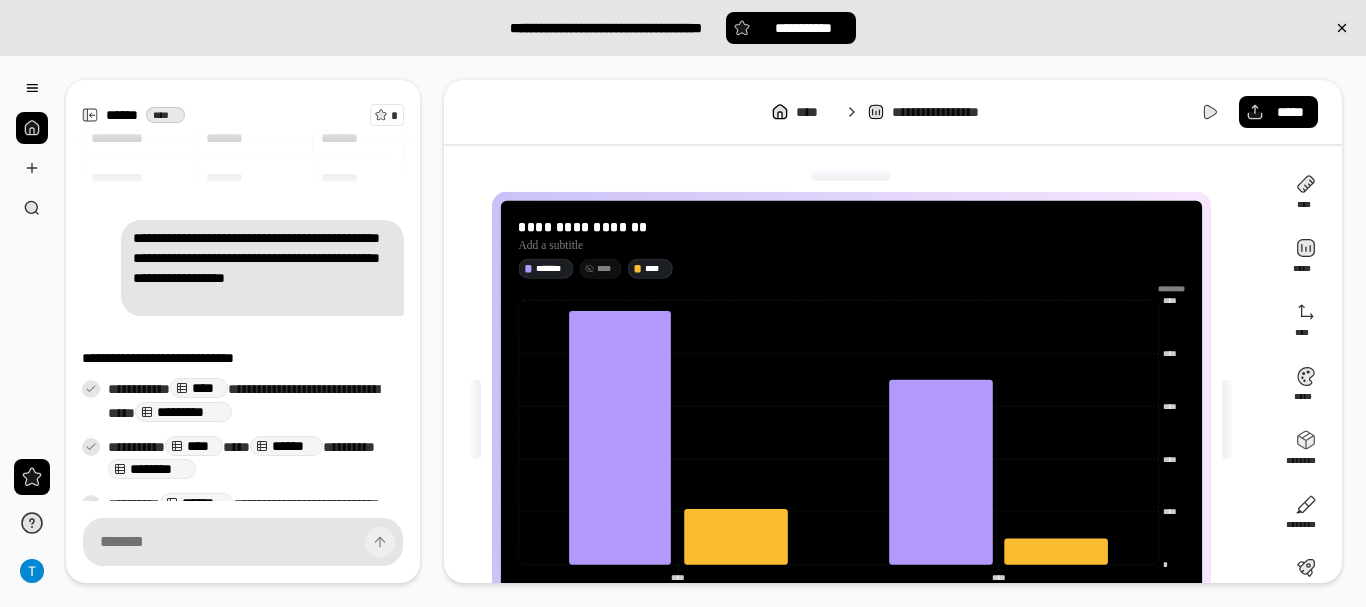 click 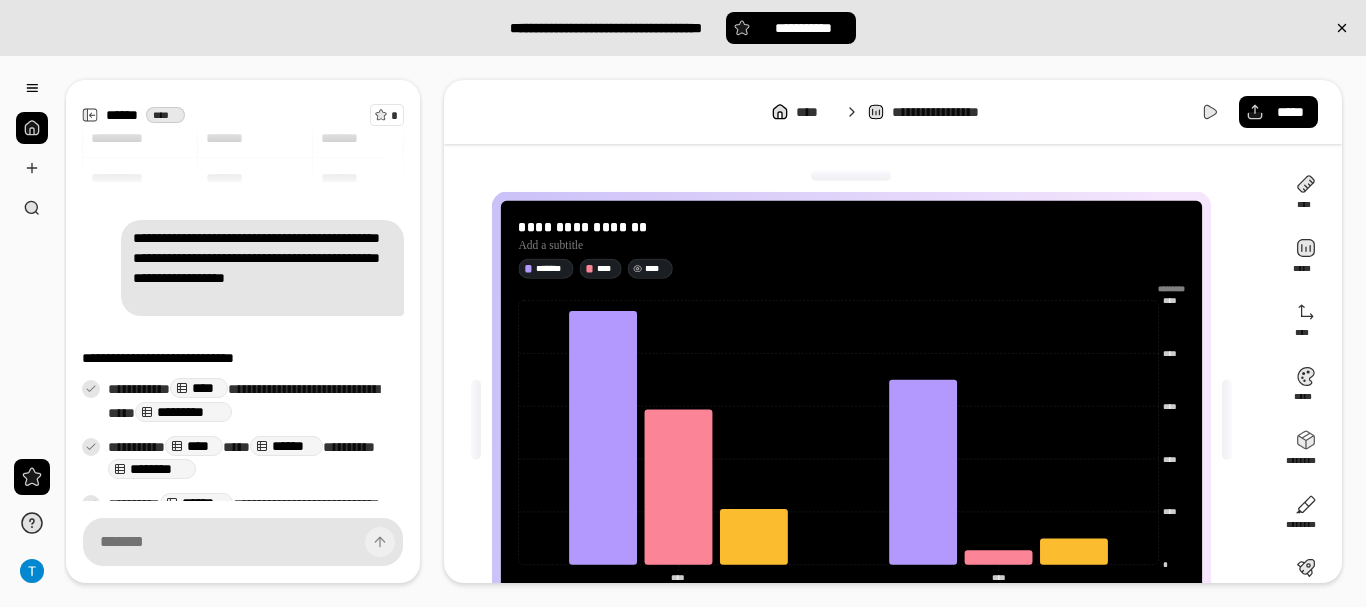 click on "****" at bounding box center (656, 268) 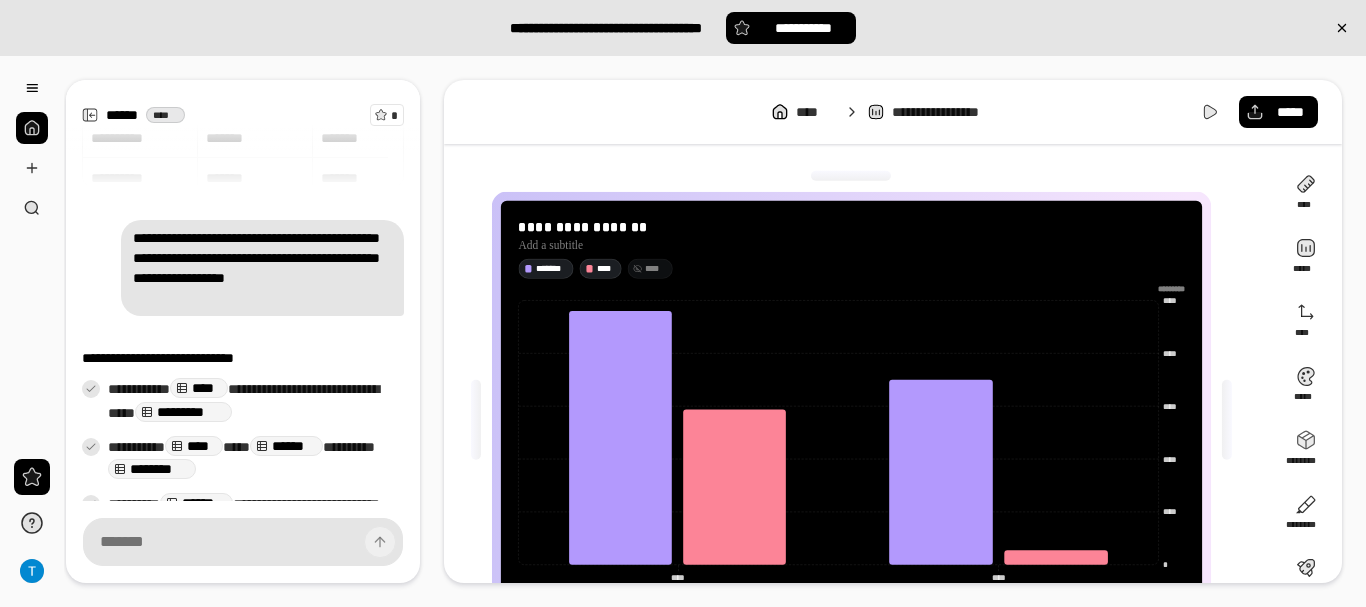 click on "****" at bounding box center [656, 268] 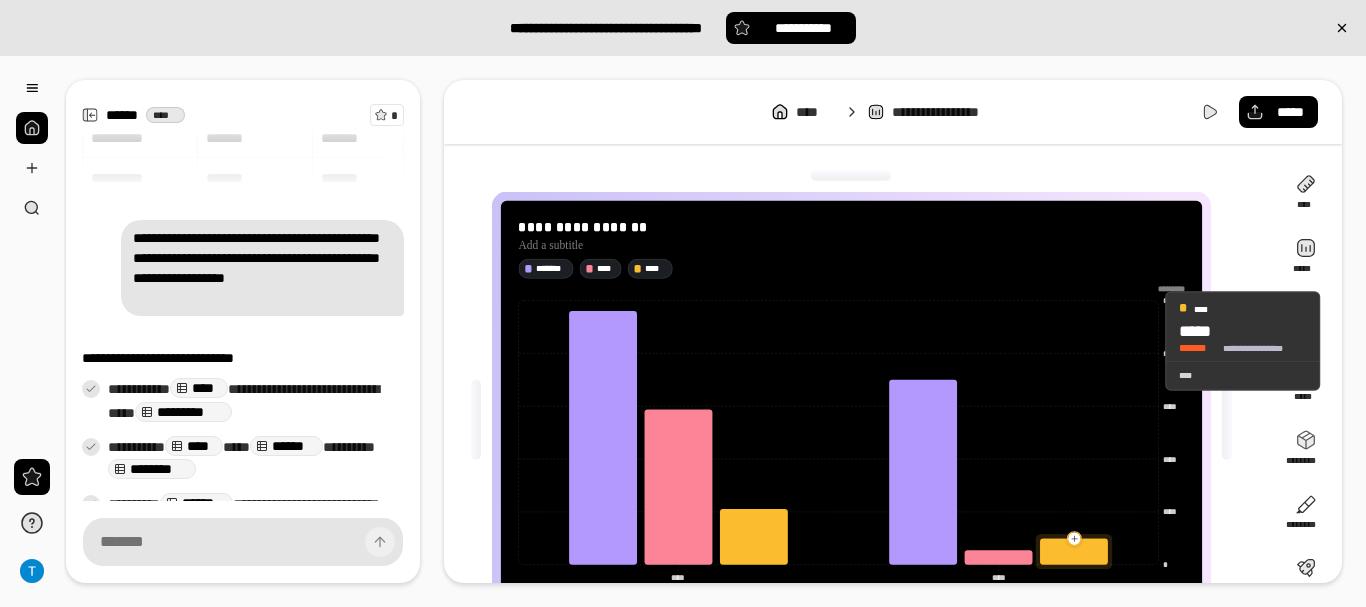 scroll, scrollTop: 101, scrollLeft: 0, axis: vertical 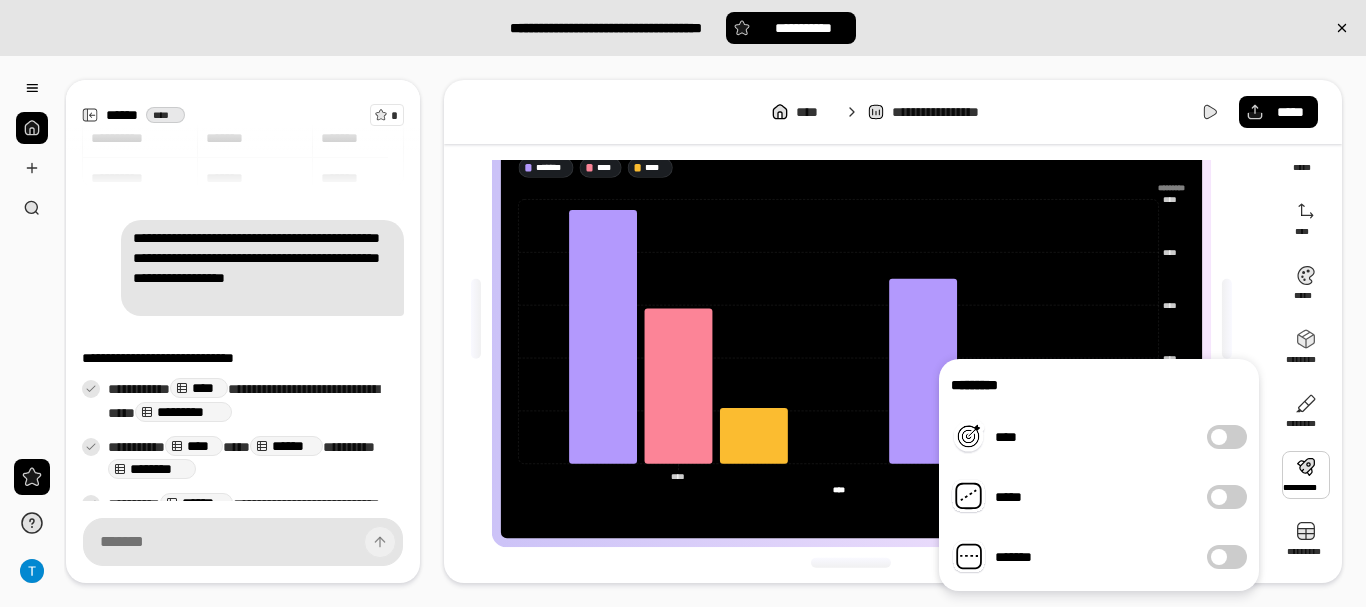 click on "*****" at bounding box center (1227, 497) 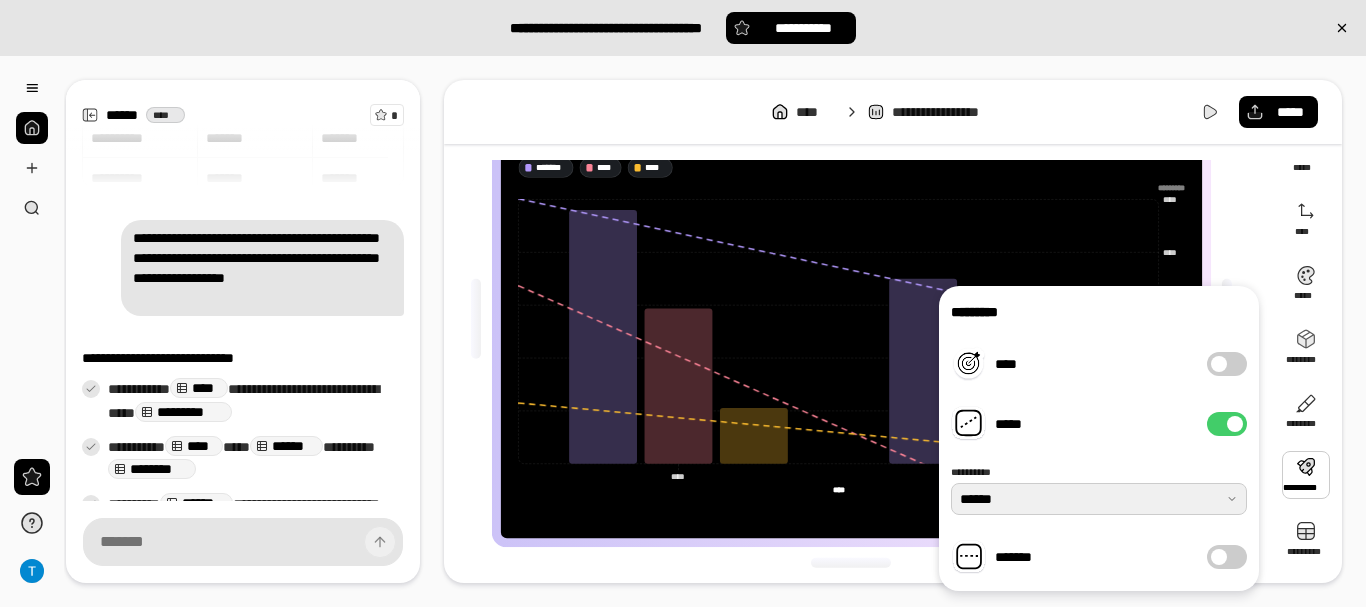 click at bounding box center (1099, 499) 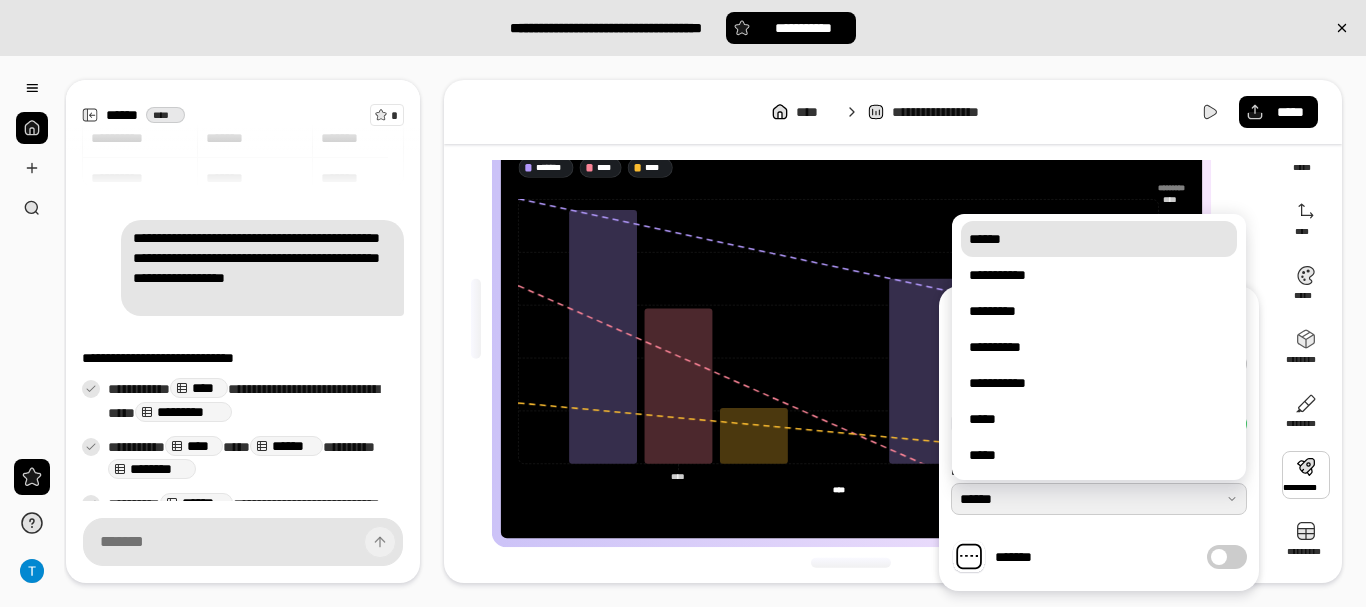 click at bounding box center [1099, 499] 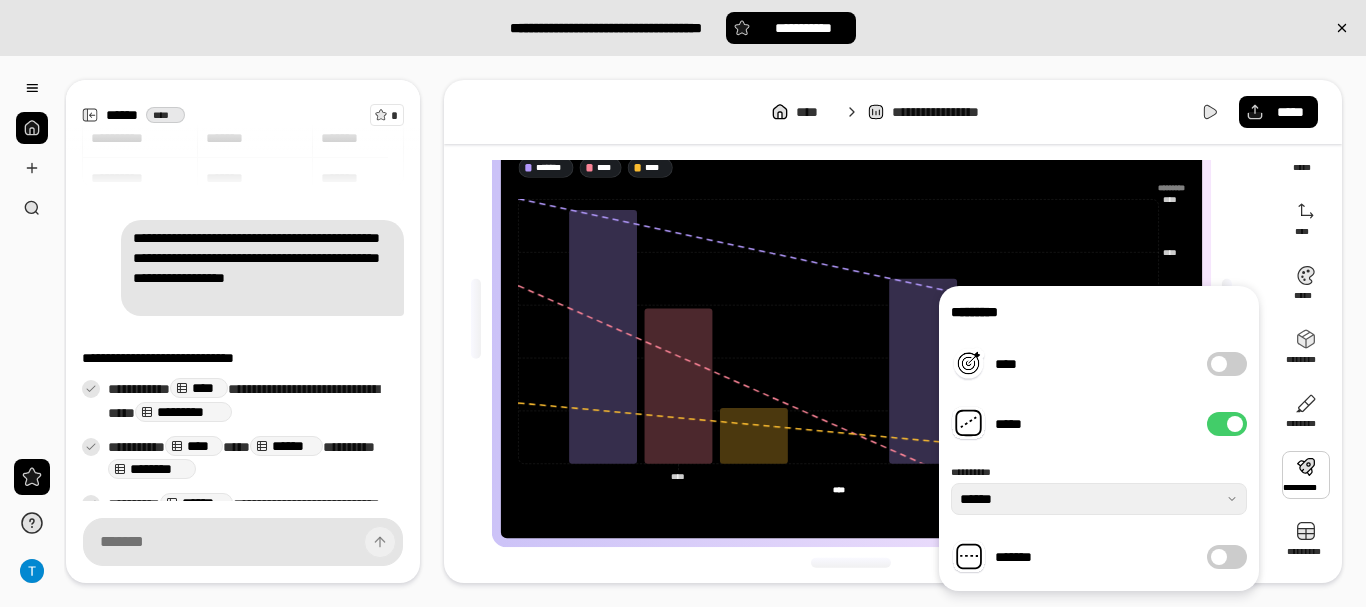 click on "*****" at bounding box center [1227, 424] 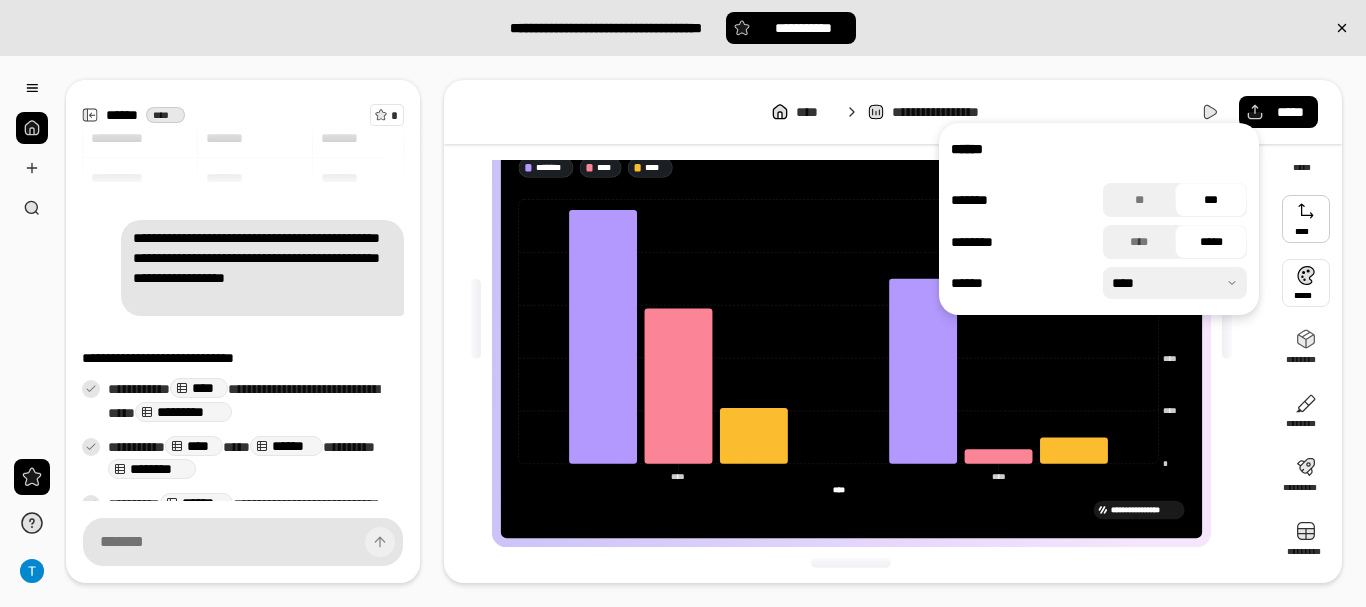 drag, startPoint x: 1283, startPoint y: 191, endPoint x: 1301, endPoint y: 297, distance: 107.51744 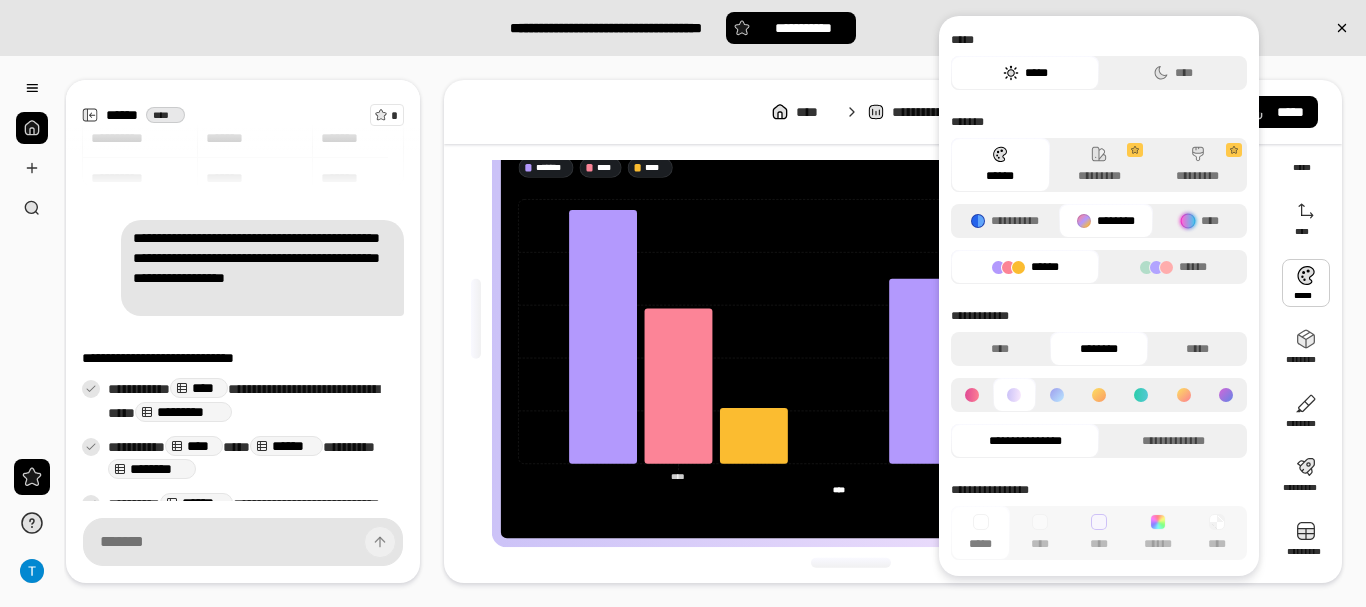 drag, startPoint x: 1087, startPoint y: 223, endPoint x: 1050, endPoint y: 275, distance: 63.82006 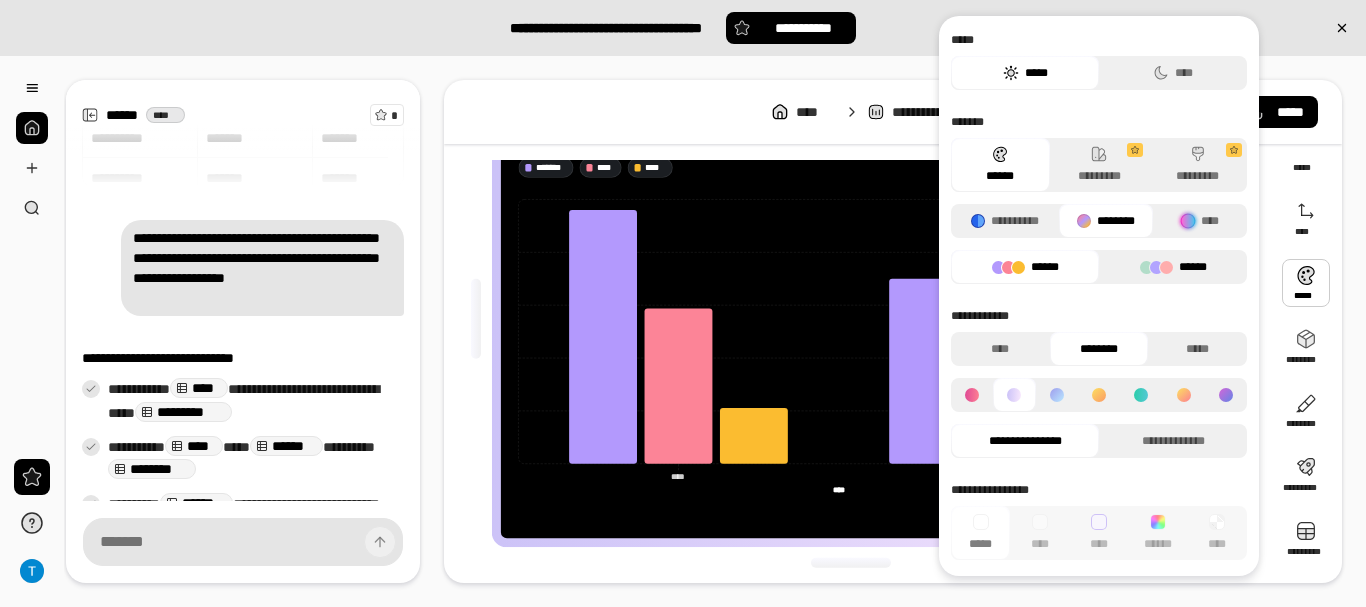 click on "******" at bounding box center (1173, 267) 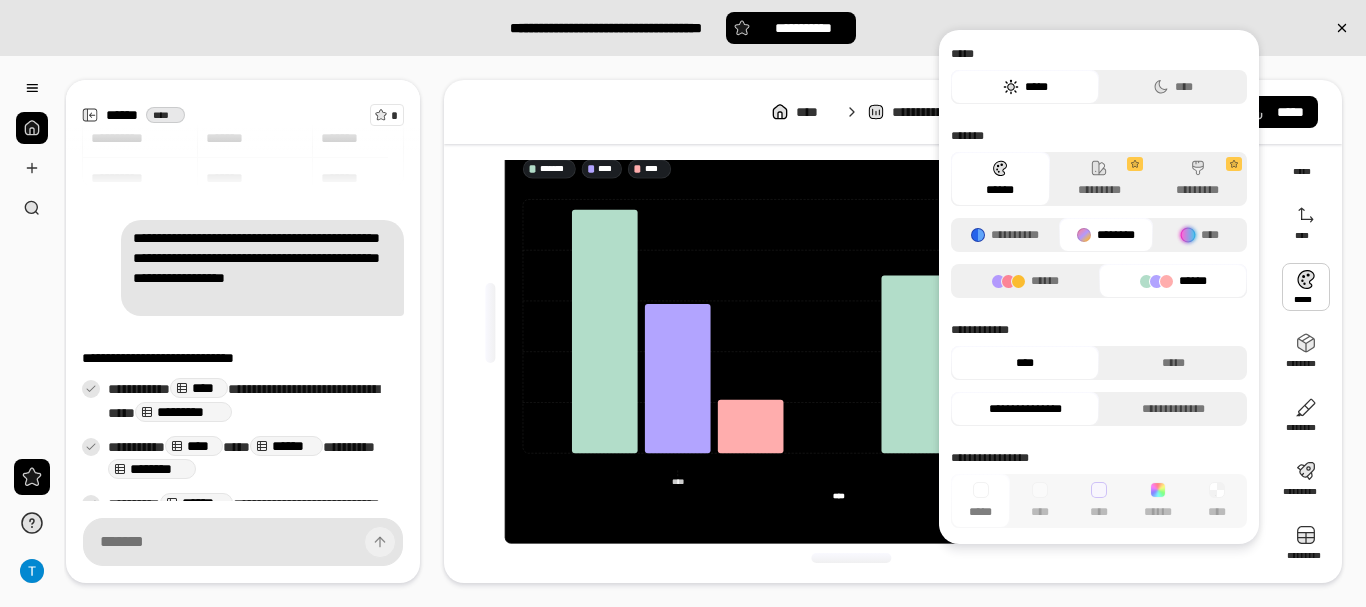 scroll, scrollTop: 97, scrollLeft: 0, axis: vertical 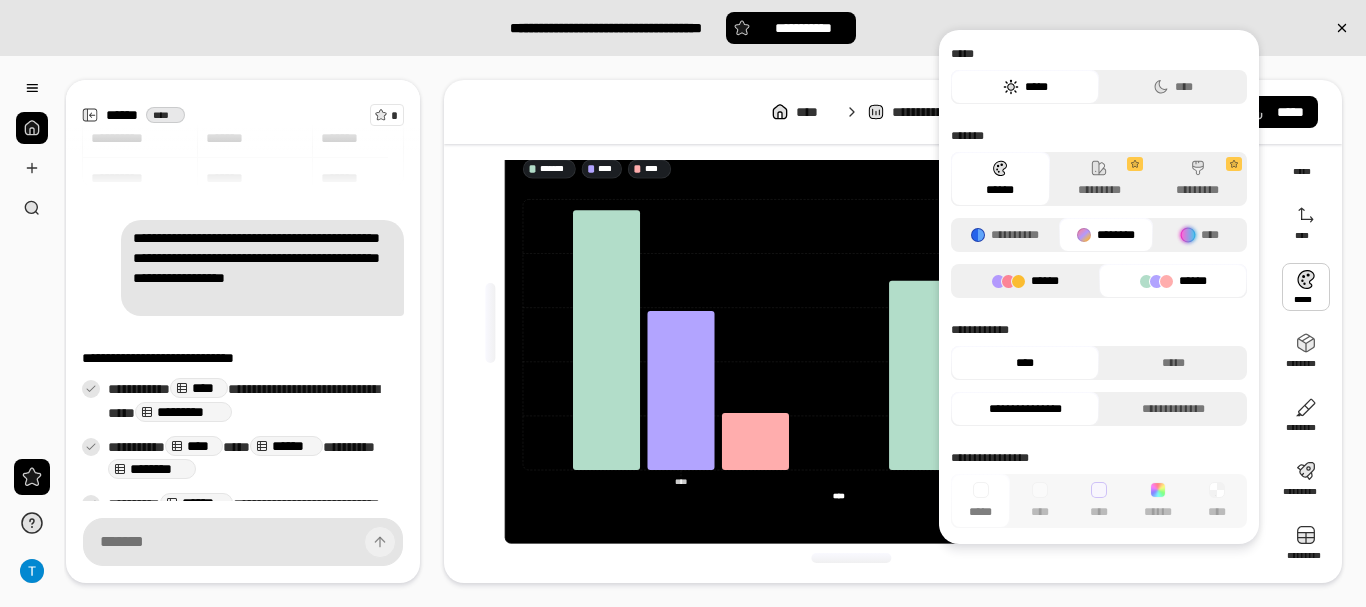 click on "******" at bounding box center [1025, 281] 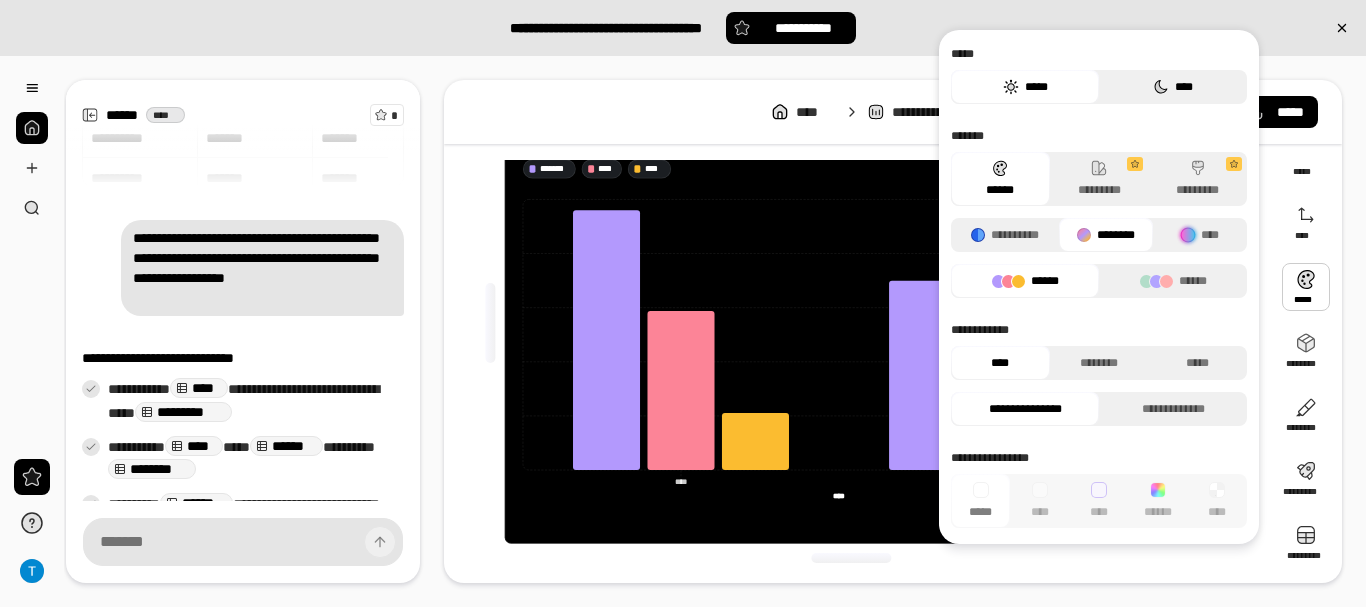 click on "****" at bounding box center (1173, 87) 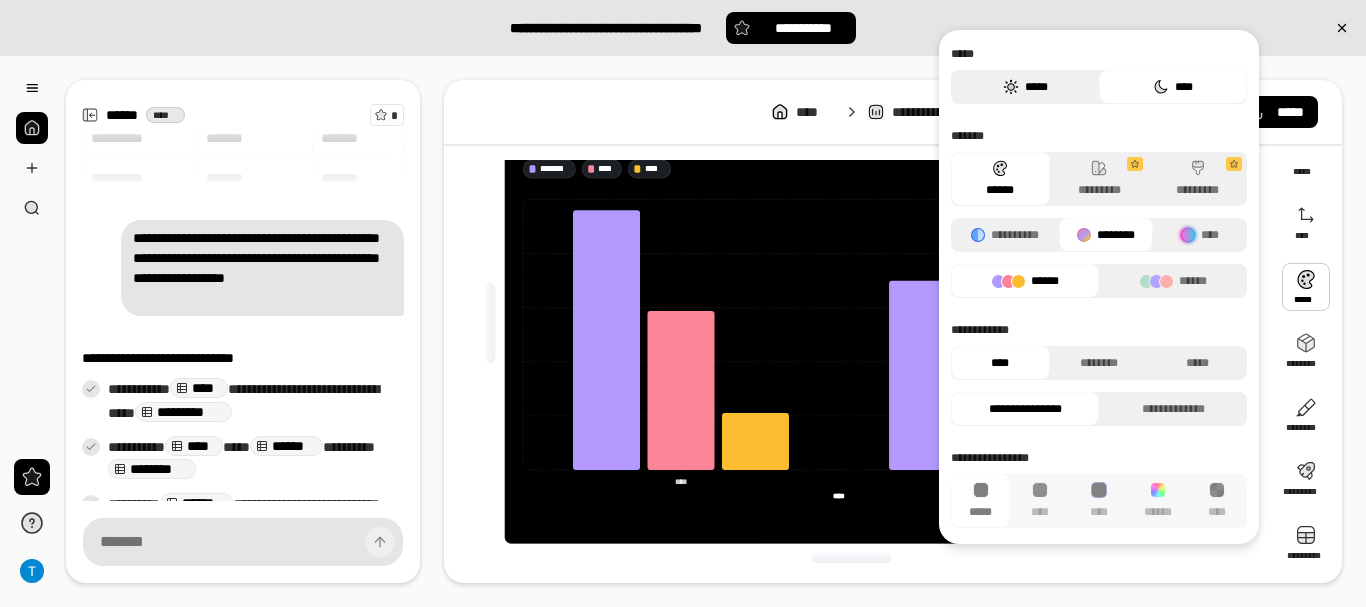 click on "*****" at bounding box center [1025, 87] 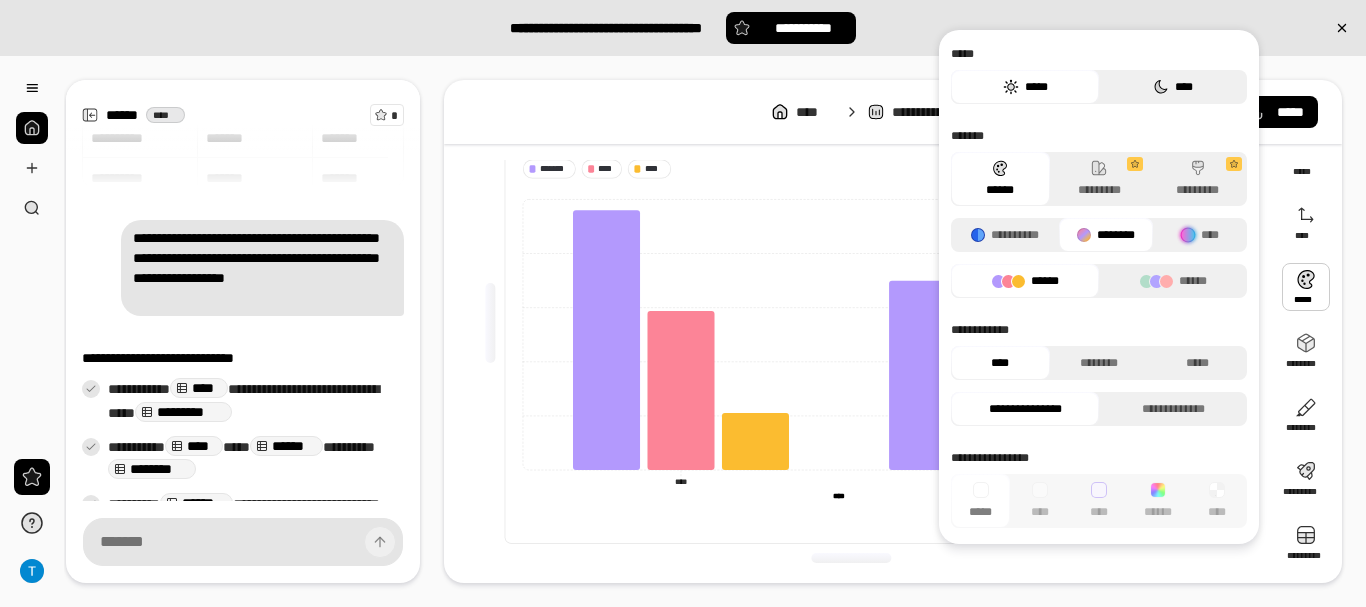 click 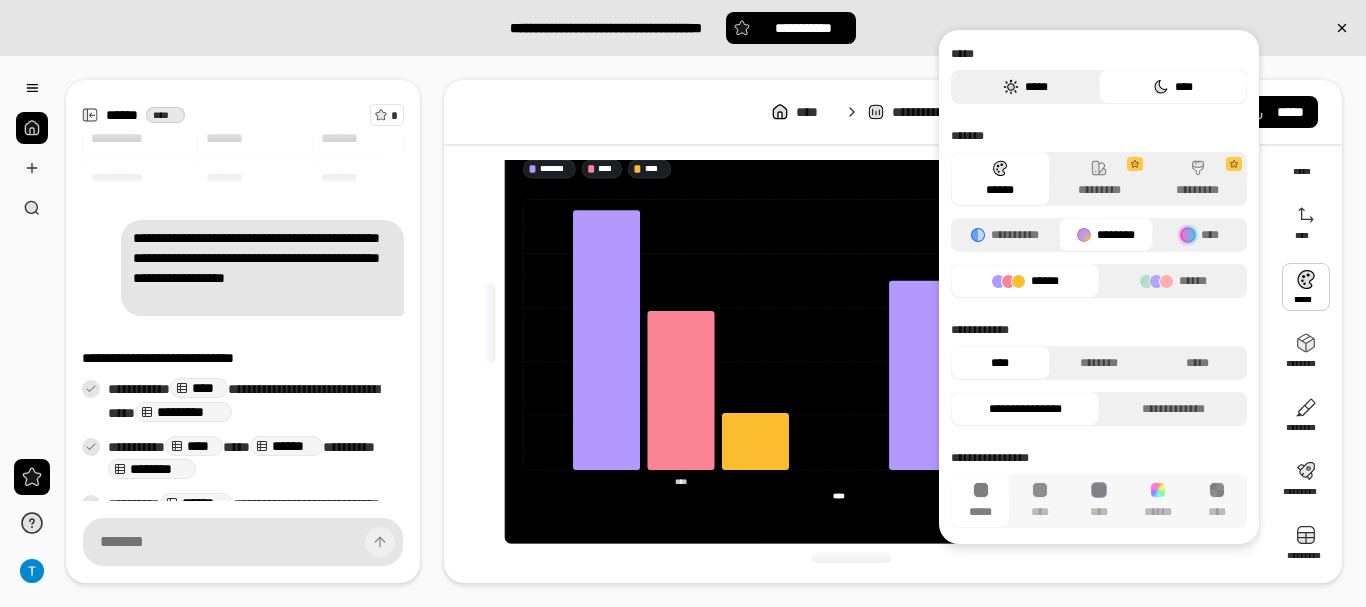 click on "*****" at bounding box center (1025, 87) 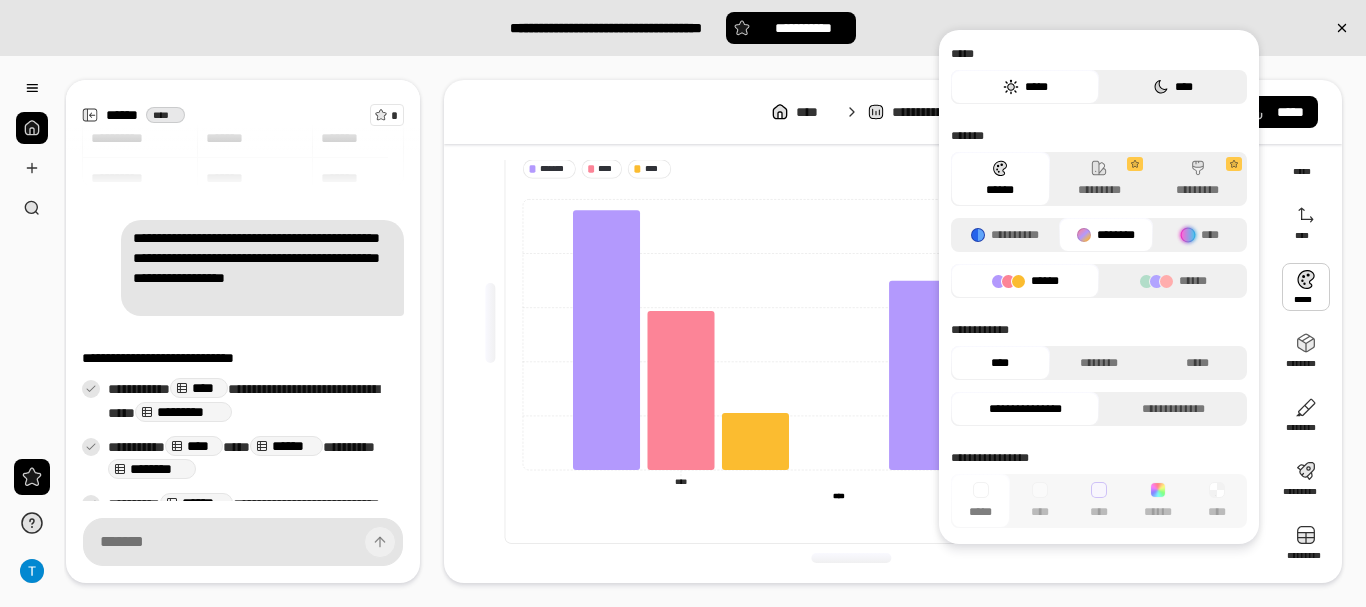 click on "****" at bounding box center (1173, 87) 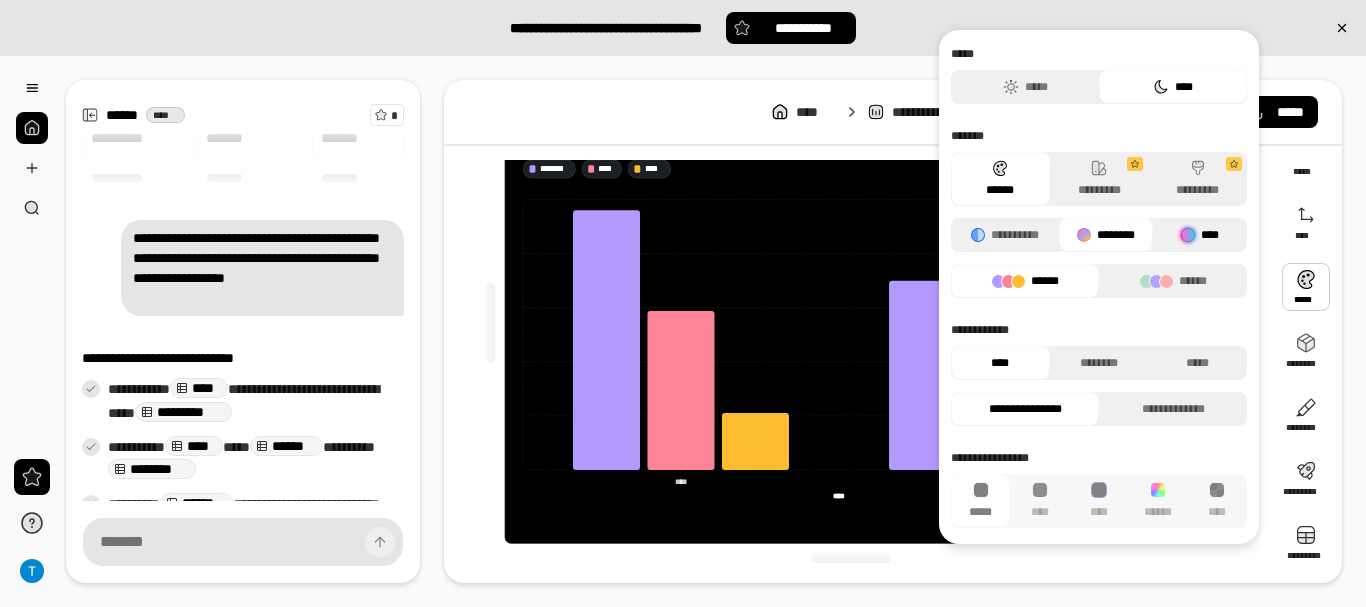 click at bounding box center (1188, 235) 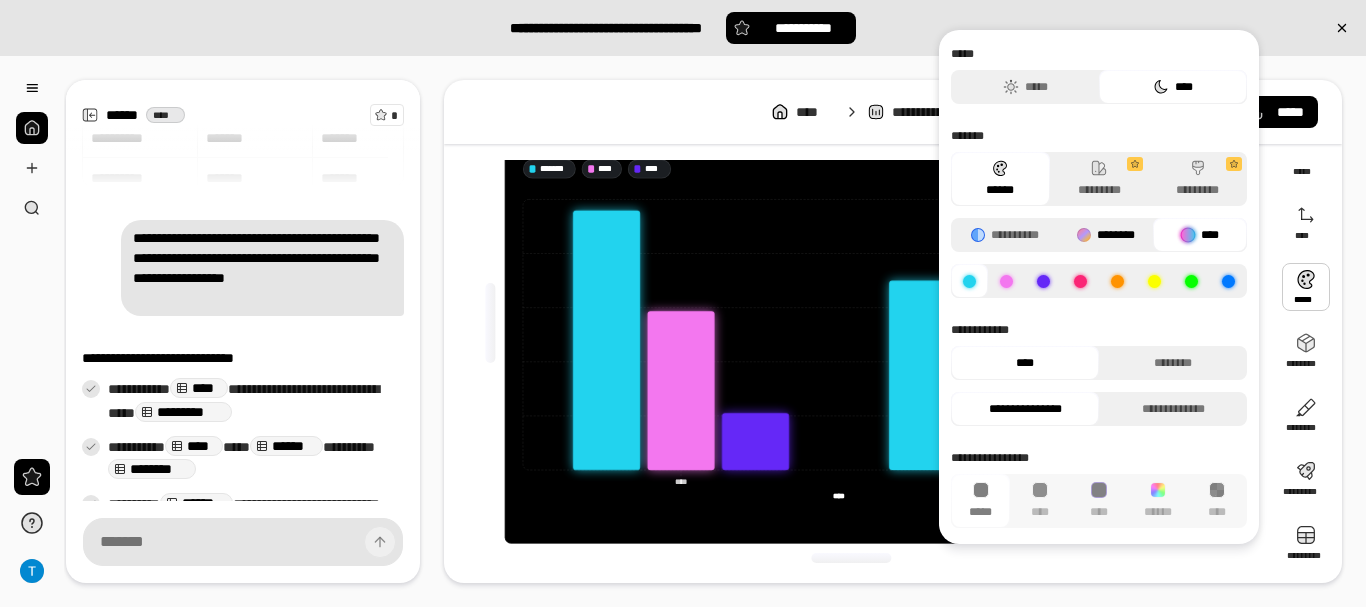 click on "********" at bounding box center (1106, 235) 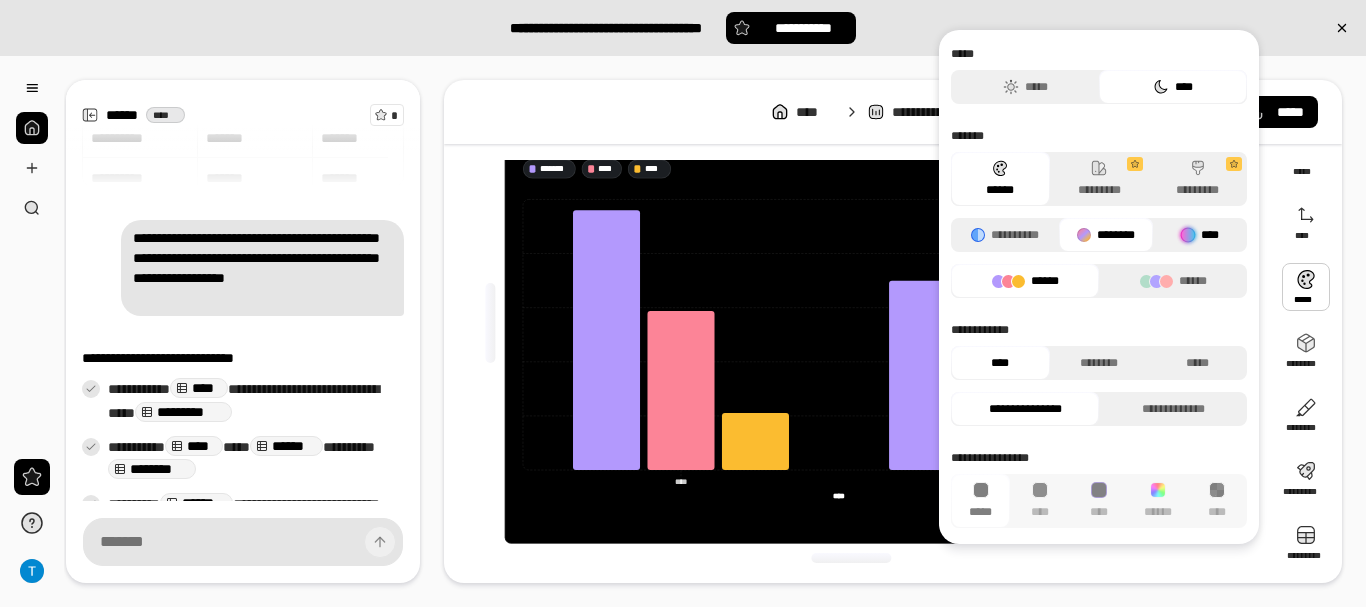 click at bounding box center [1188, 235] 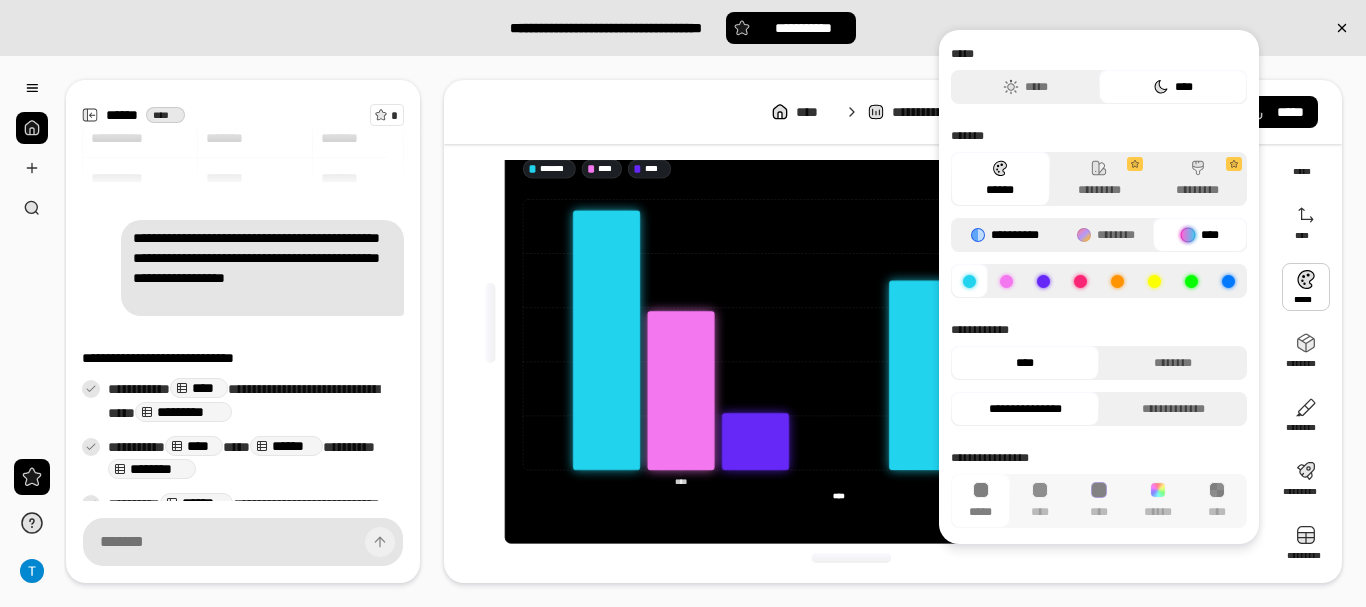 click on "**********" at bounding box center [1005, 235] 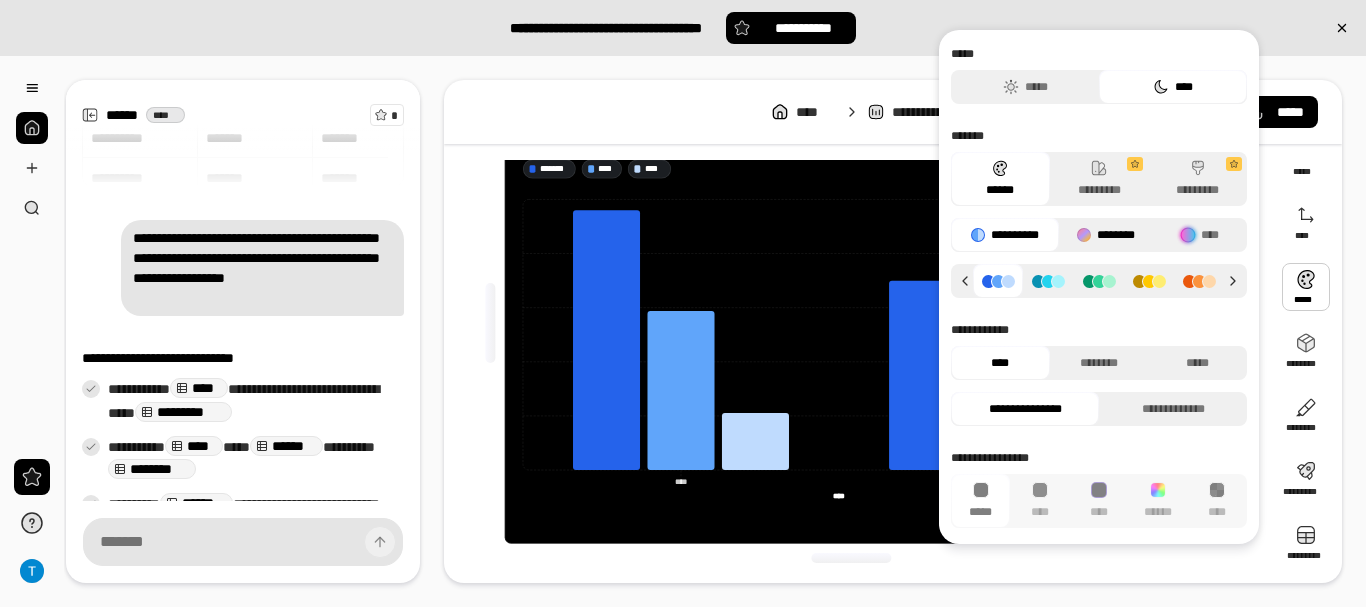 click on "********" at bounding box center (1106, 235) 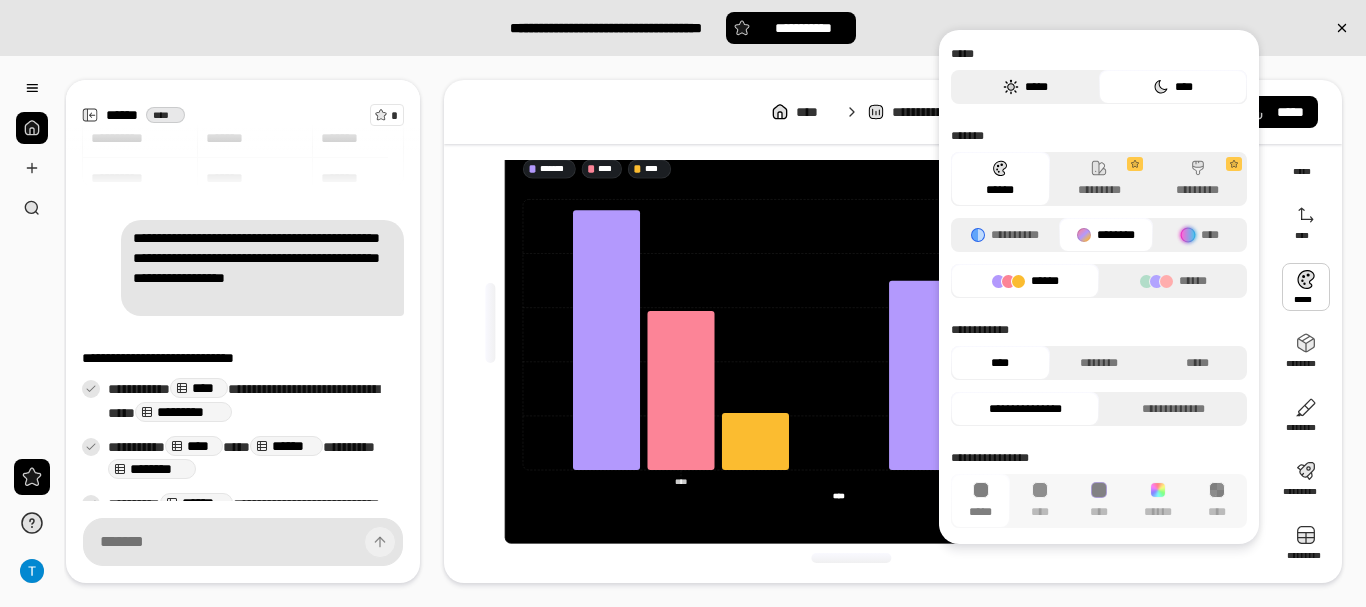 click on "*****" at bounding box center [1025, 87] 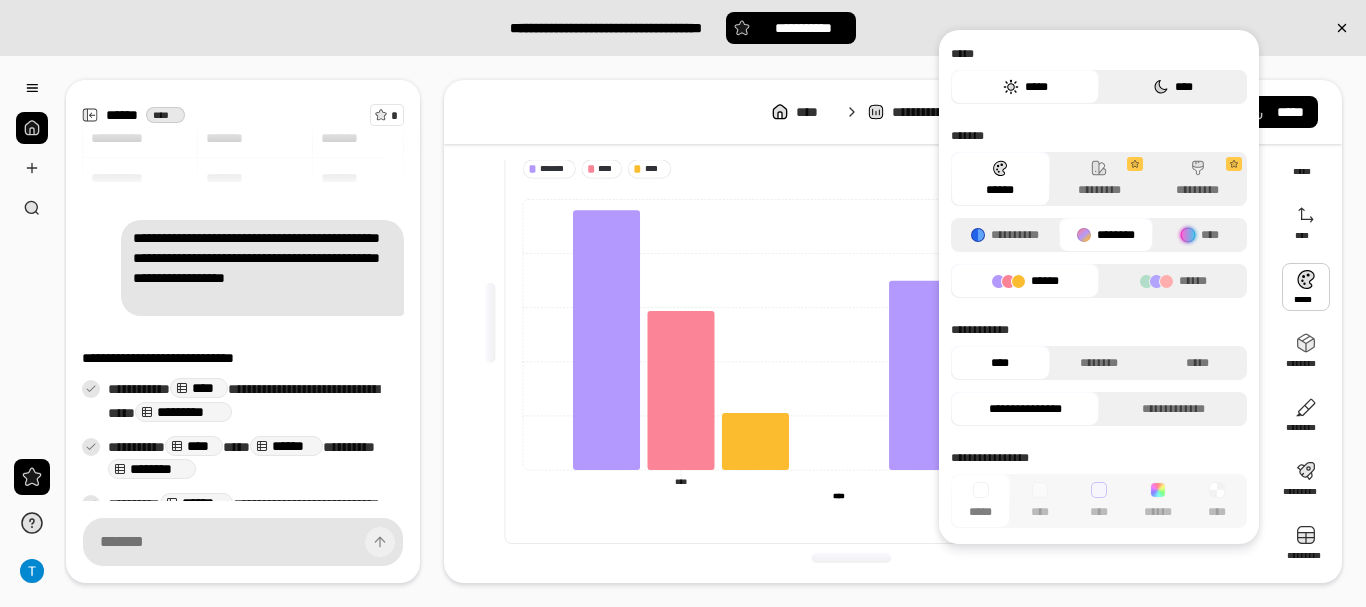 click on "****" at bounding box center (1173, 87) 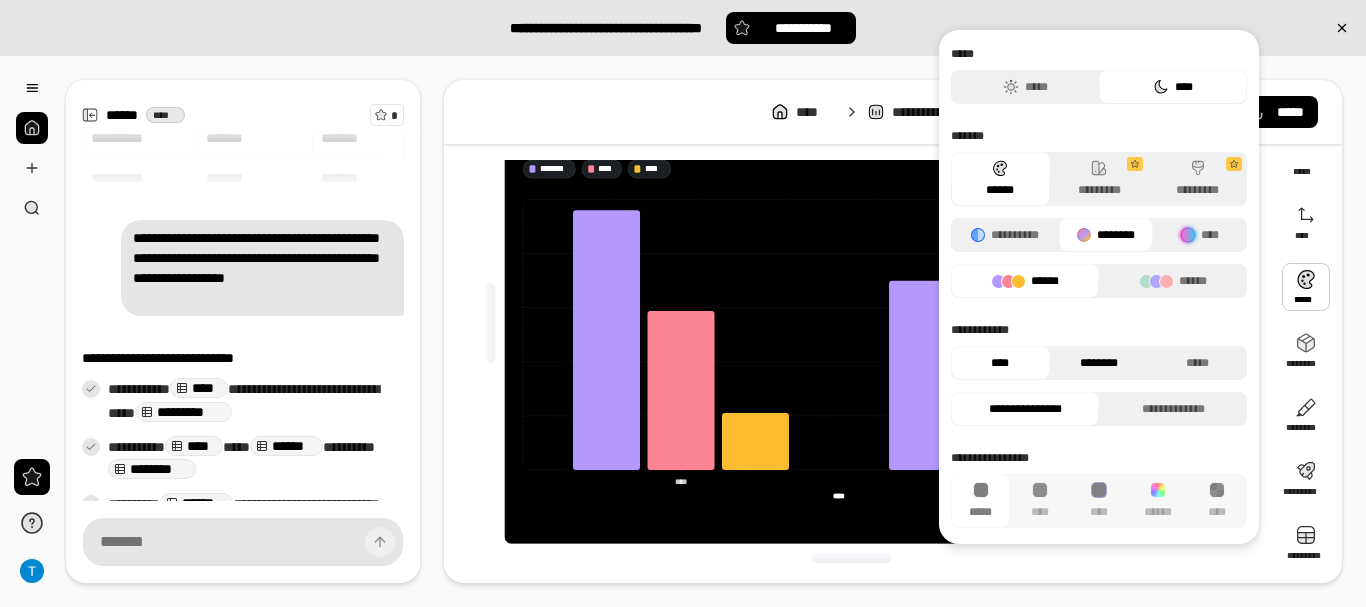 click on "********" at bounding box center (1099, 363) 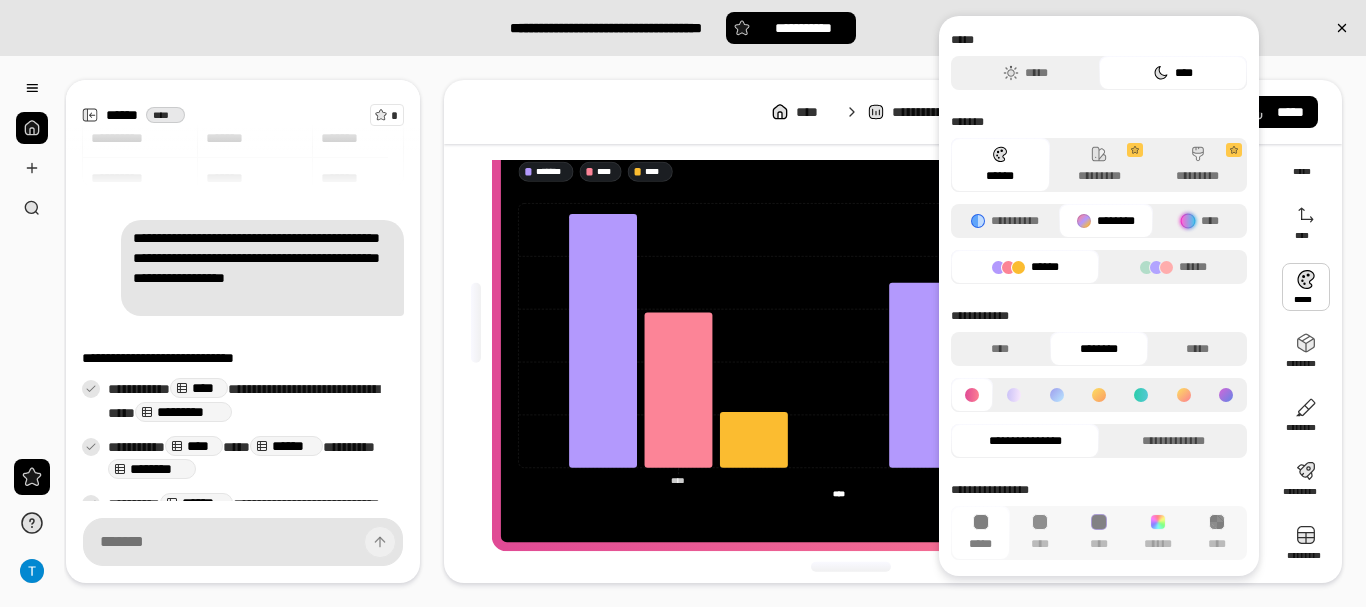 click on "**********" at bounding box center (1099, 383) 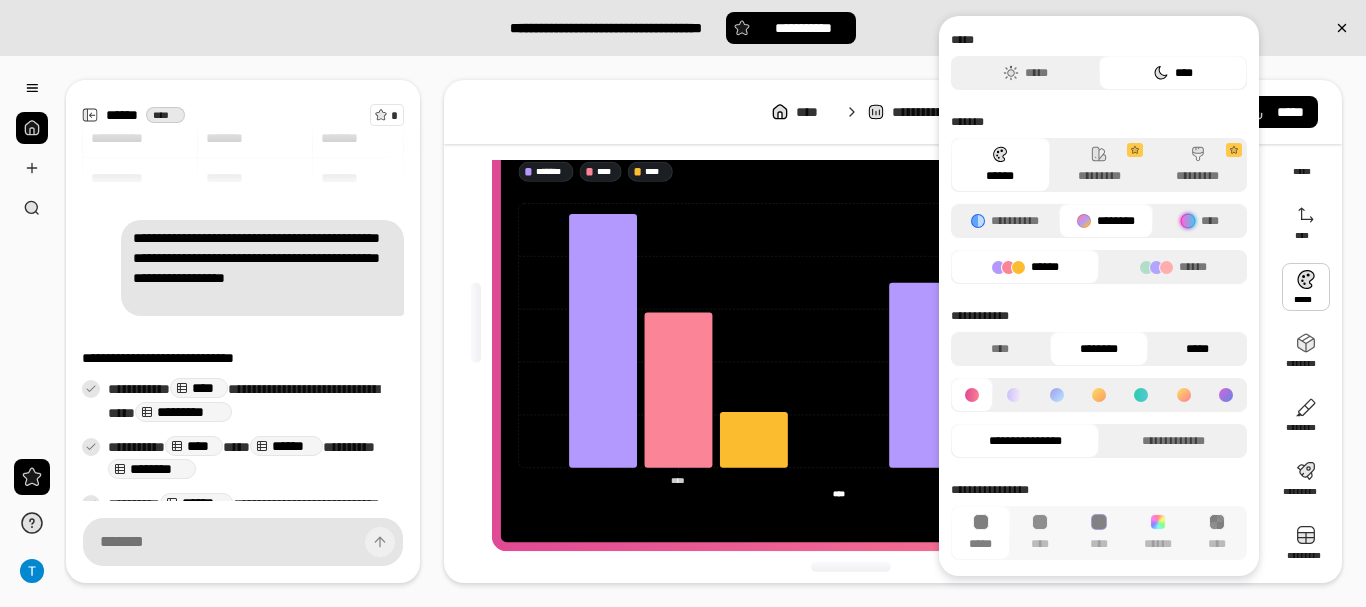 click on "*****" at bounding box center (1197, 349) 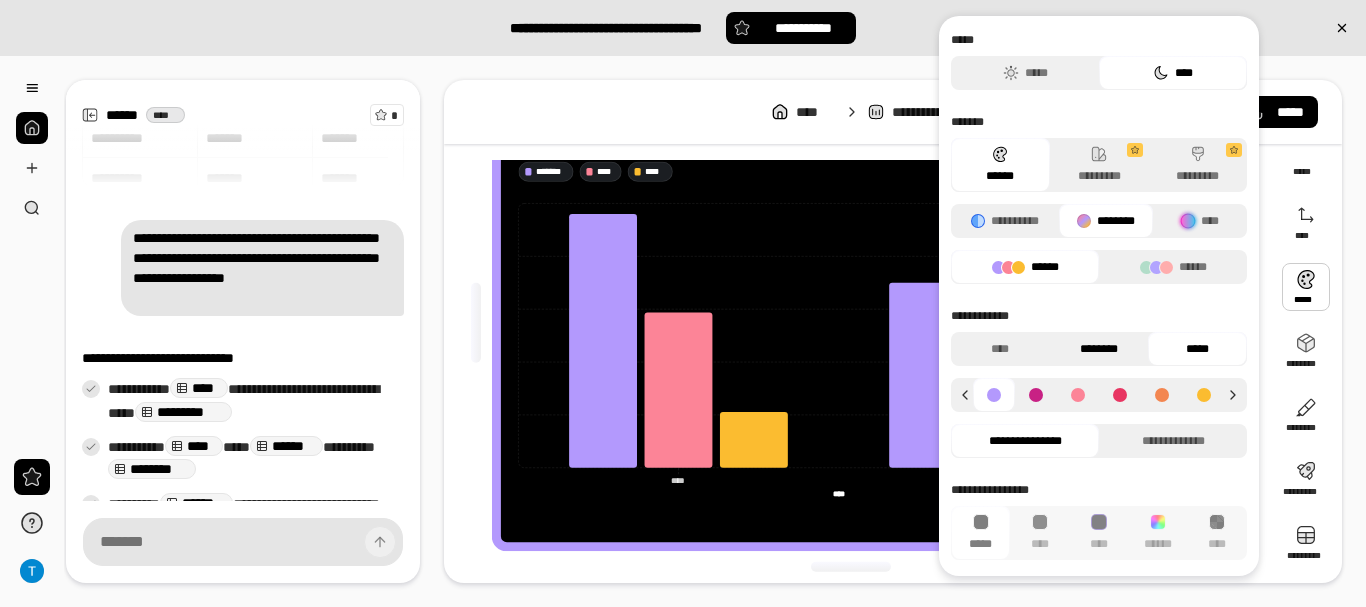click on "********" at bounding box center (1099, 349) 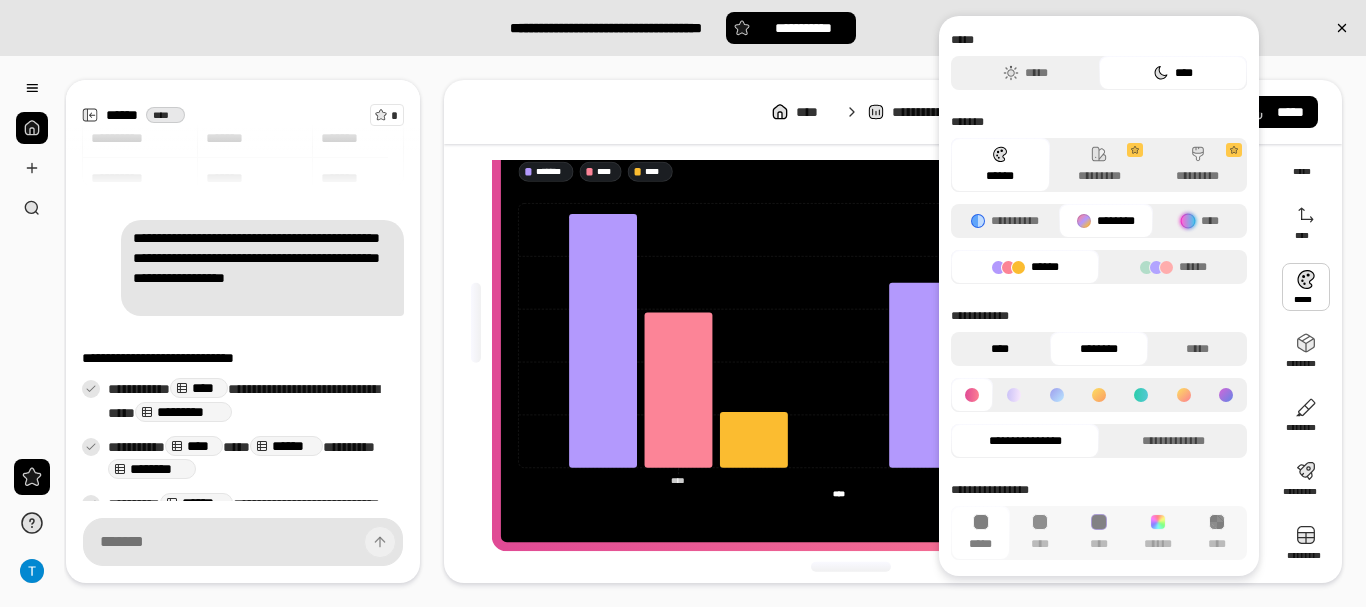 click on "****" at bounding box center [1000, 349] 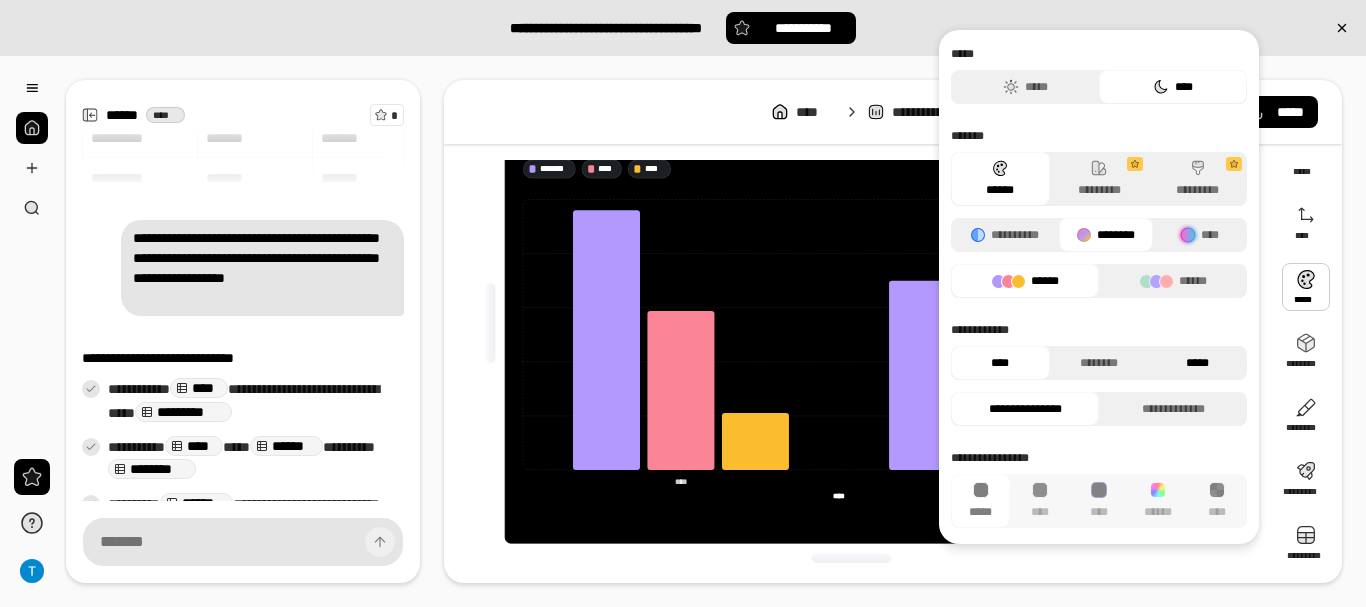click on "*****" at bounding box center [1197, 363] 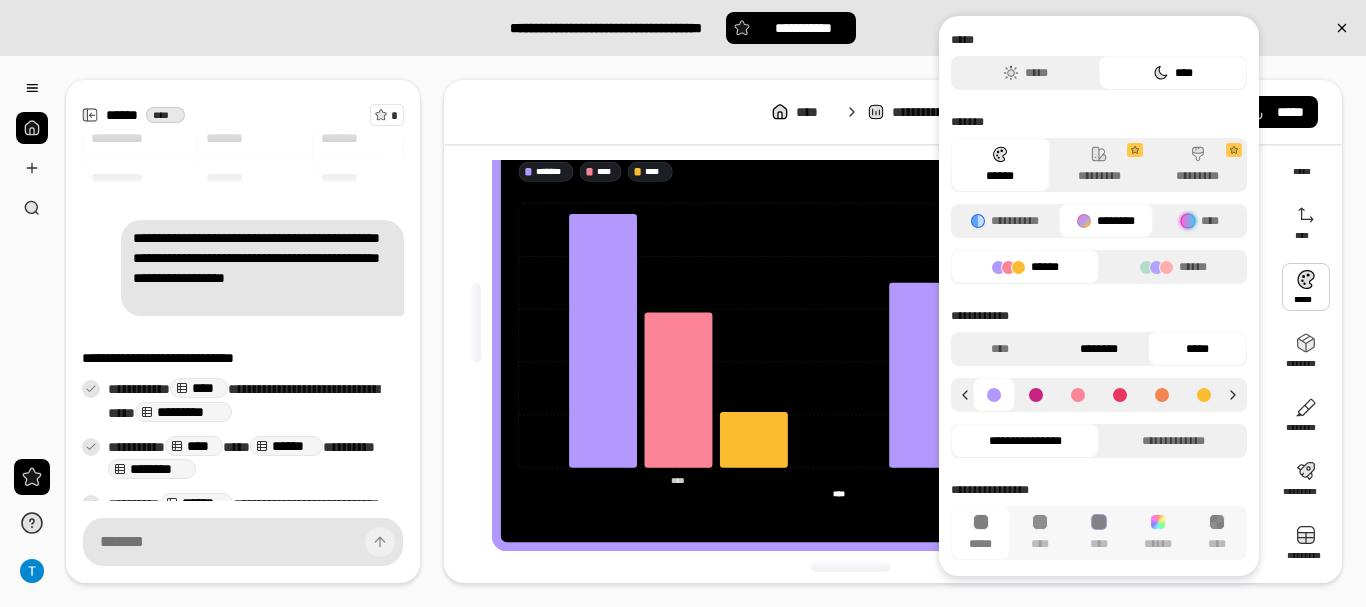 click on "********" at bounding box center [1099, 349] 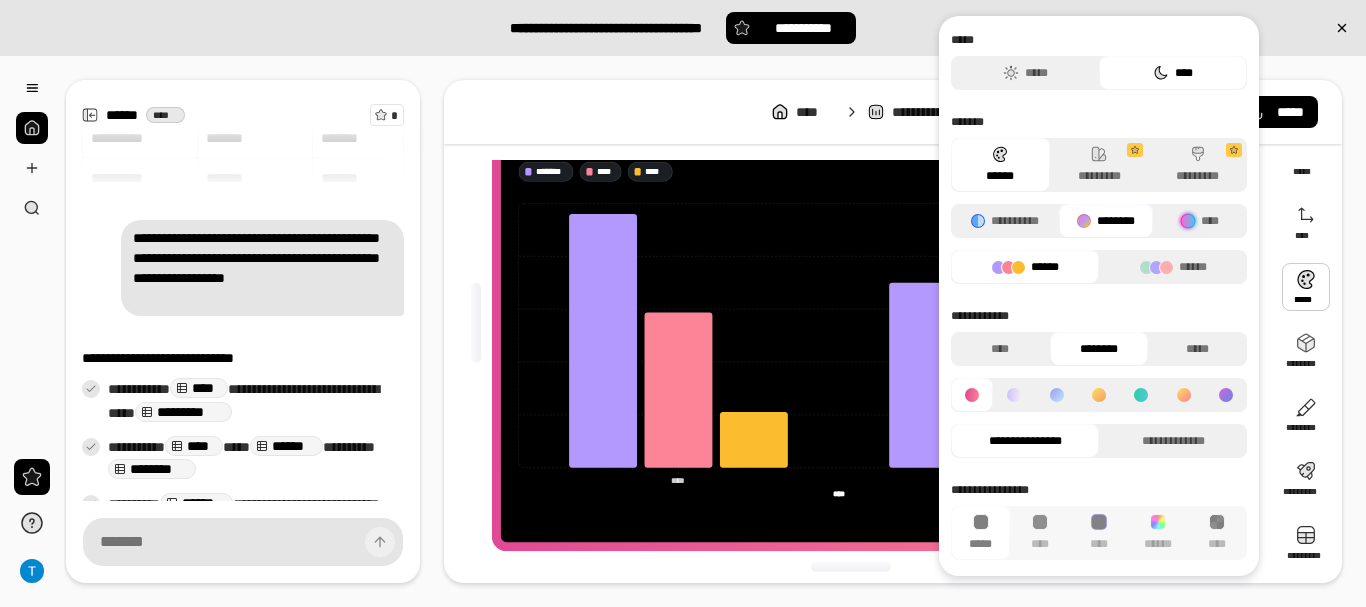 click at bounding box center [1014, 395] 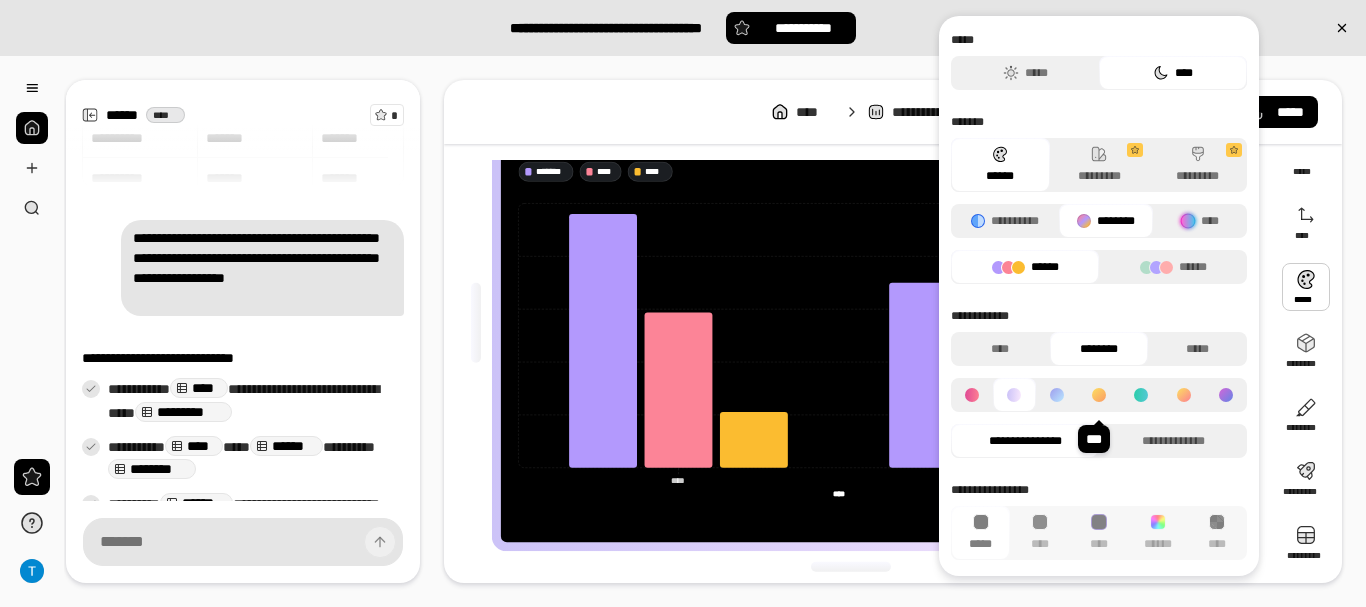 click at bounding box center [1099, 395] 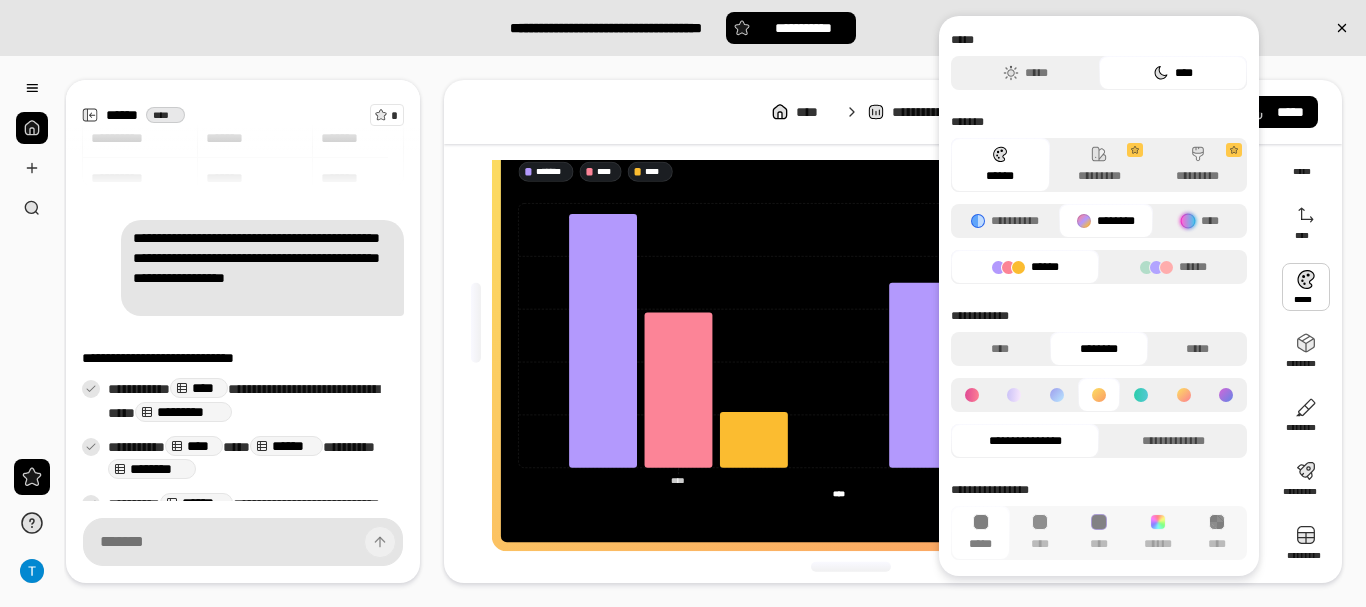 click at bounding box center [1141, 395] 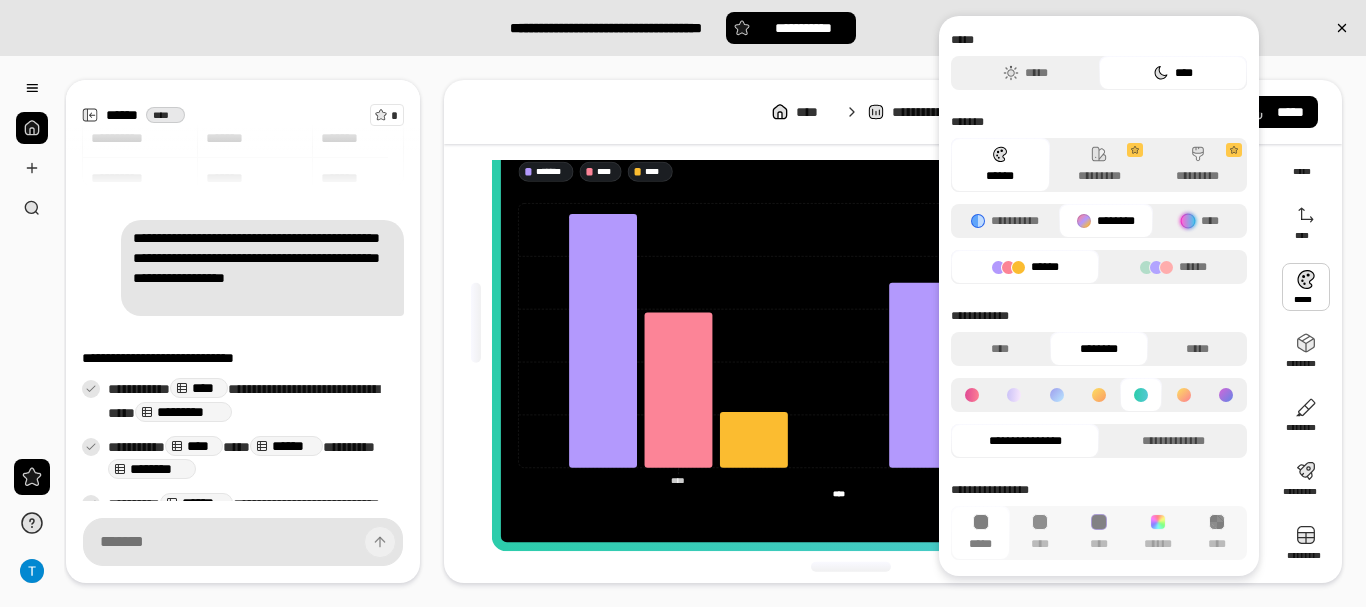 drag, startPoint x: 1185, startPoint y: 409, endPoint x: 1197, endPoint y: 414, distance: 13 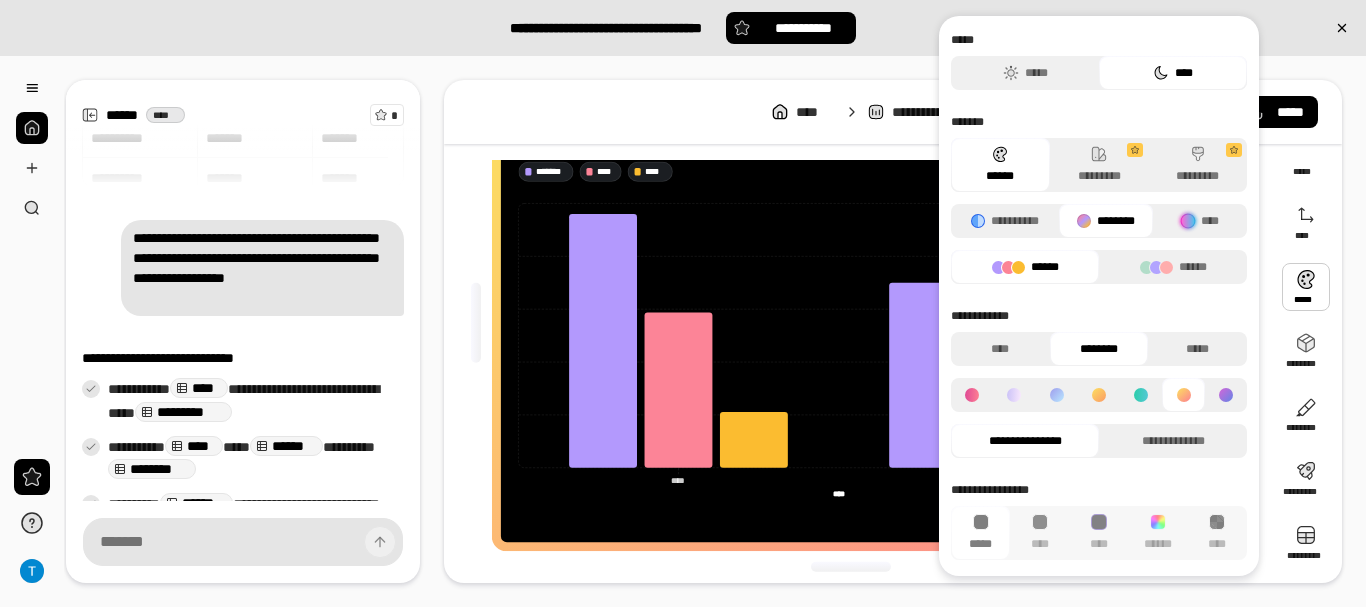 click at bounding box center (1226, 395) 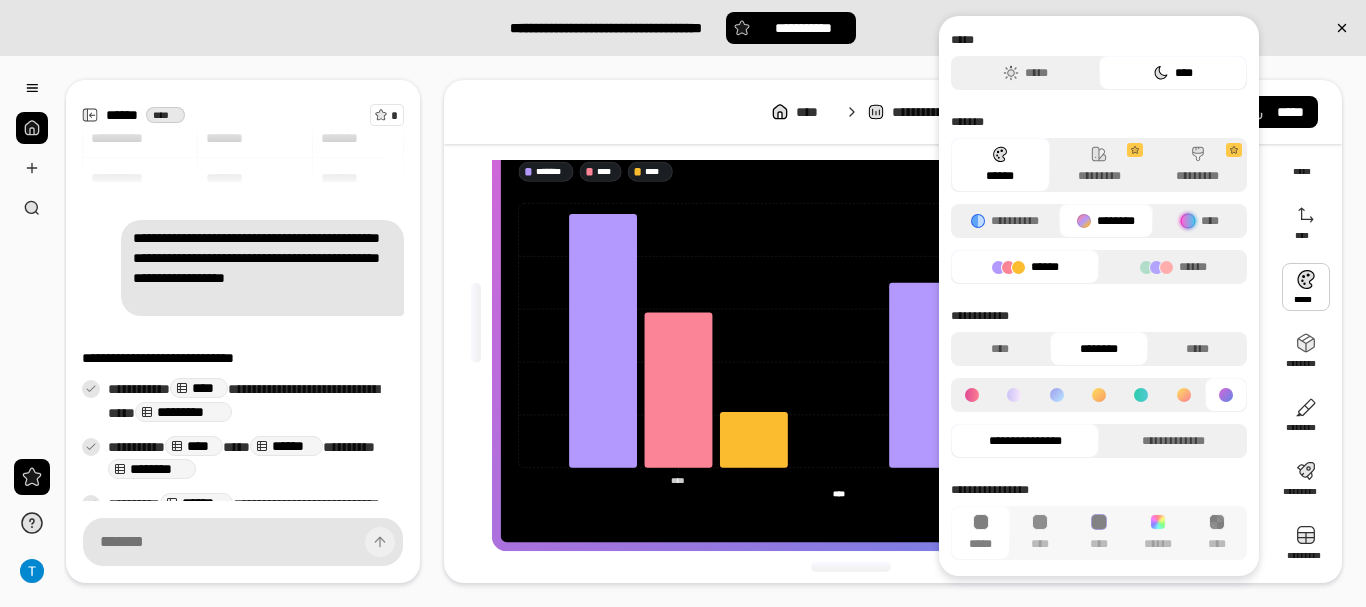 click at bounding box center [1014, 395] 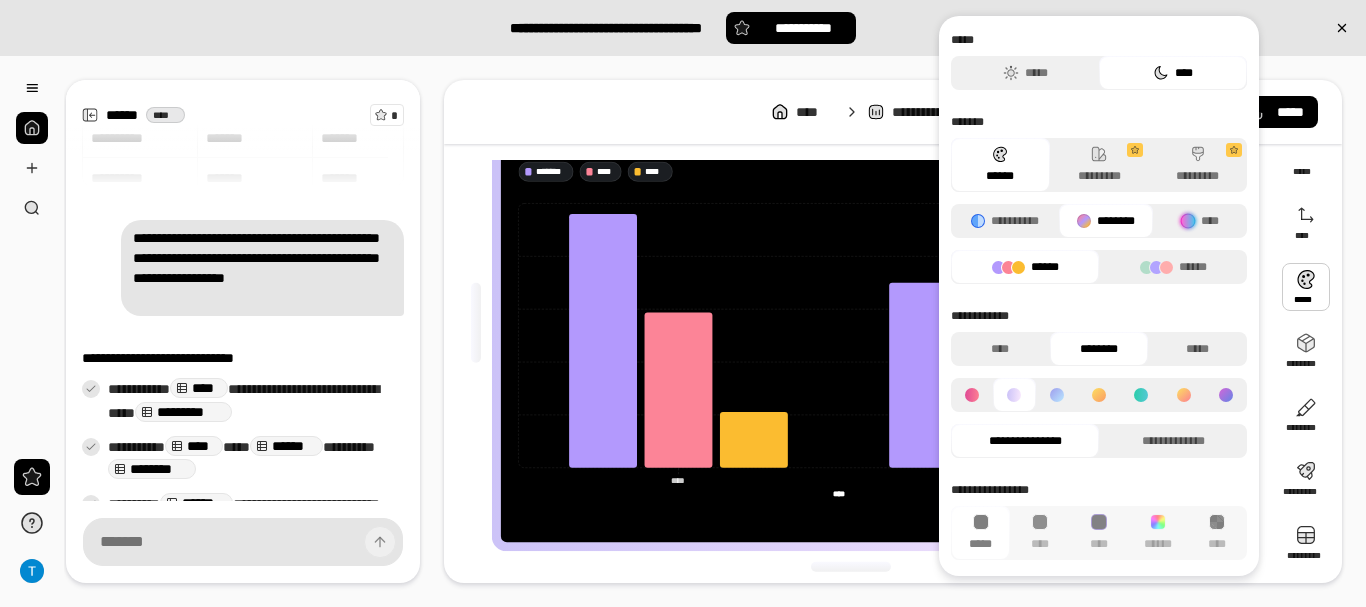 click at bounding box center [1099, 395] 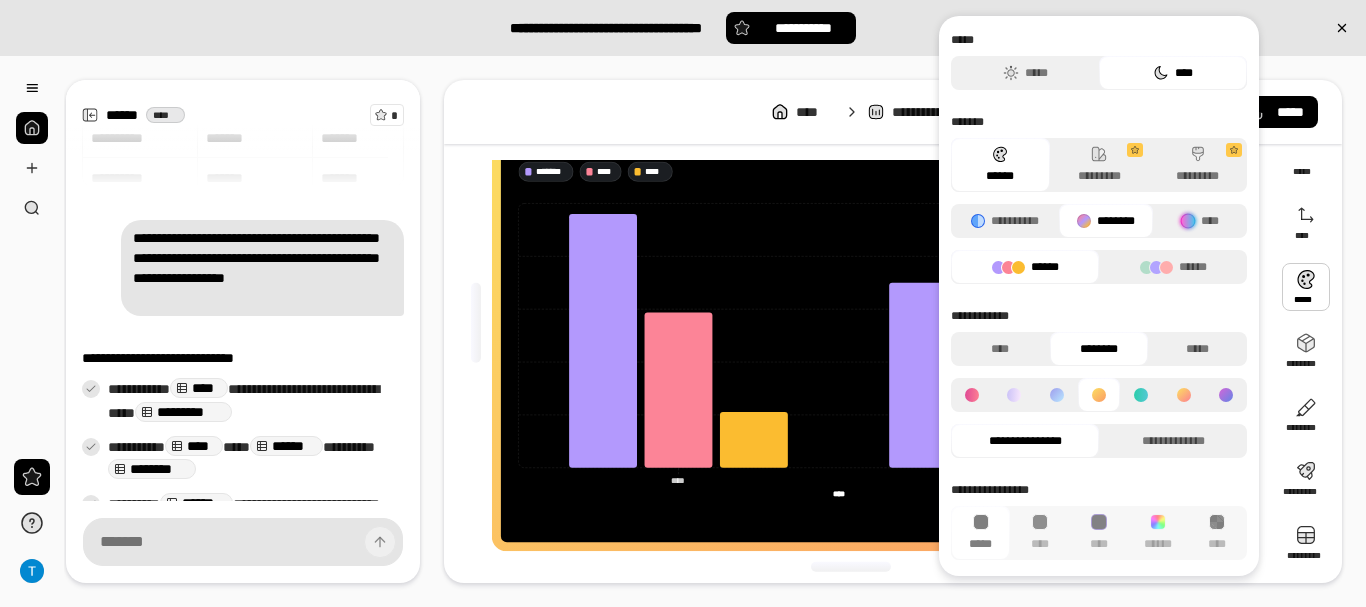 click at bounding box center [1057, 395] 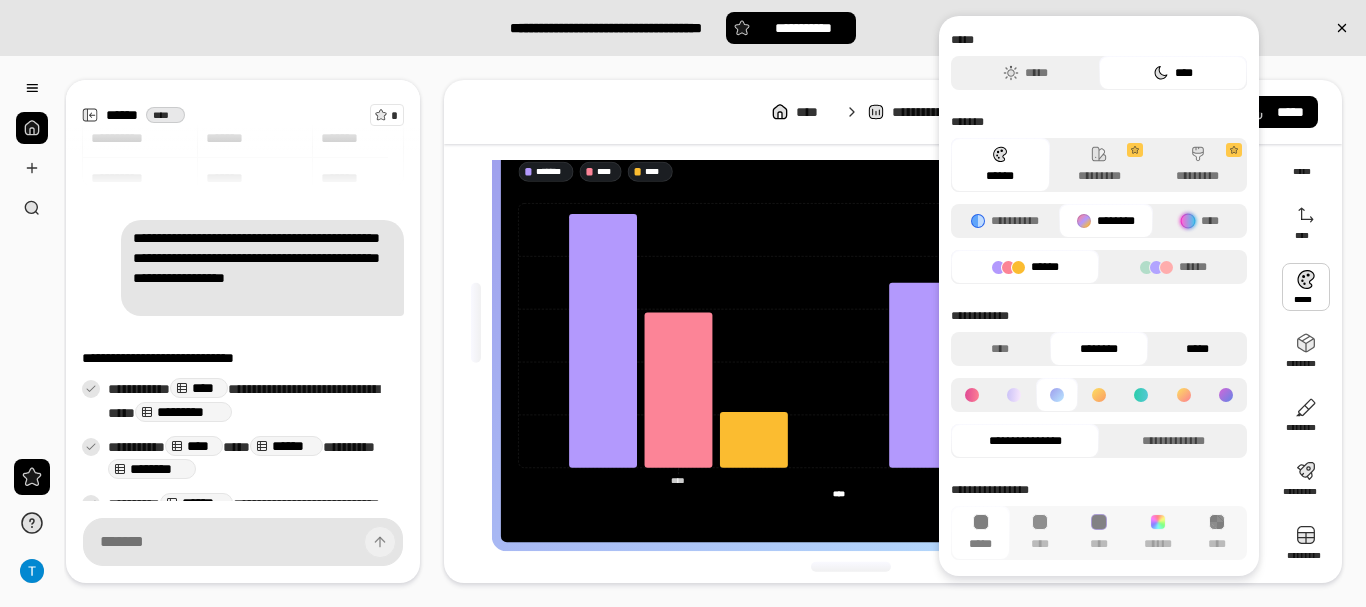 click on "*****" at bounding box center [1197, 349] 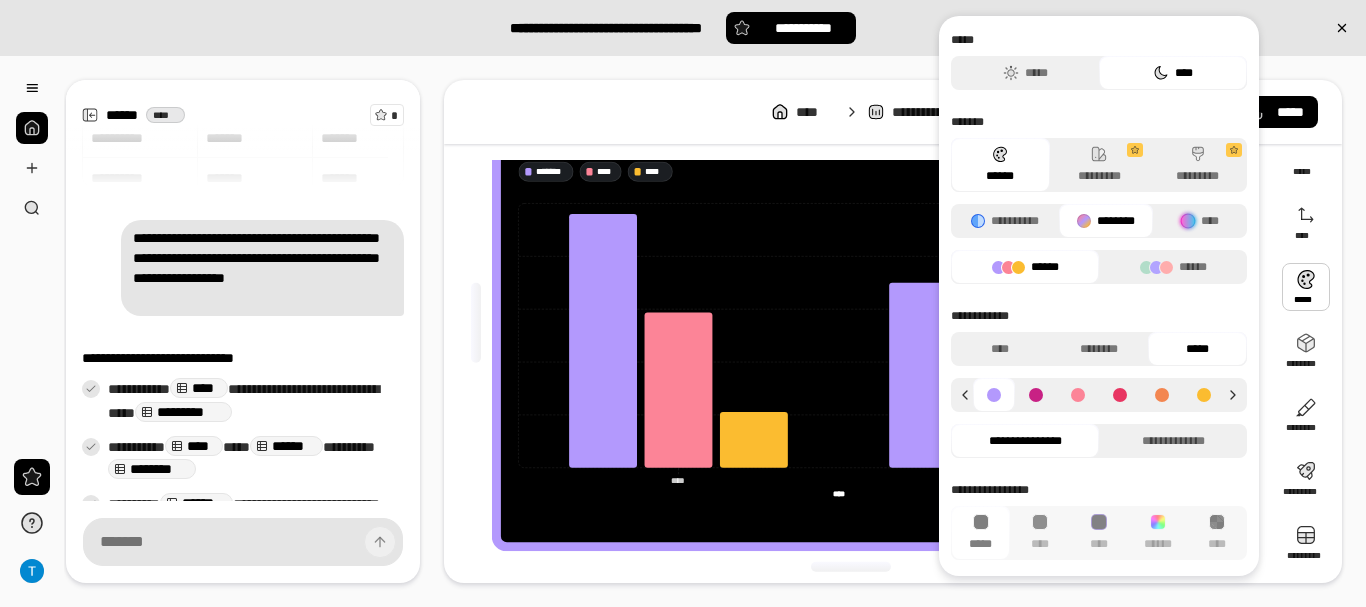 click at bounding box center (476, 323) 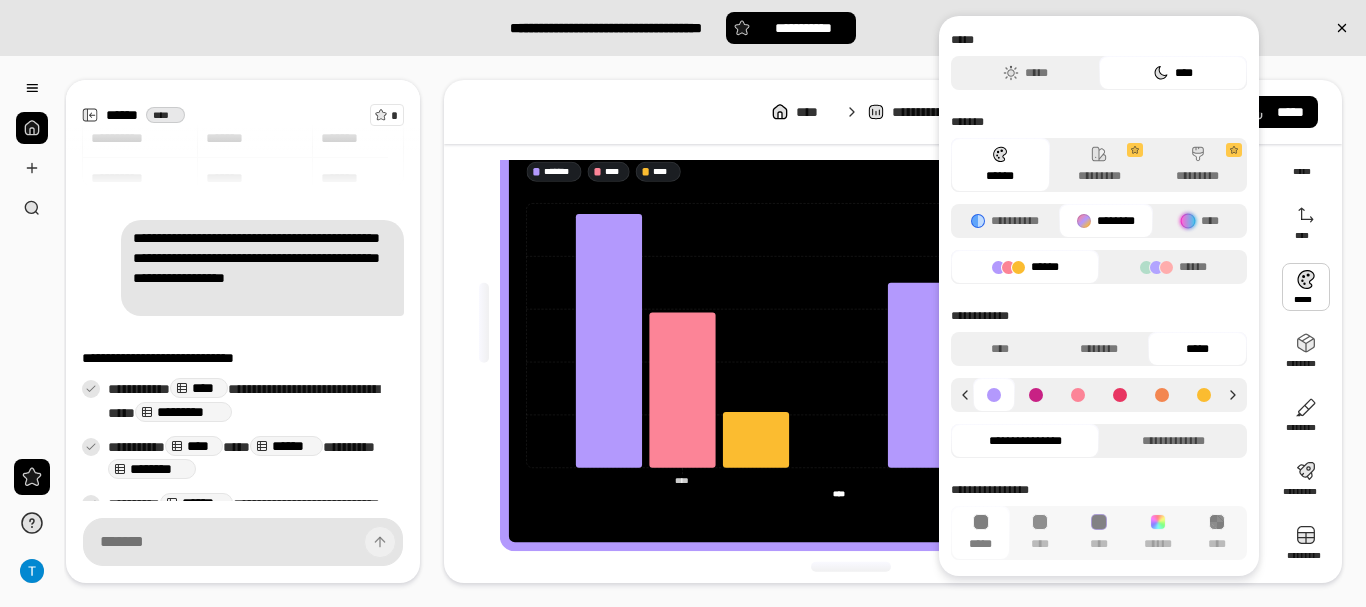 click at bounding box center (484, 323) 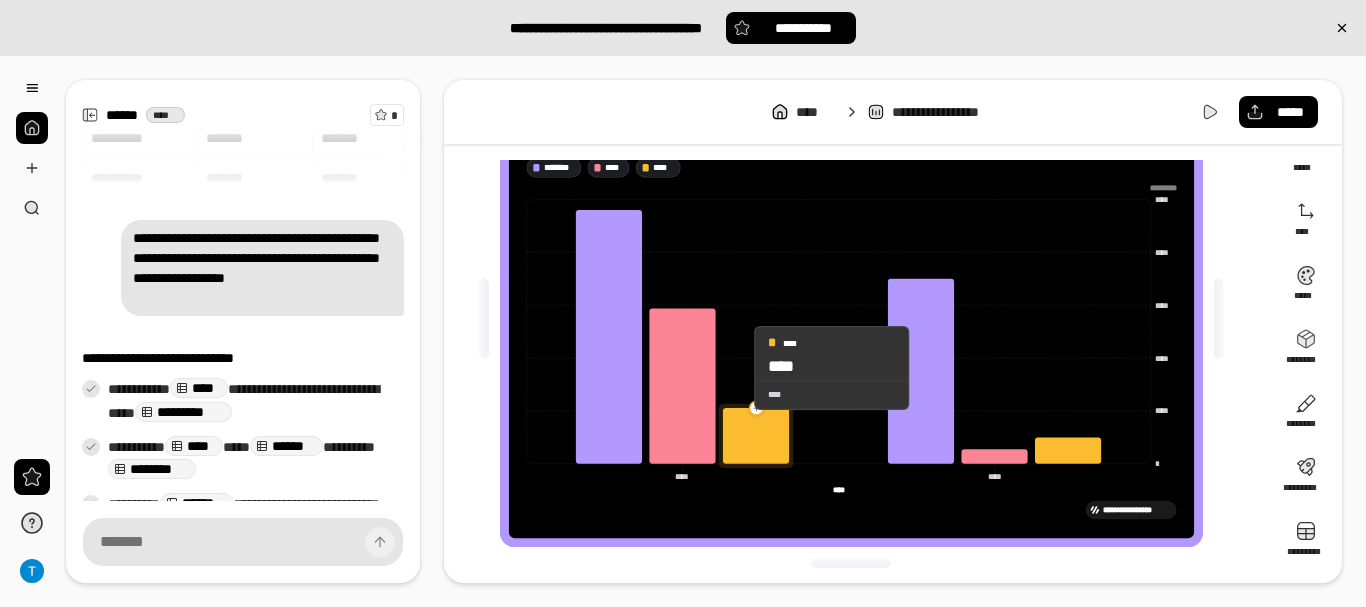 scroll, scrollTop: 0, scrollLeft: 0, axis: both 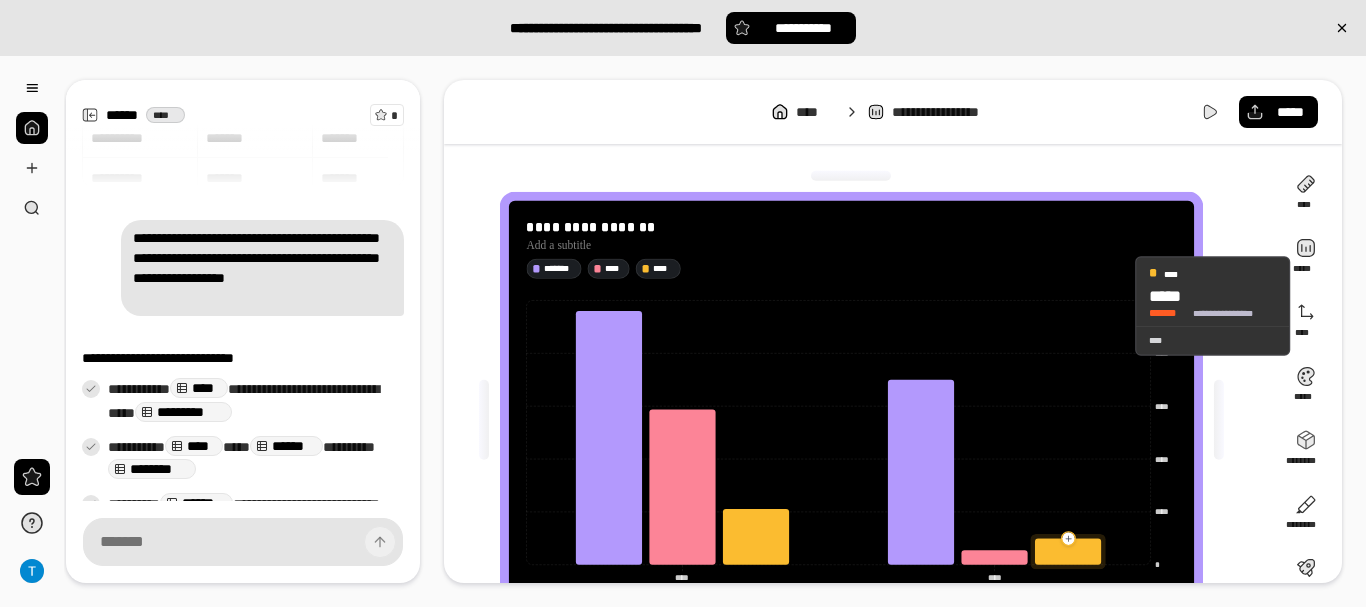 click 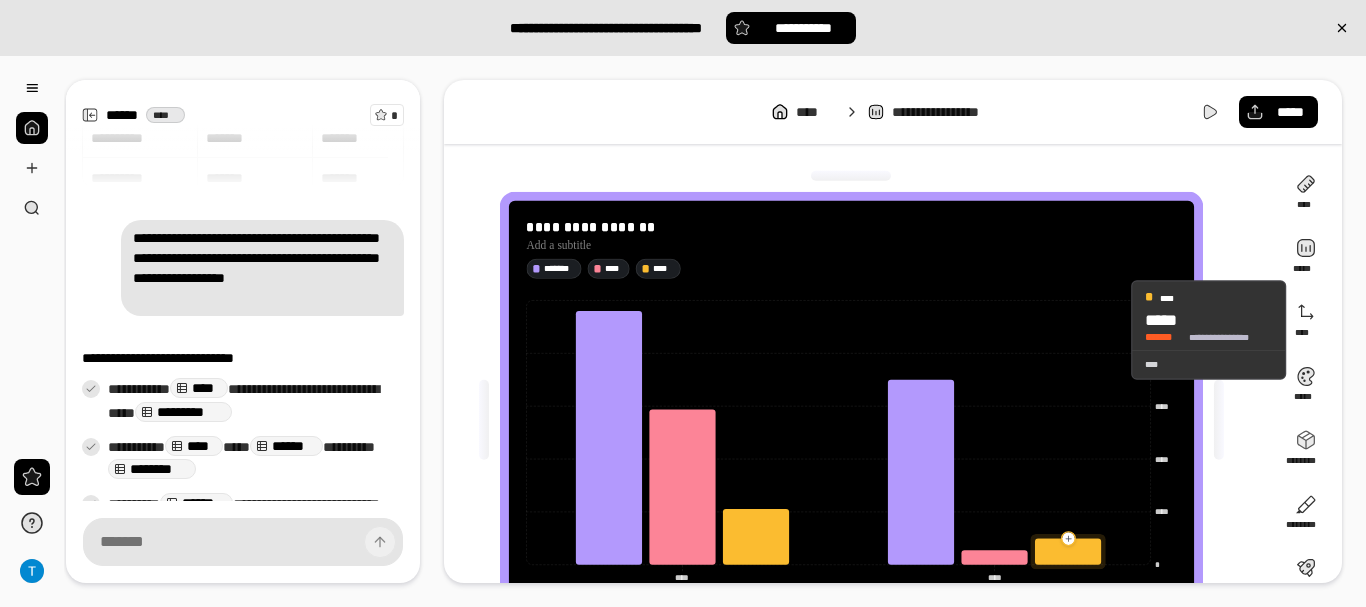 click 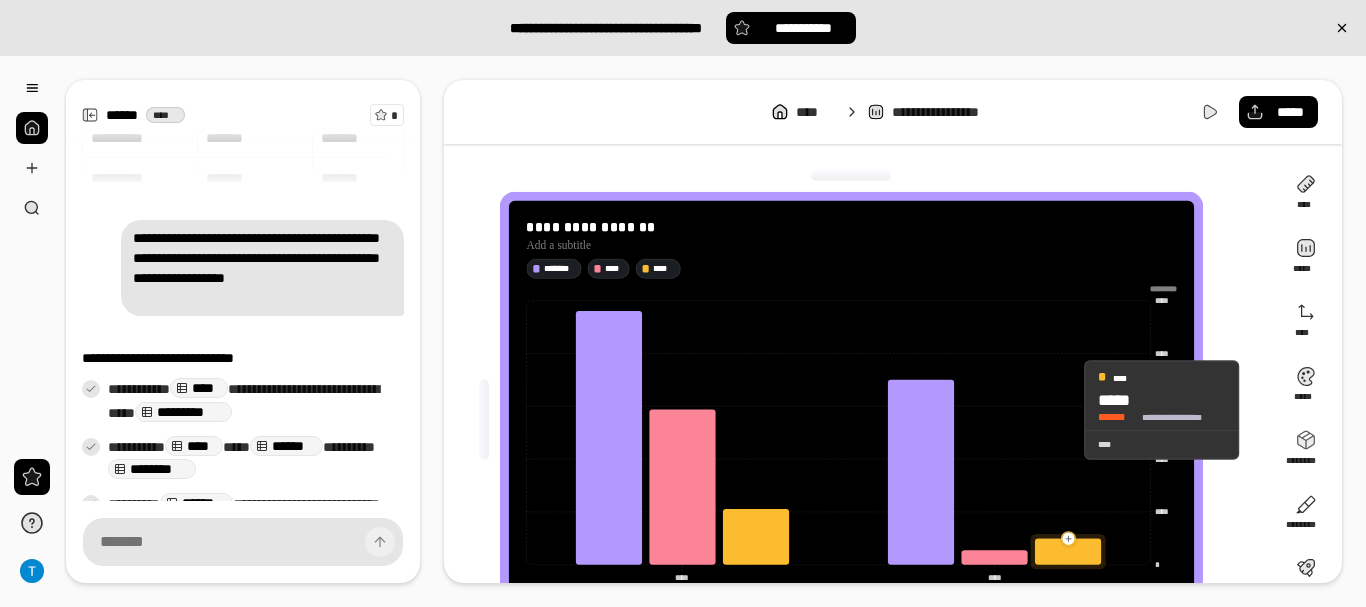 click 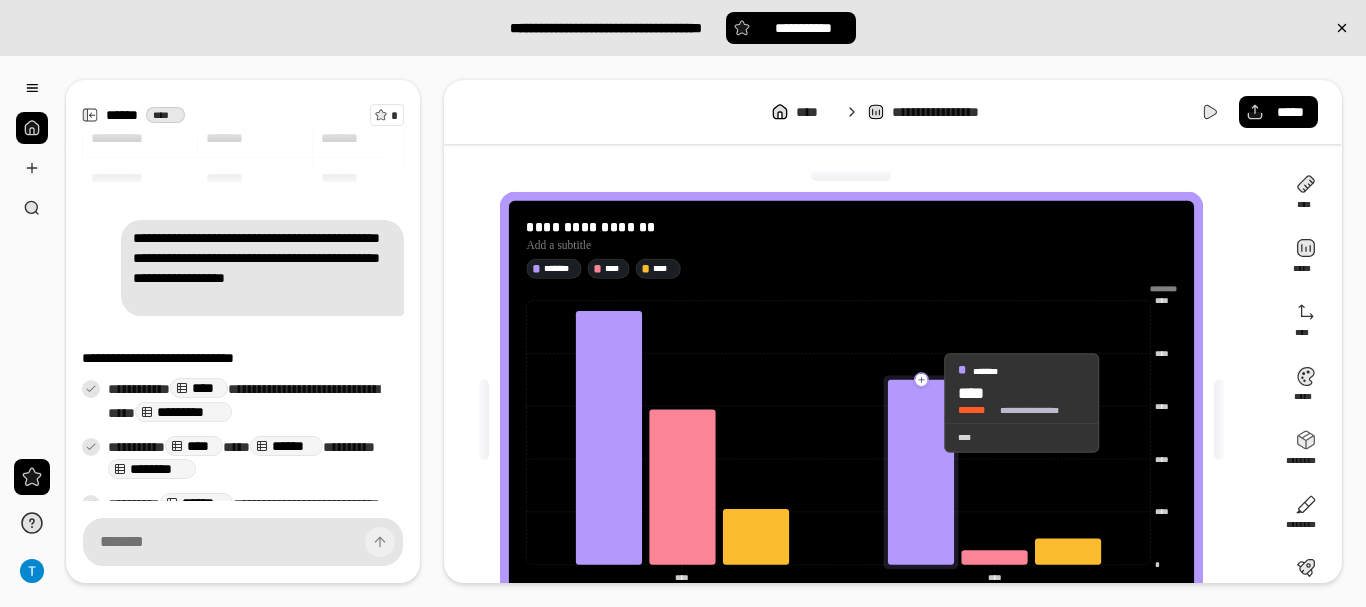 click 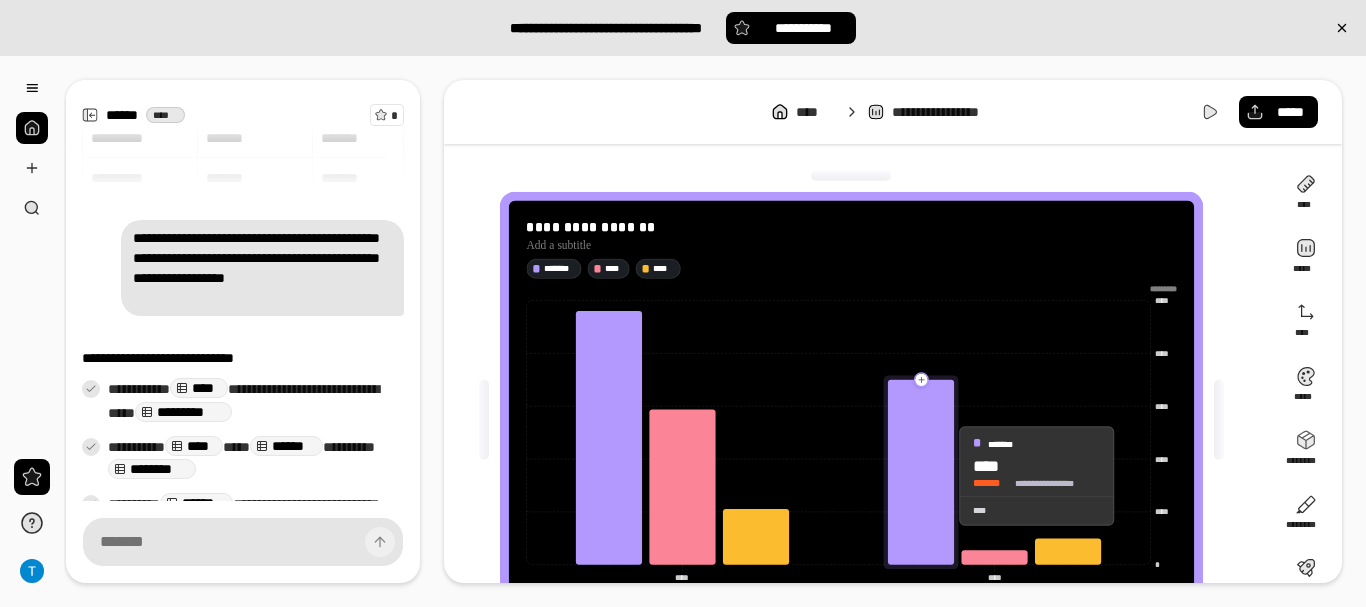 click 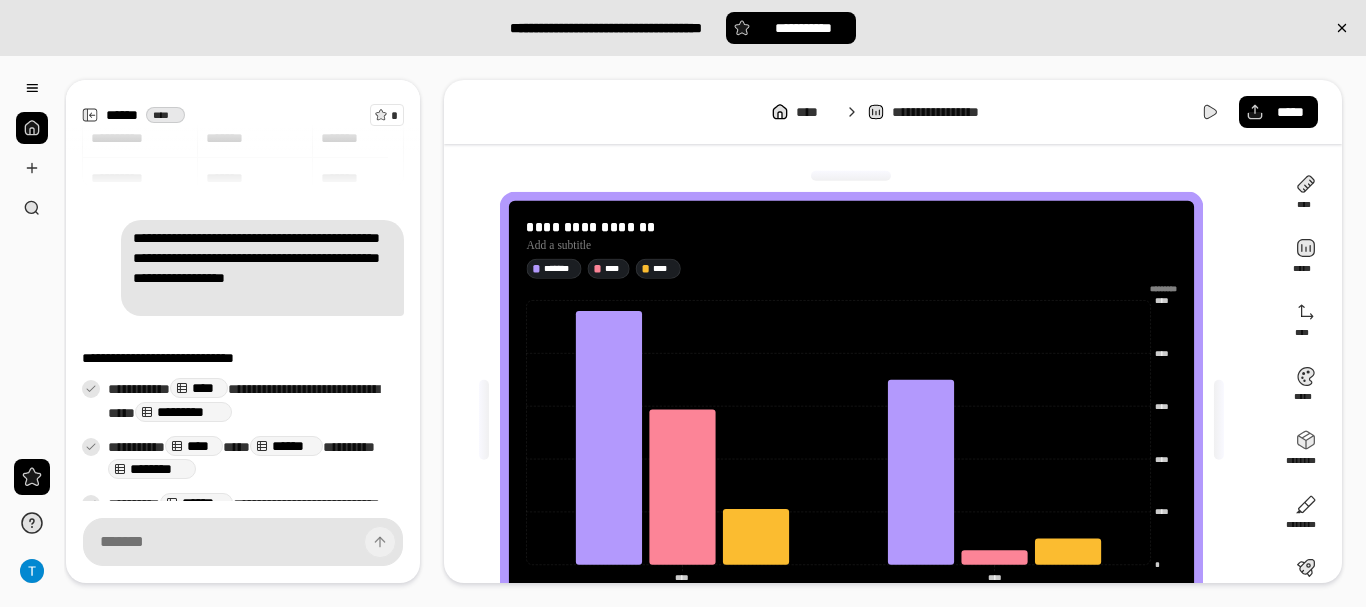 scroll, scrollTop: 300, scrollLeft: 0, axis: vertical 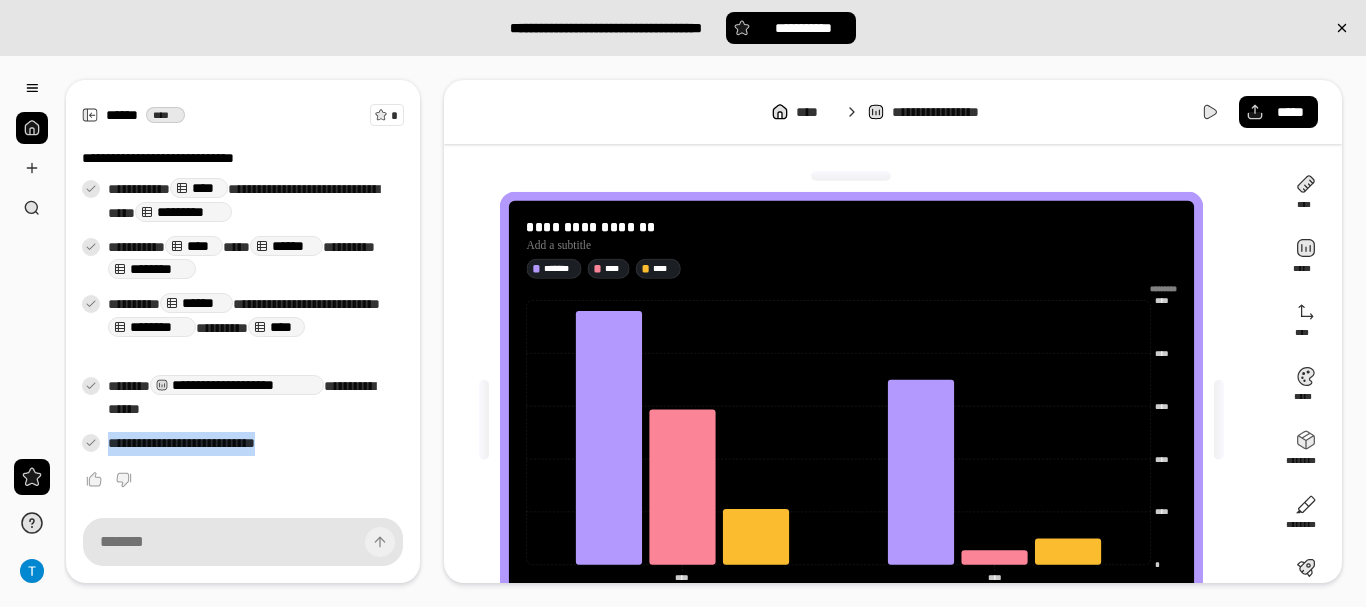 drag, startPoint x: 112, startPoint y: 445, endPoint x: 322, endPoint y: 444, distance: 210.00238 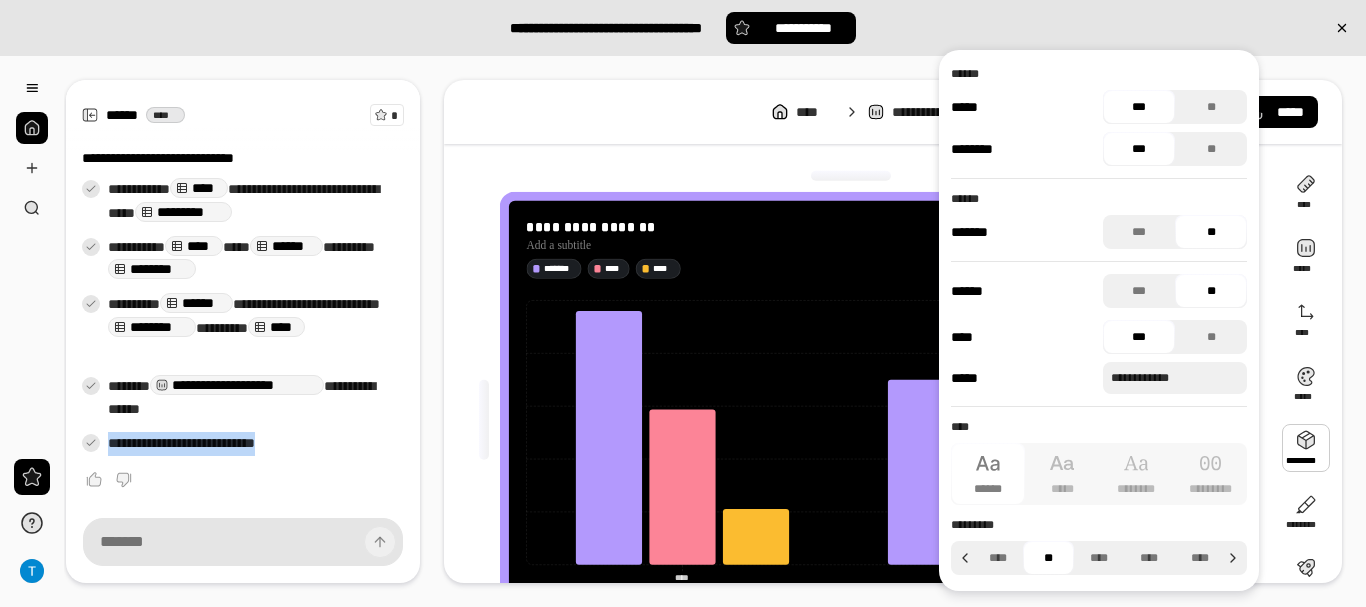 click at bounding box center [1306, 448] 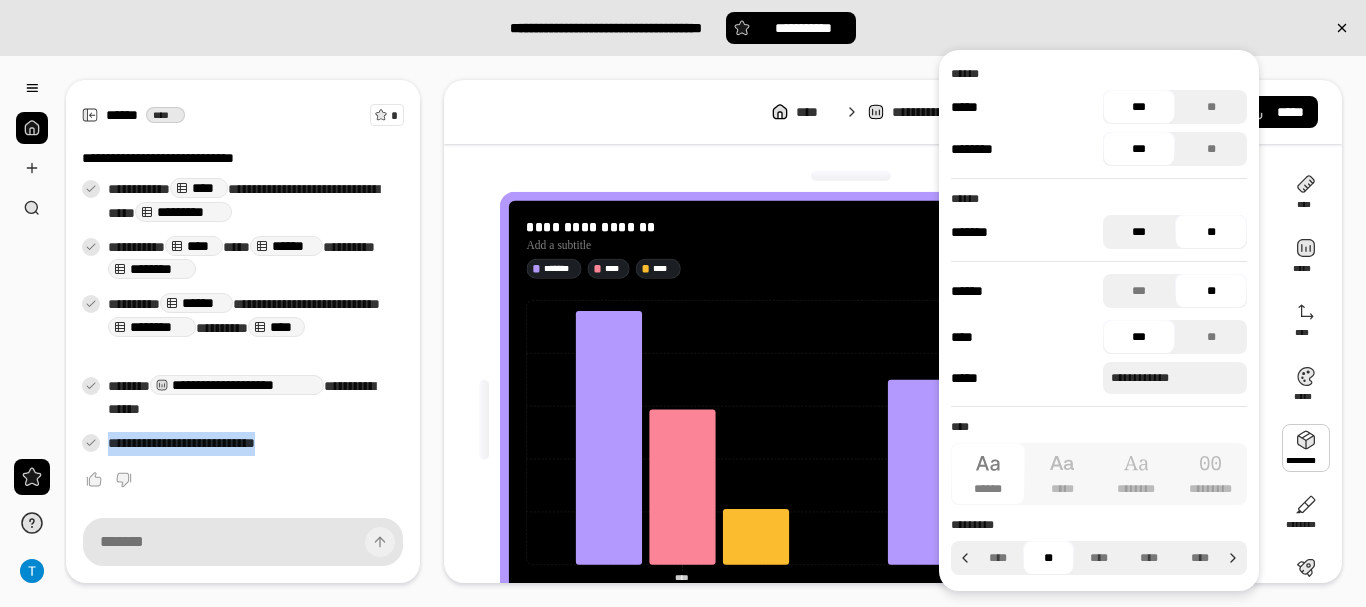 click on "***" at bounding box center (1139, 232) 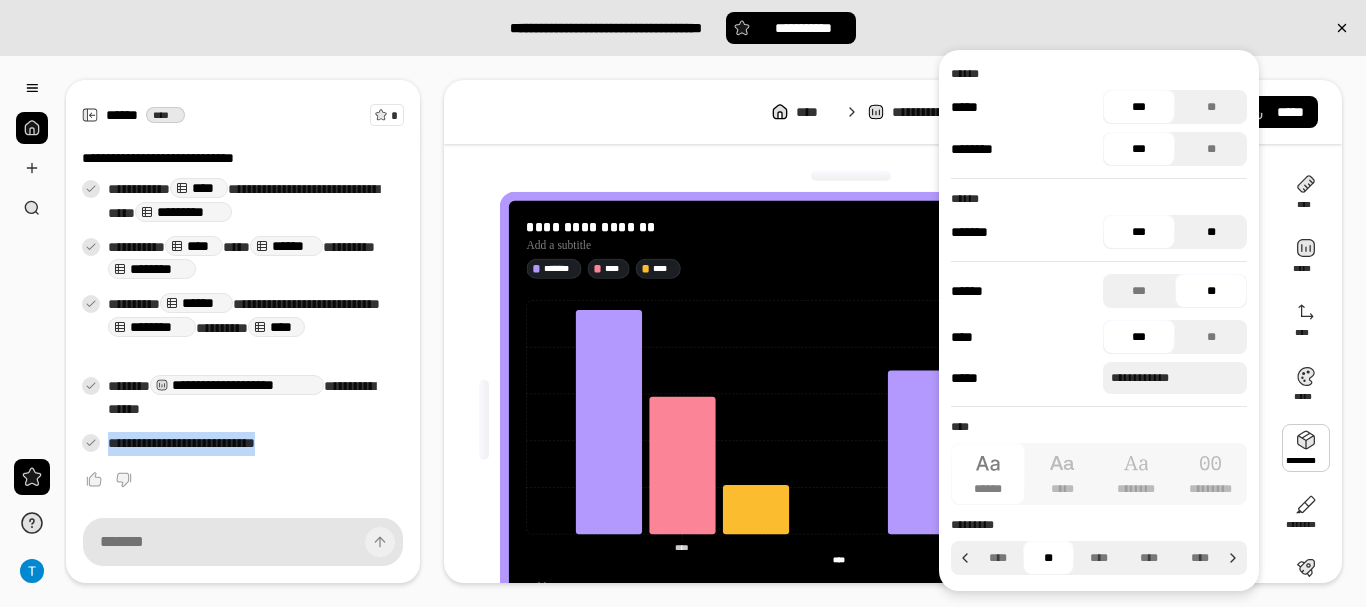 click on "**" at bounding box center (1211, 232) 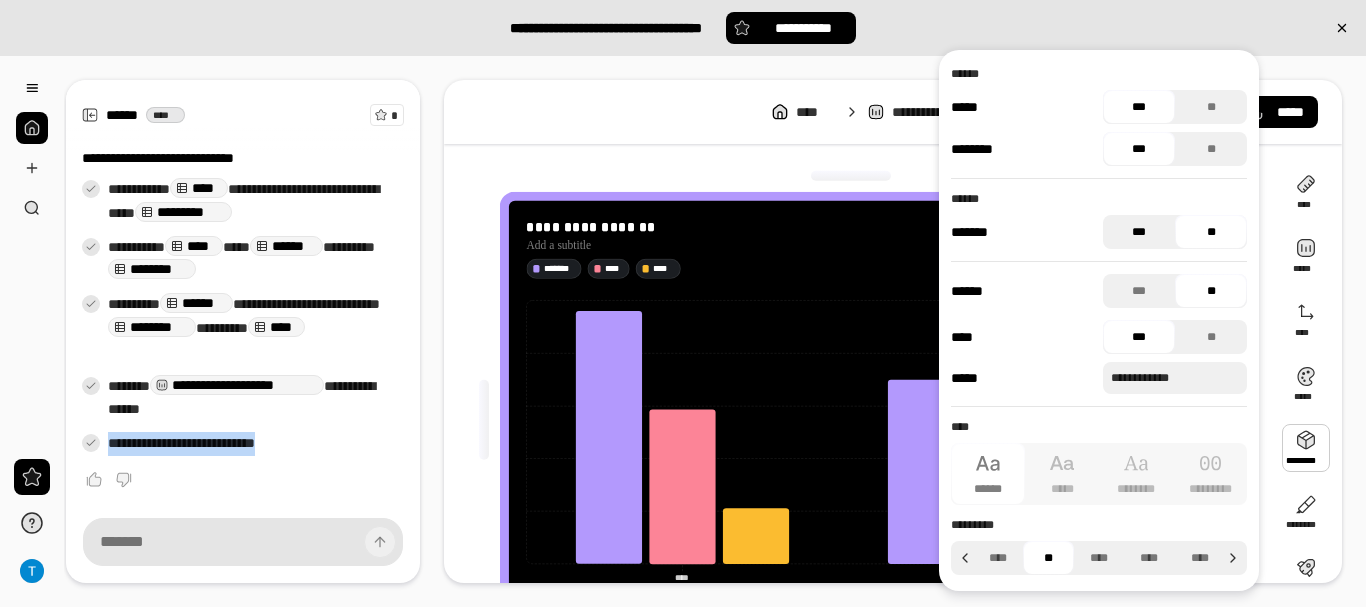 click on "***" at bounding box center (1139, 232) 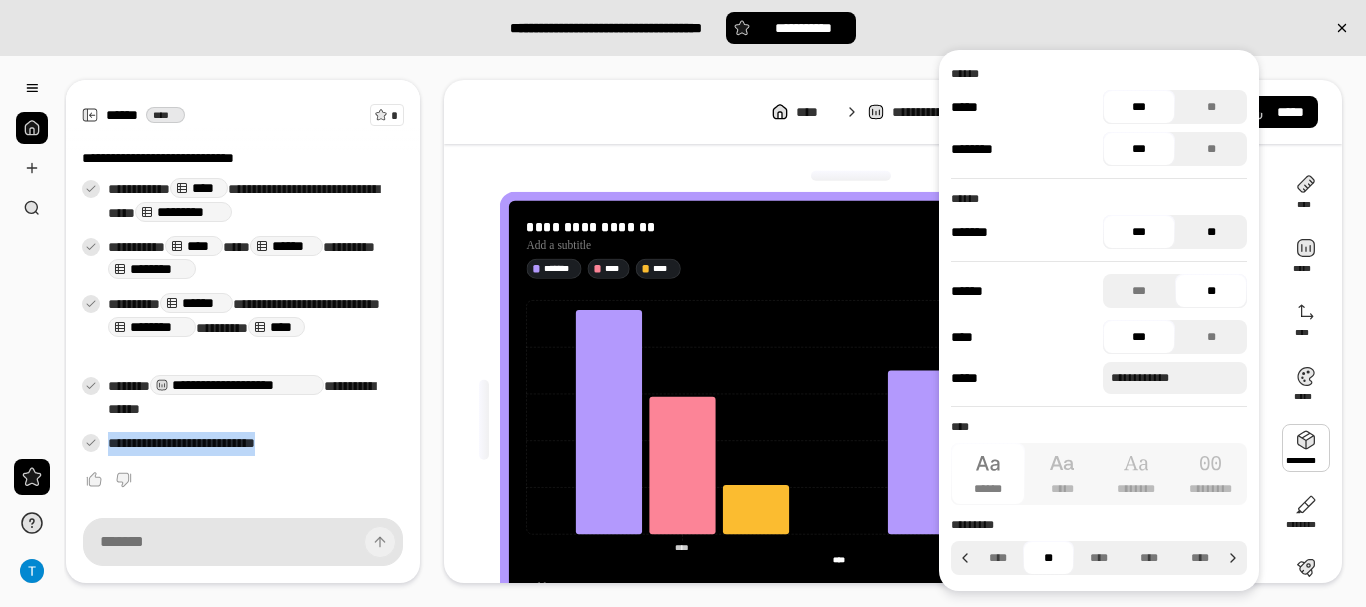 click on "**" at bounding box center (1211, 232) 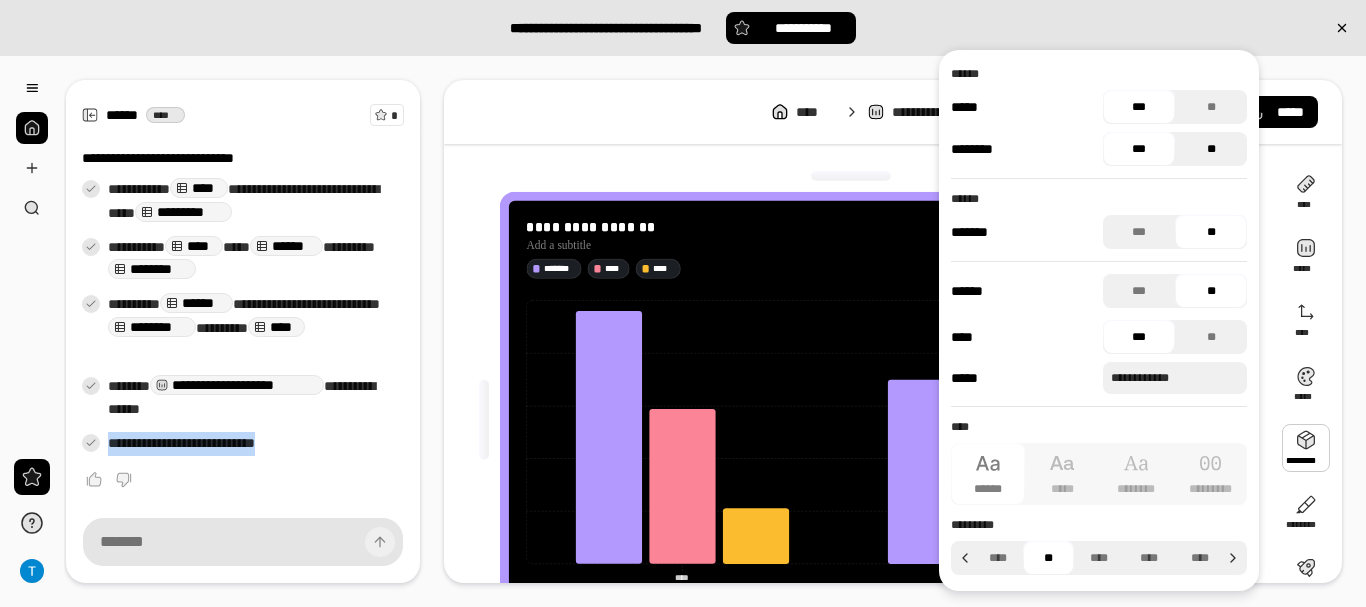 click on "**" at bounding box center [1211, 149] 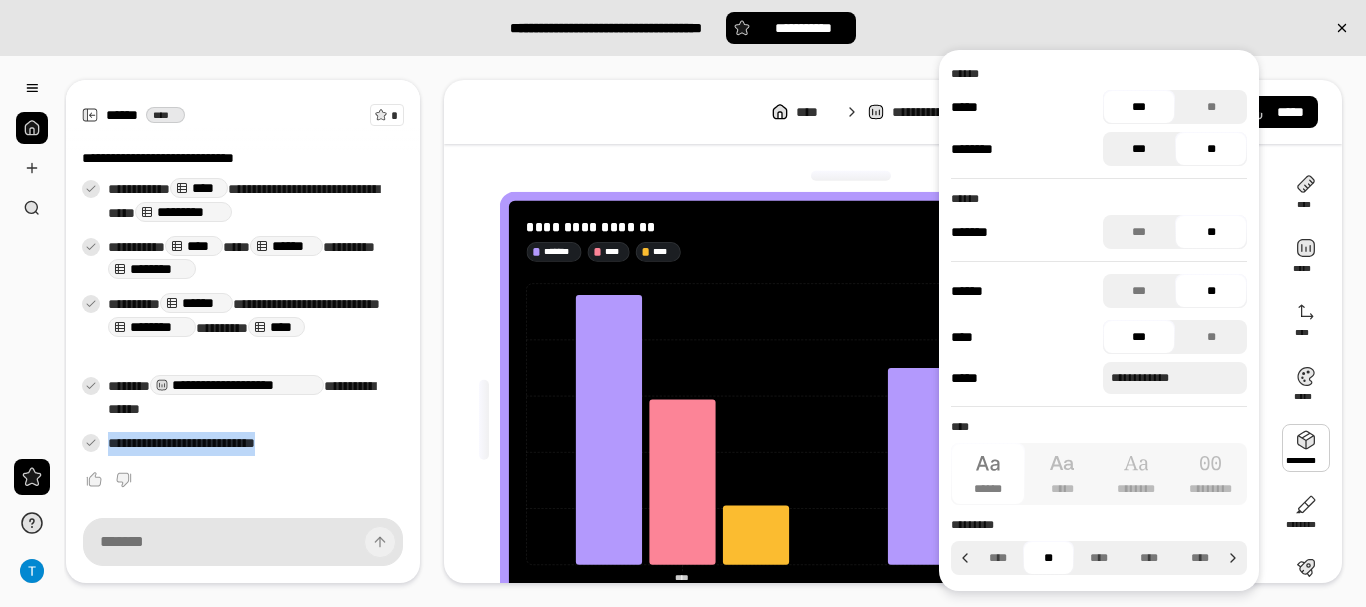 click on "***" at bounding box center (1139, 149) 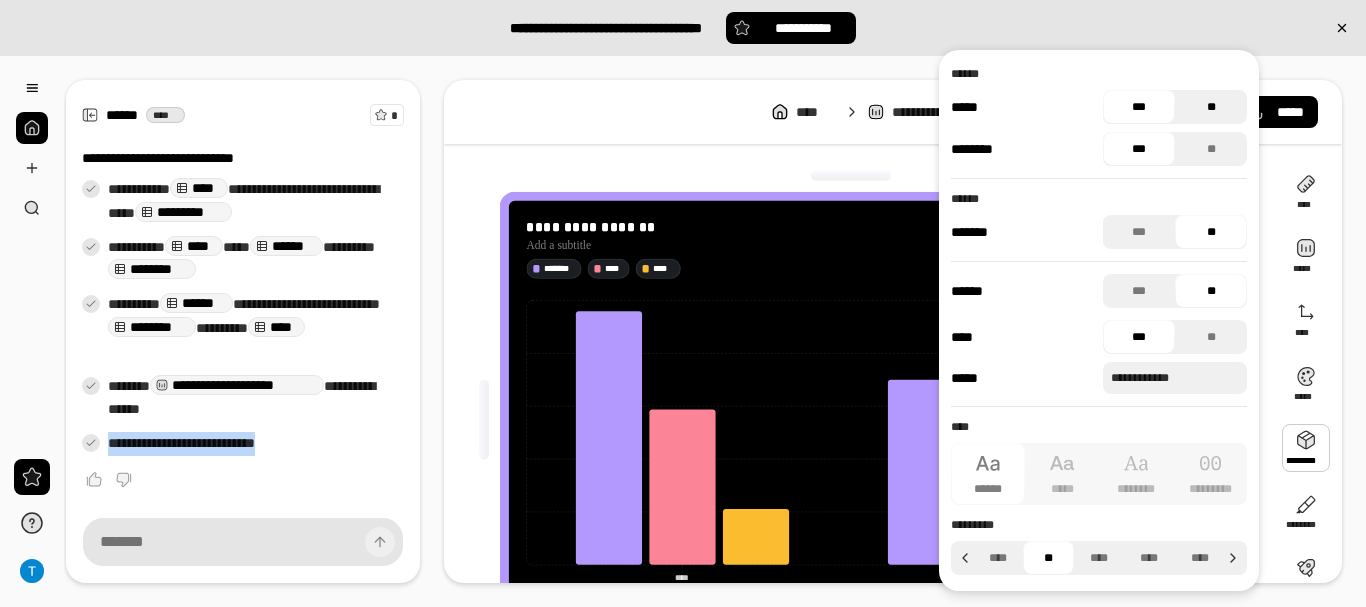 click on "**" at bounding box center (1211, 107) 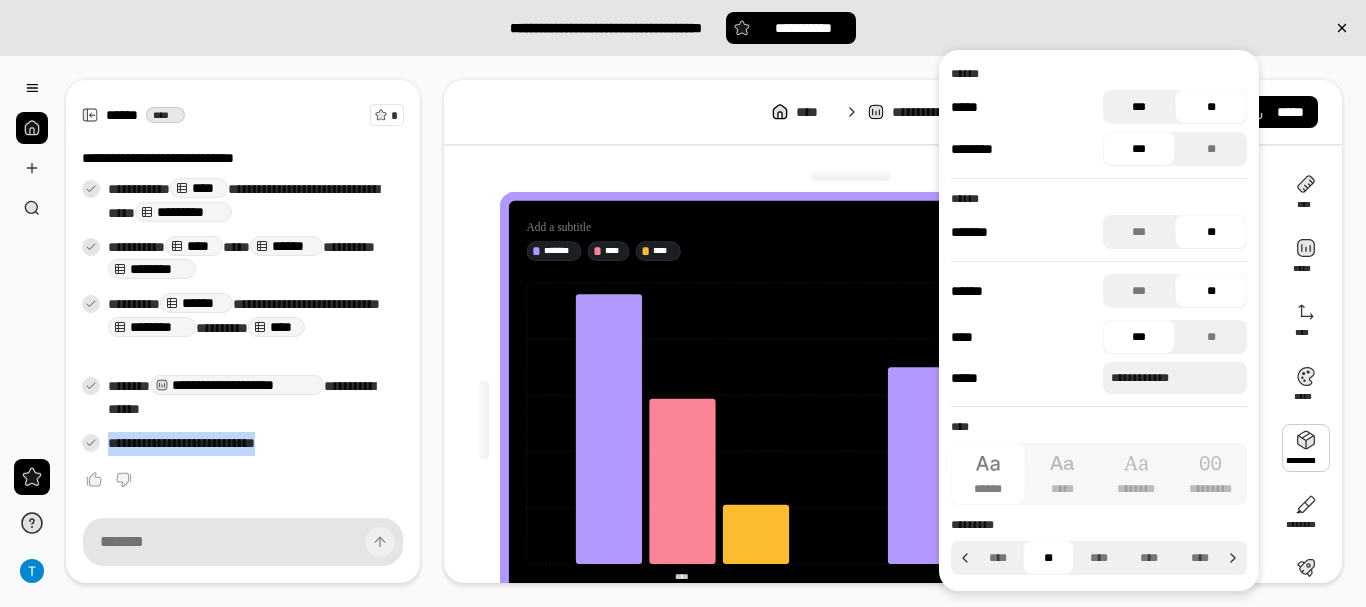 click on "***" at bounding box center (1139, 107) 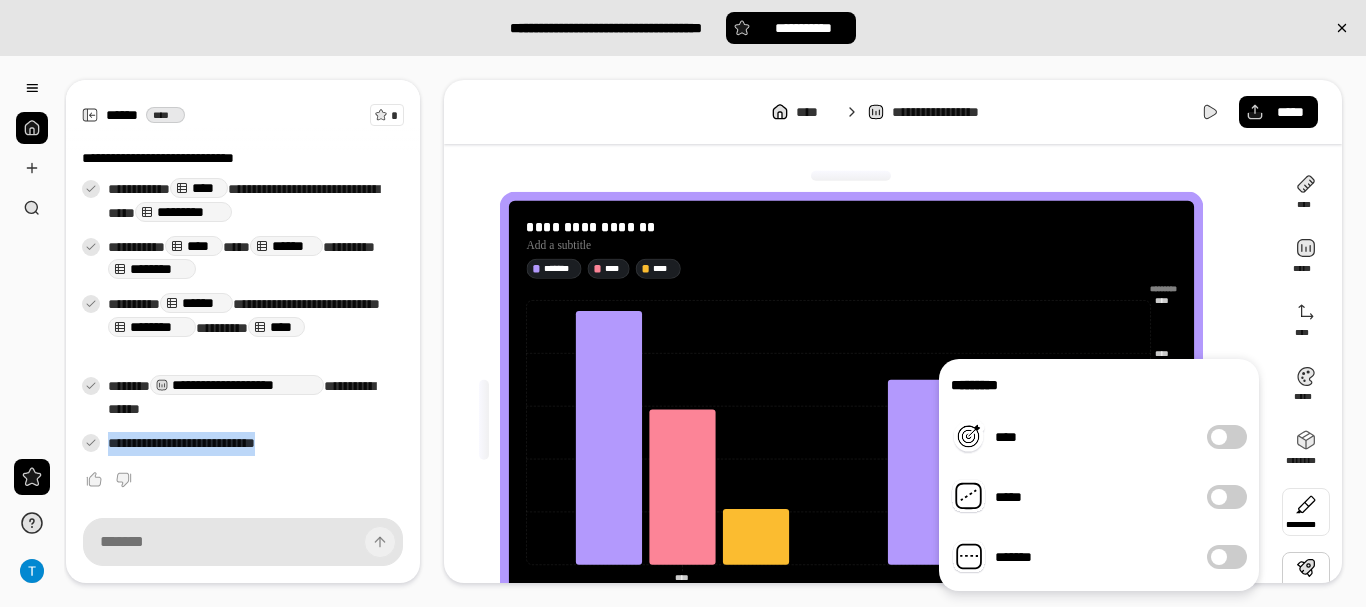 drag, startPoint x: 1294, startPoint y: 558, endPoint x: 1294, endPoint y: 533, distance: 25 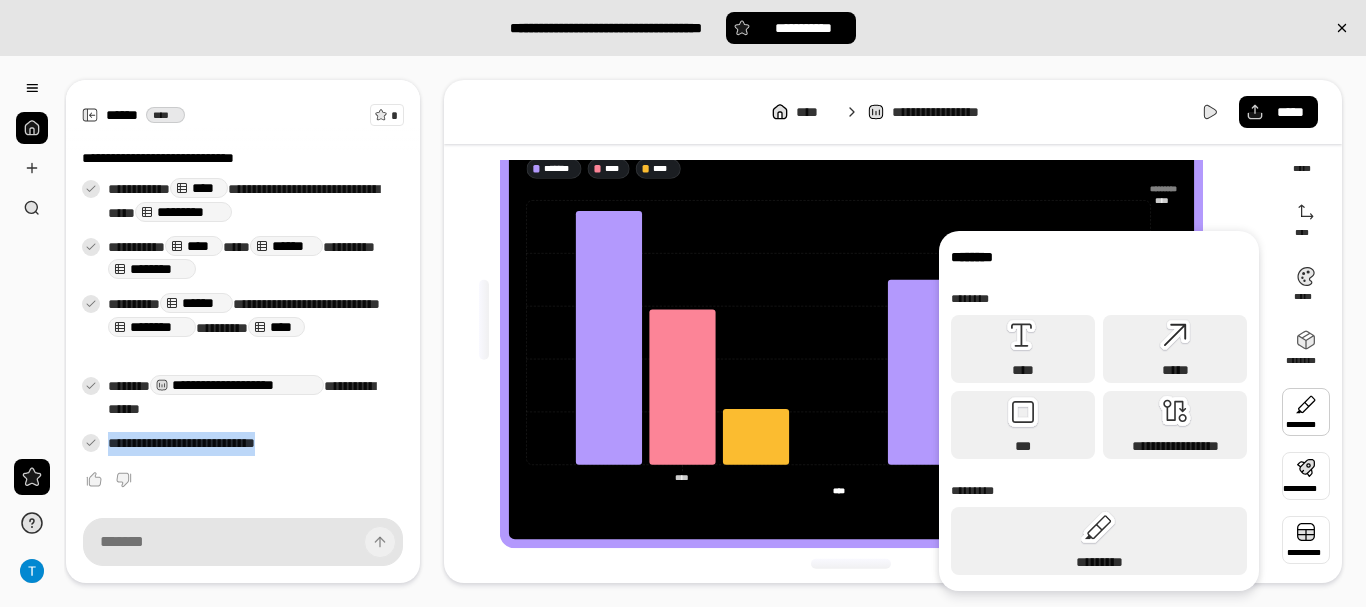 scroll, scrollTop: 101, scrollLeft: 0, axis: vertical 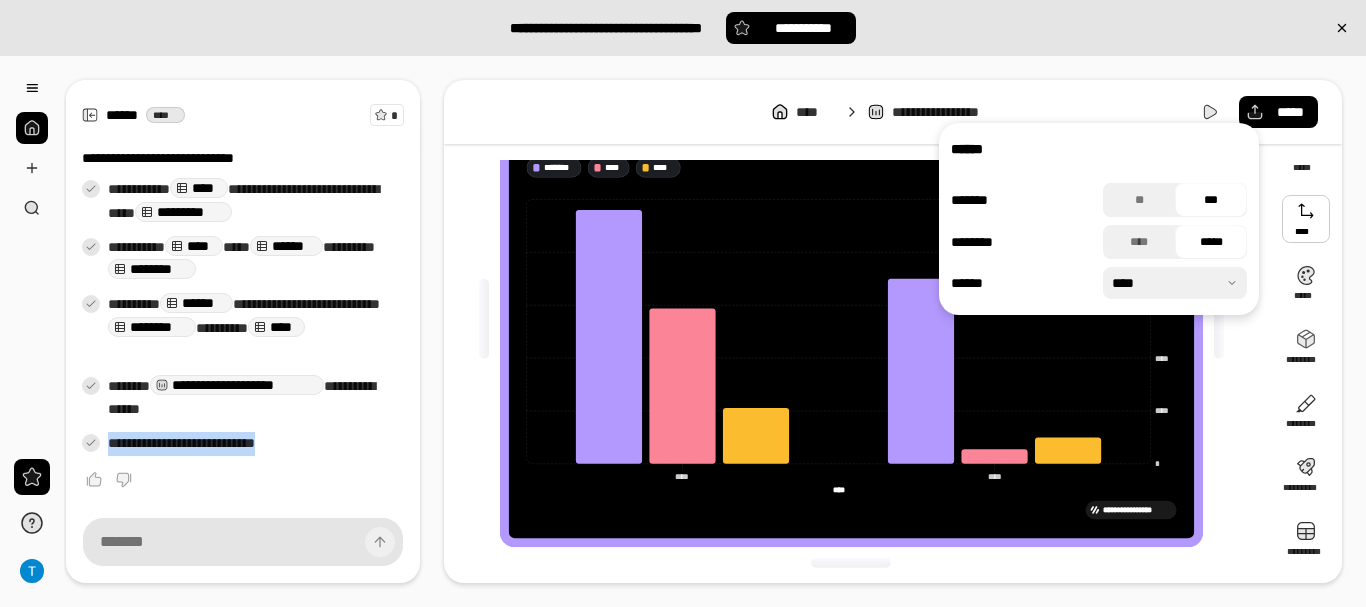 click on "***" at bounding box center [1211, 200] 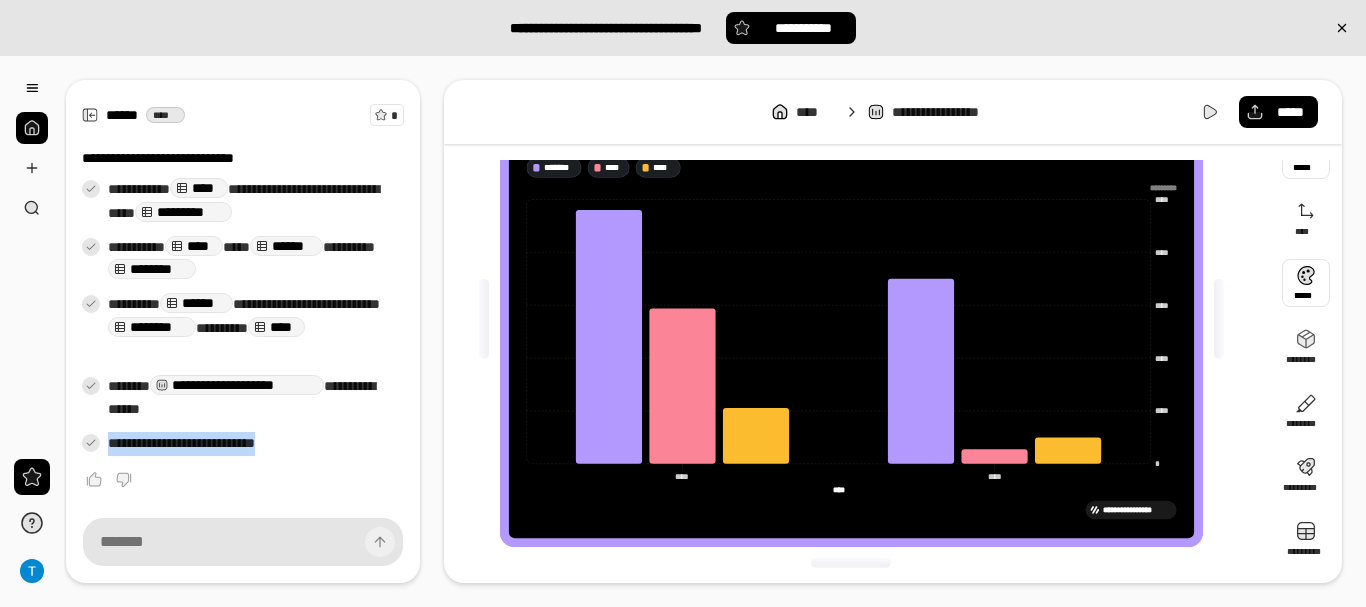 scroll, scrollTop: 0, scrollLeft: 0, axis: both 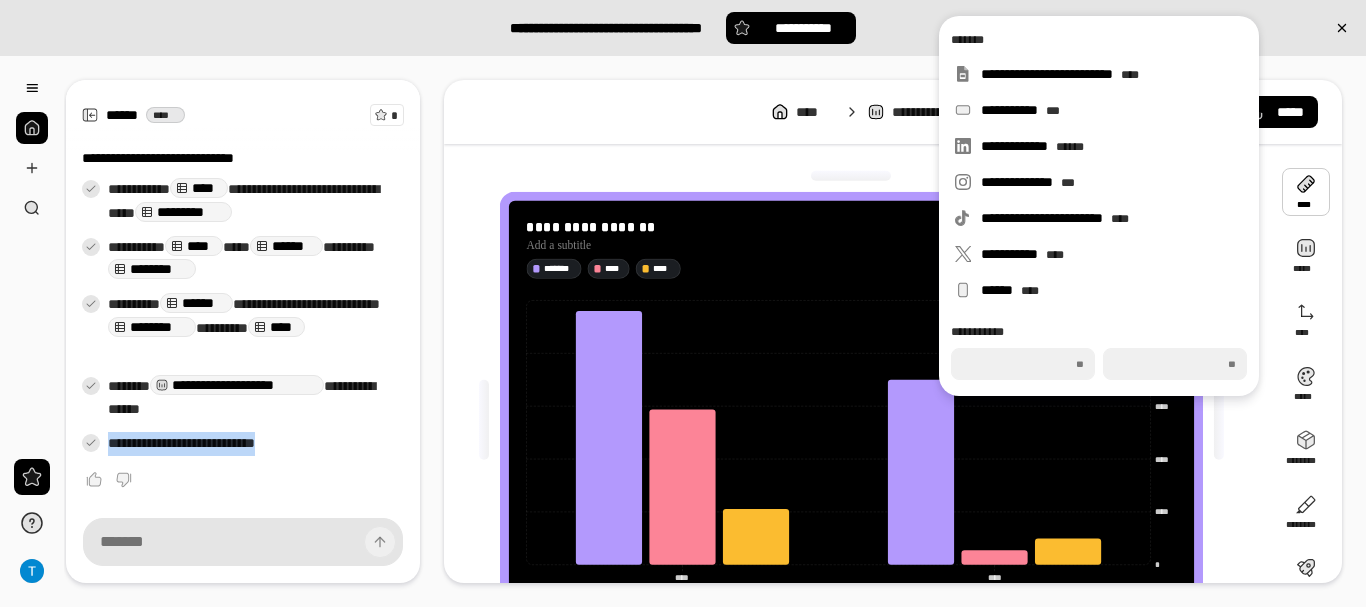 click at bounding box center [1306, 192] 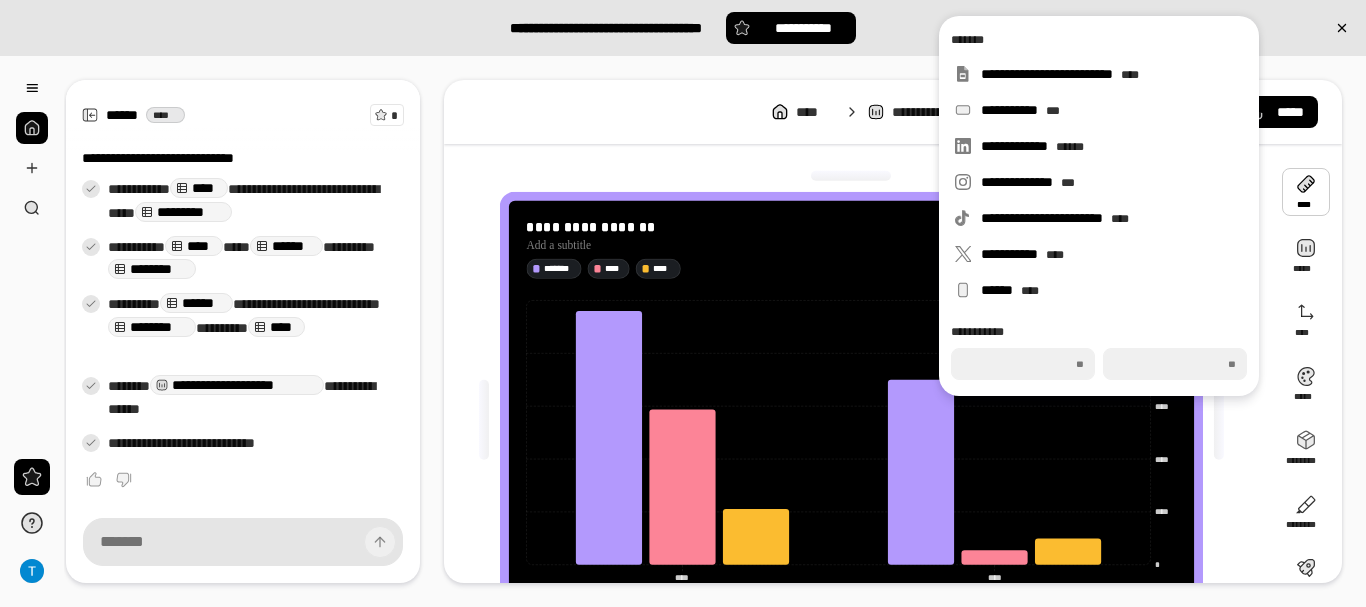 click on "**********" at bounding box center (893, 331) 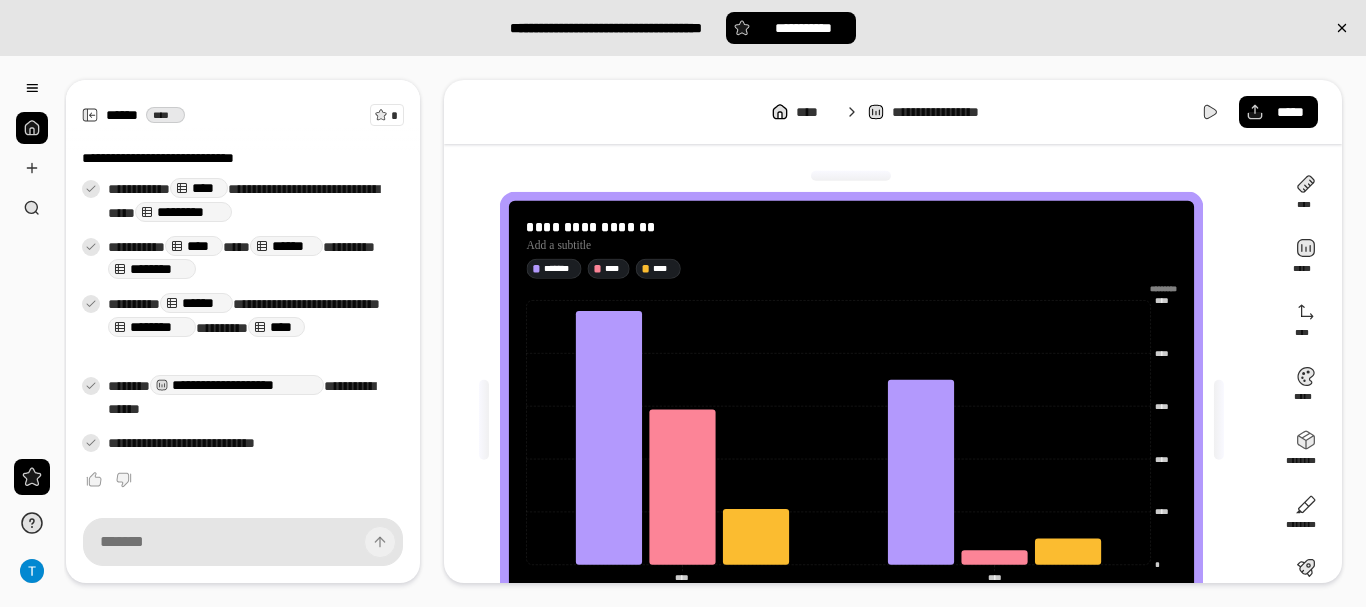 click on "**********" at bounding box center [953, 112] 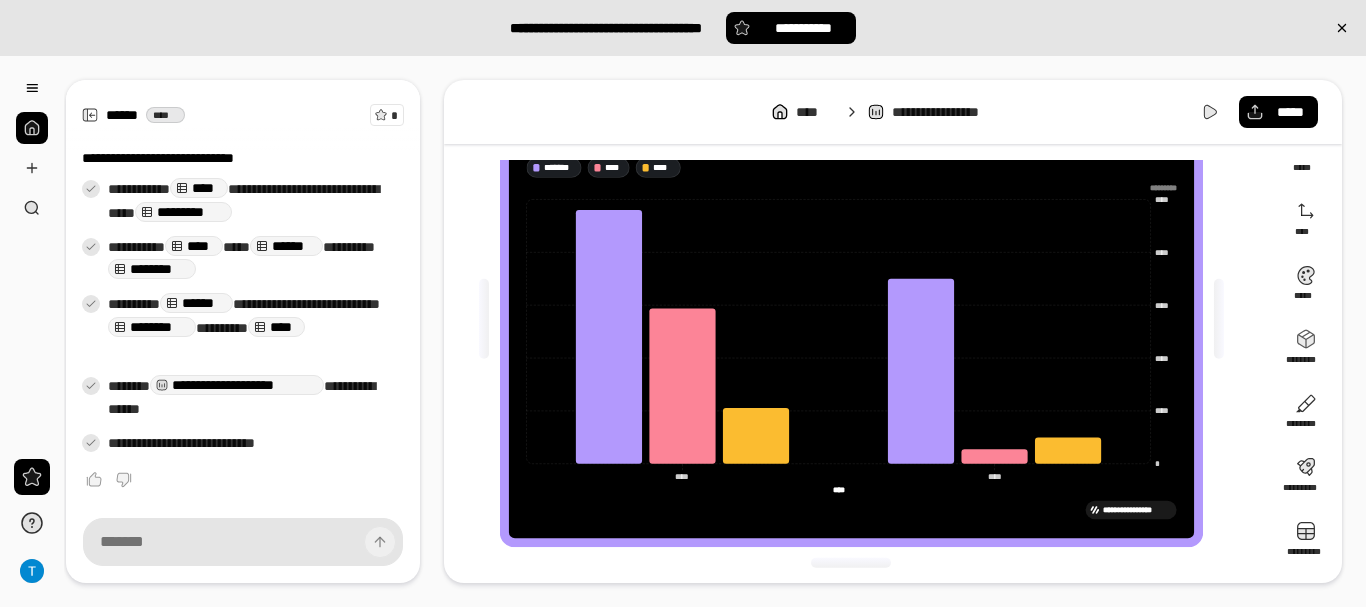 scroll, scrollTop: 0, scrollLeft: 0, axis: both 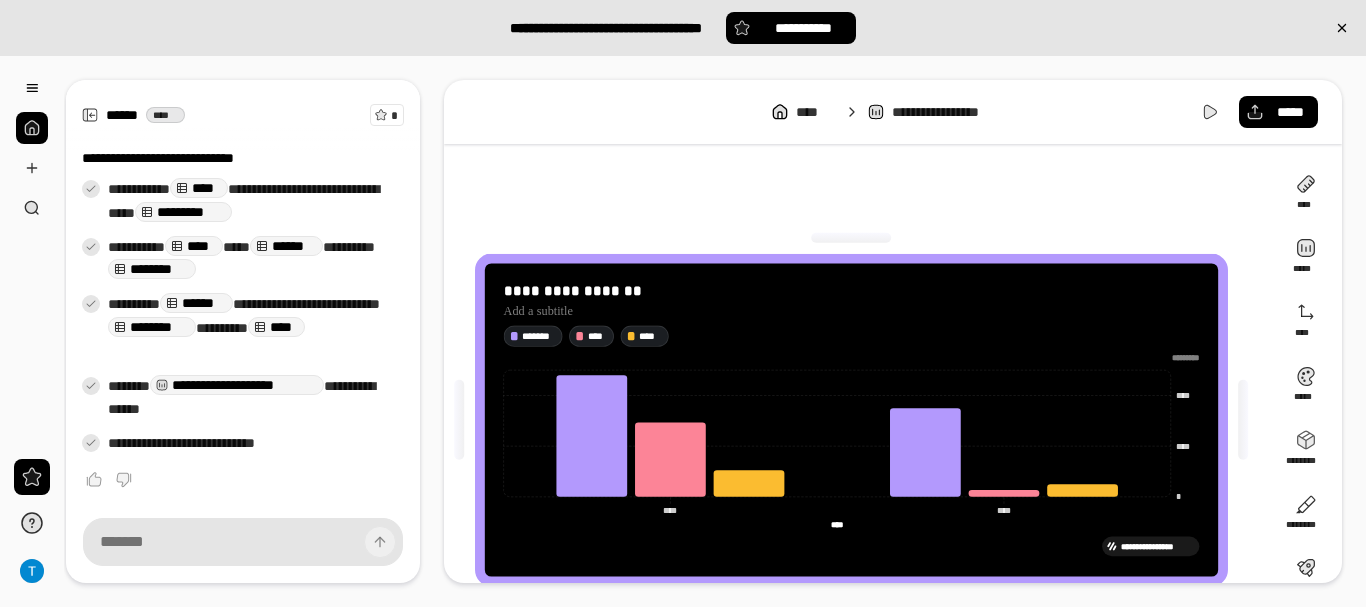 click on "**********" at bounding box center [851, 420] 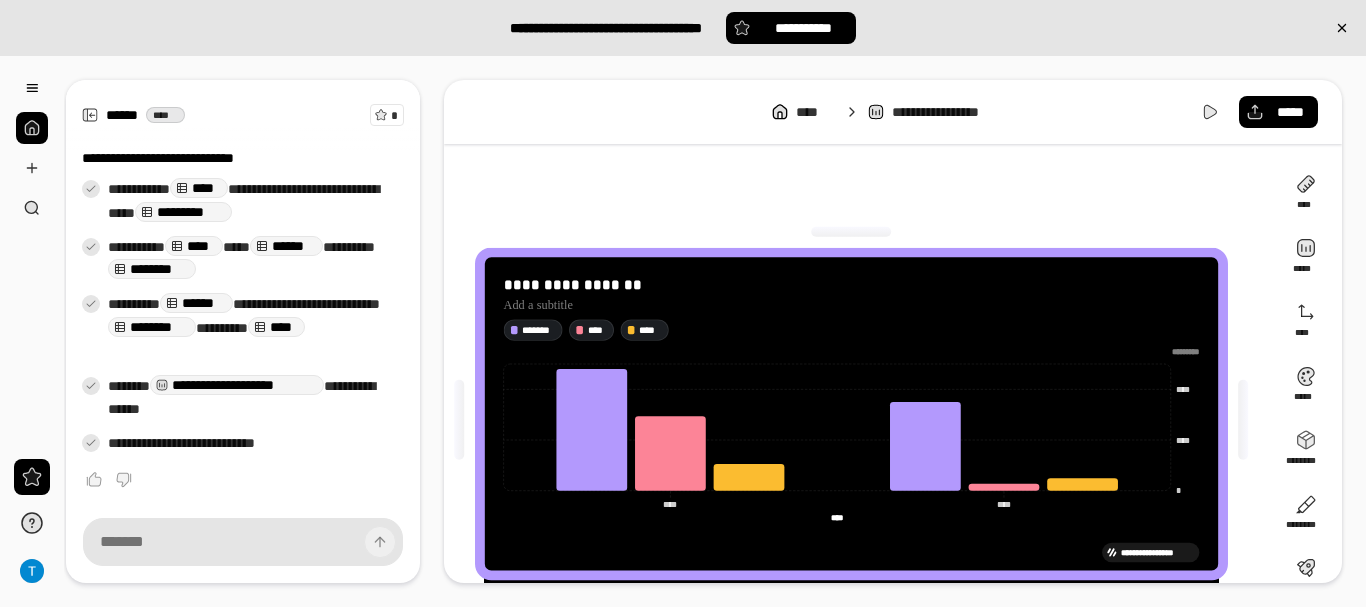 click at bounding box center (851, 232) 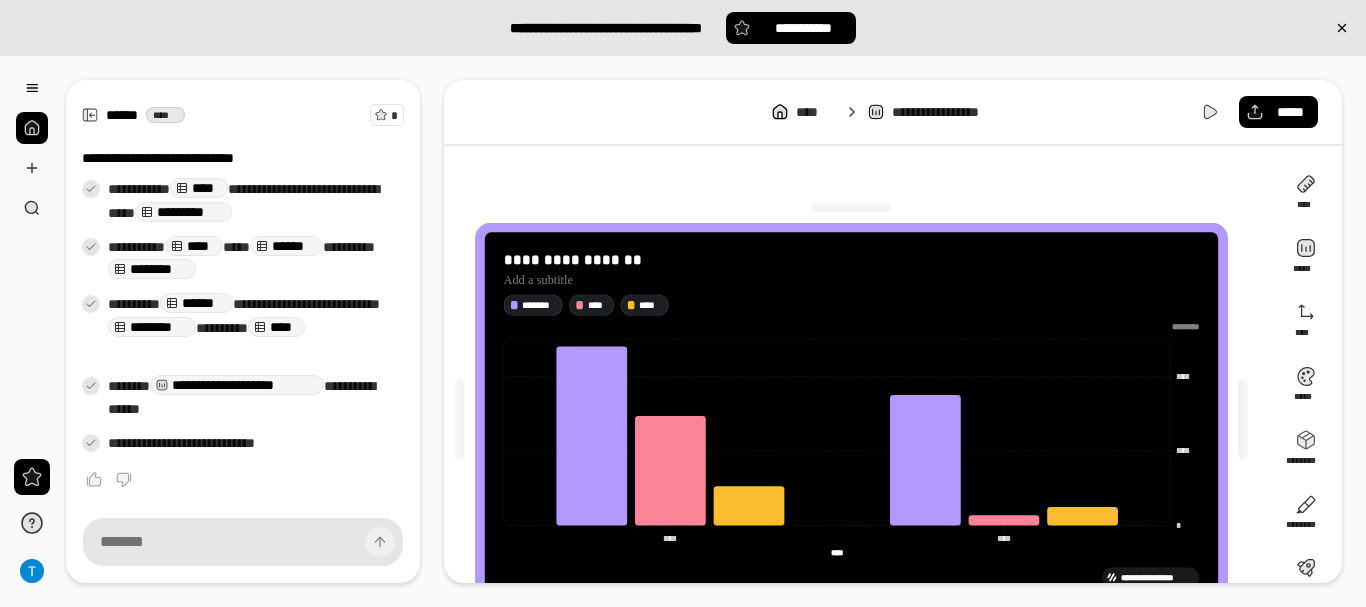 click at bounding box center (851, 207) 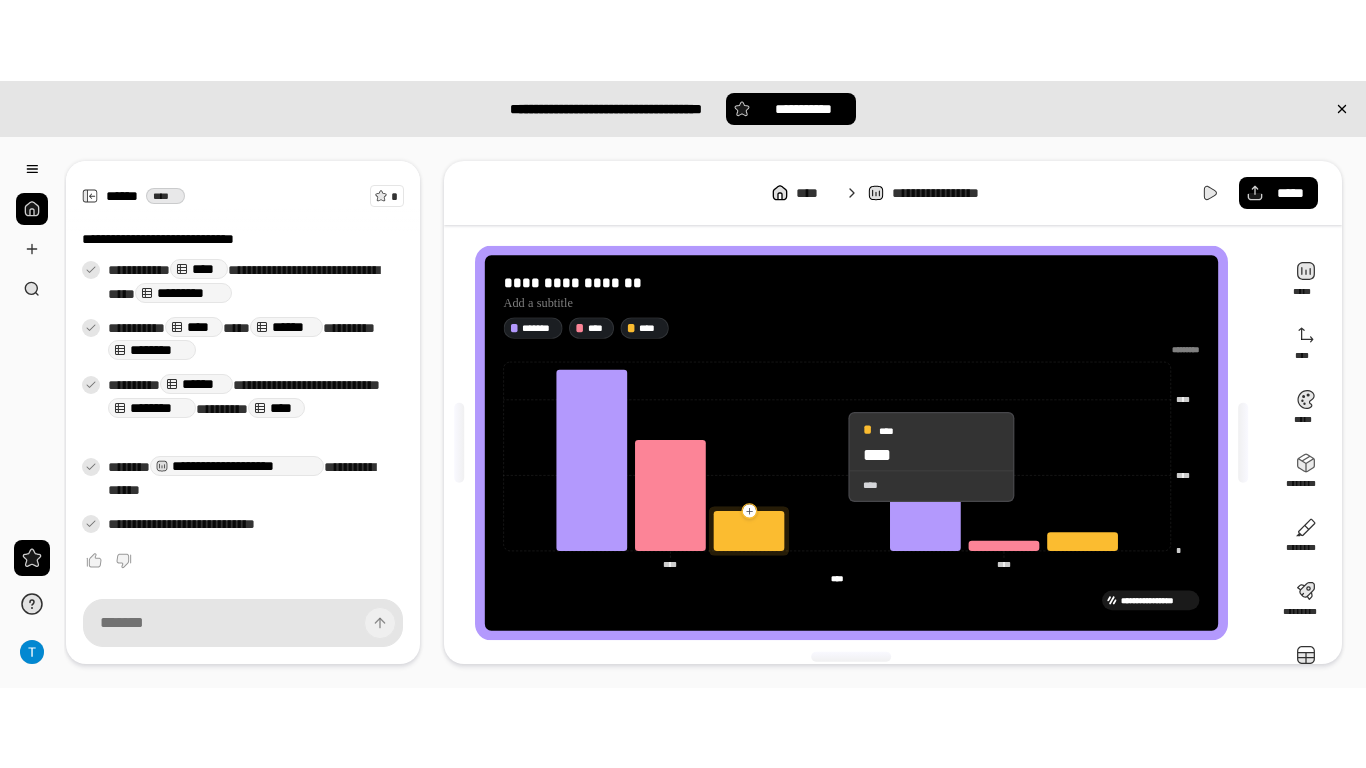 scroll, scrollTop: 58, scrollLeft: 0, axis: vertical 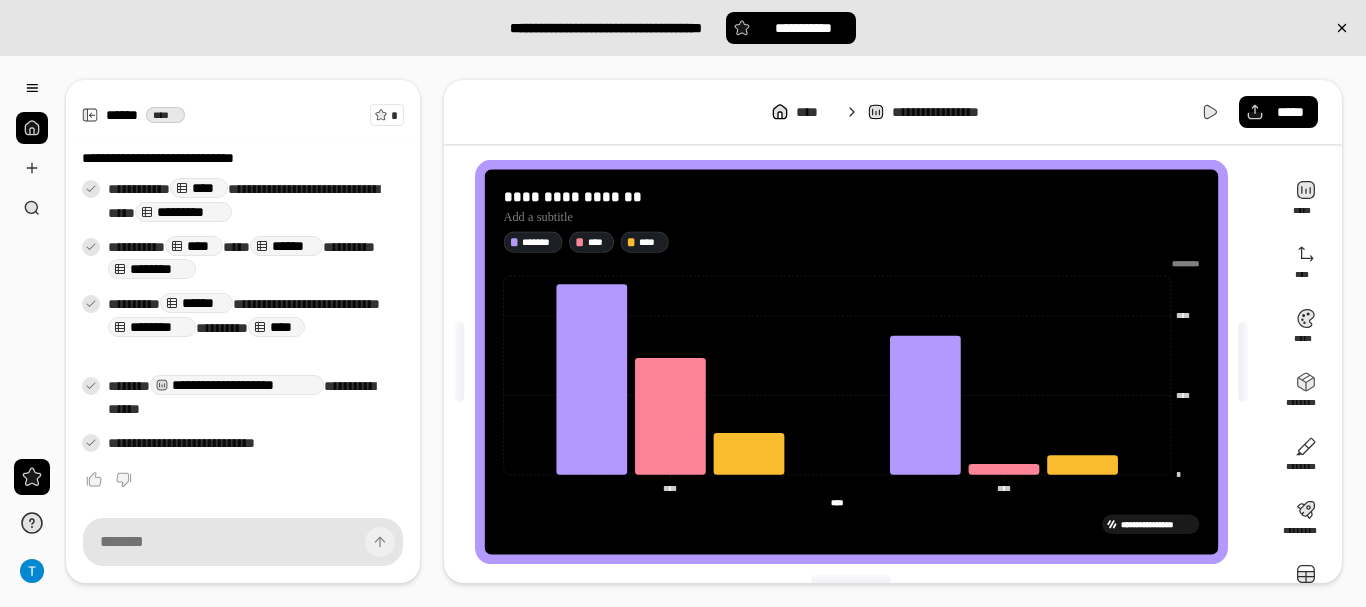 click on "**********" at bounding box center (893, 331) 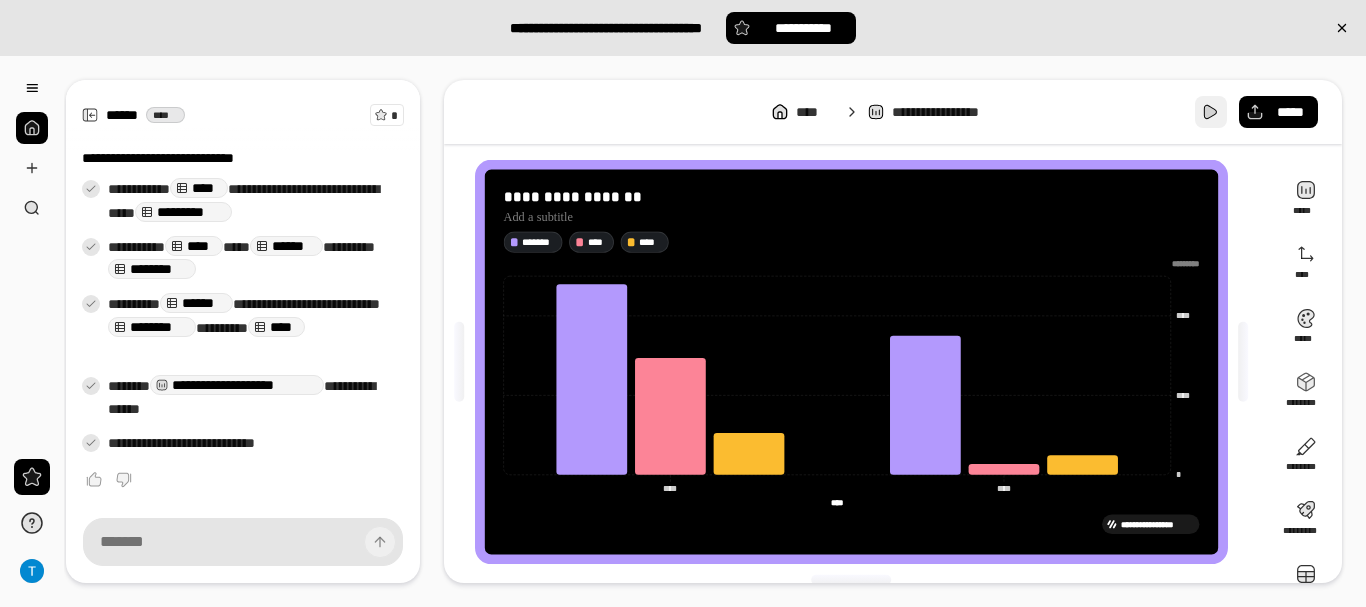 click at bounding box center (1211, 112) 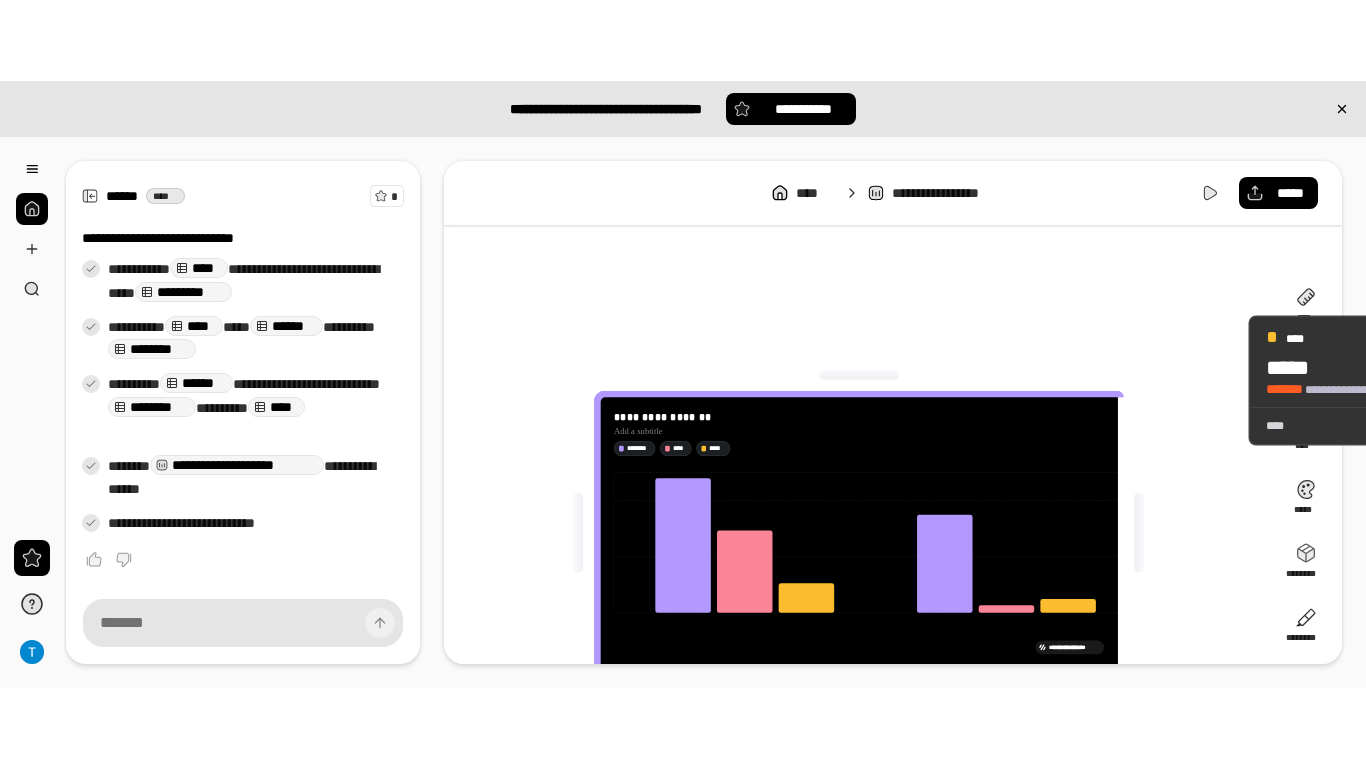 scroll, scrollTop: 139, scrollLeft: 0, axis: vertical 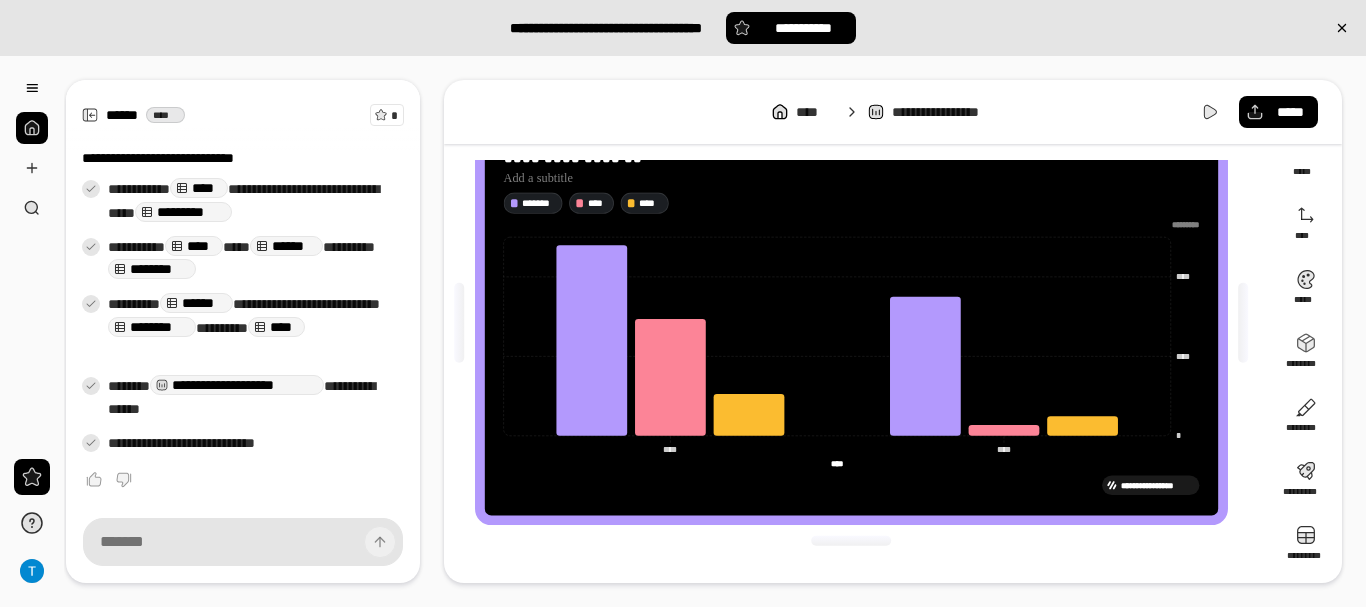 click on "**********" at bounding box center (237, 385) 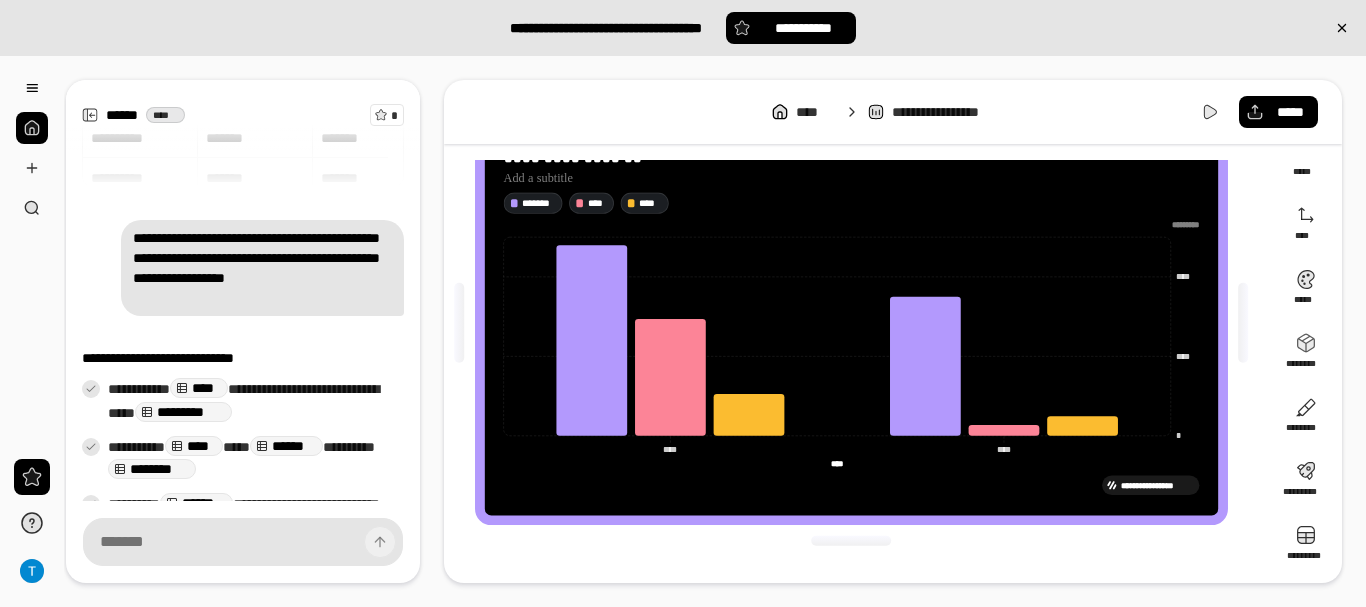 click on "****" at bounding box center (199, 388) 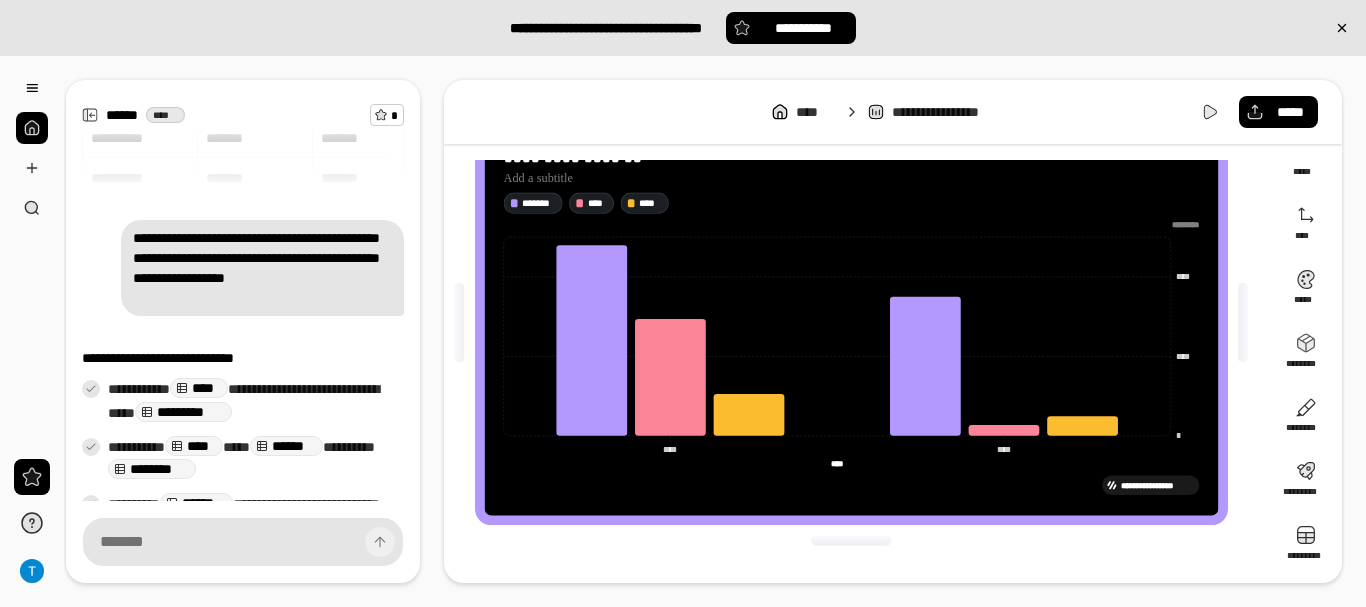 click on "*" at bounding box center (386, 115) 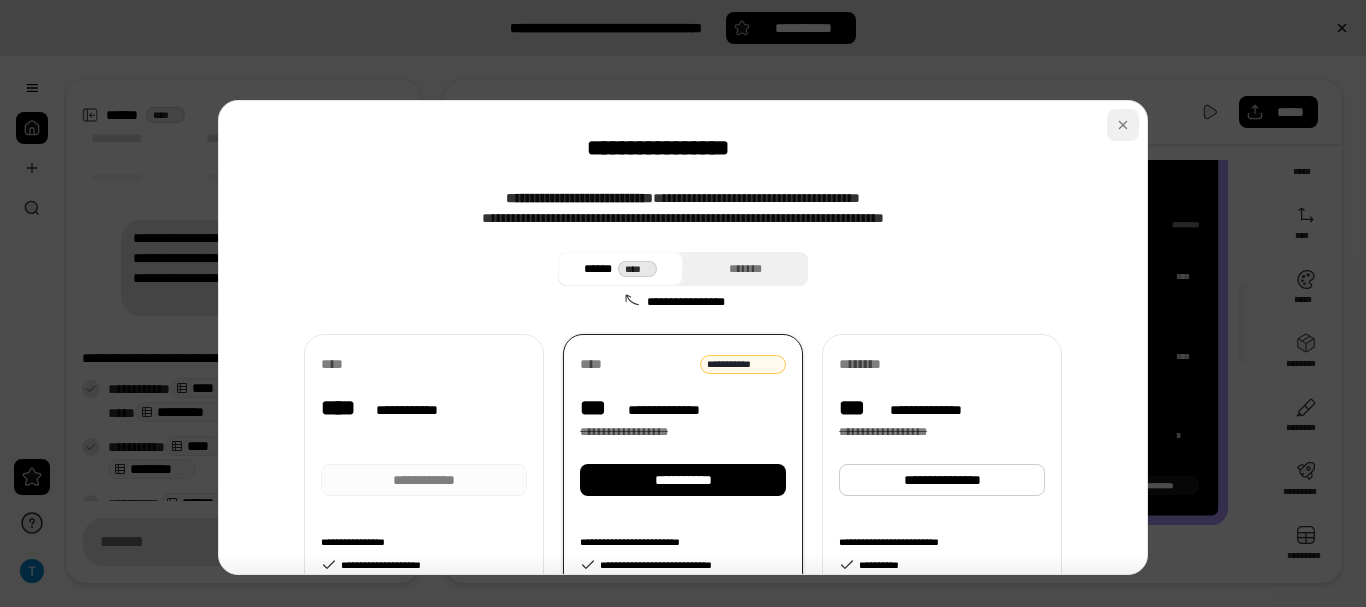 click at bounding box center [1123, 125] 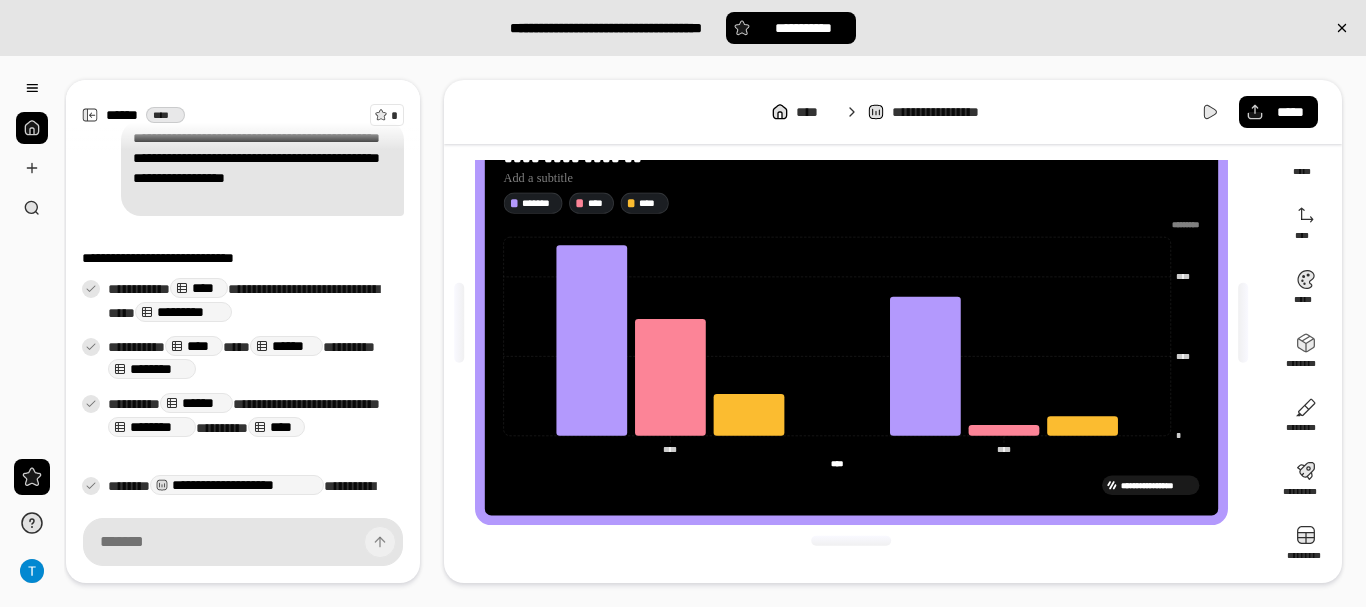 scroll, scrollTop: 0, scrollLeft: 0, axis: both 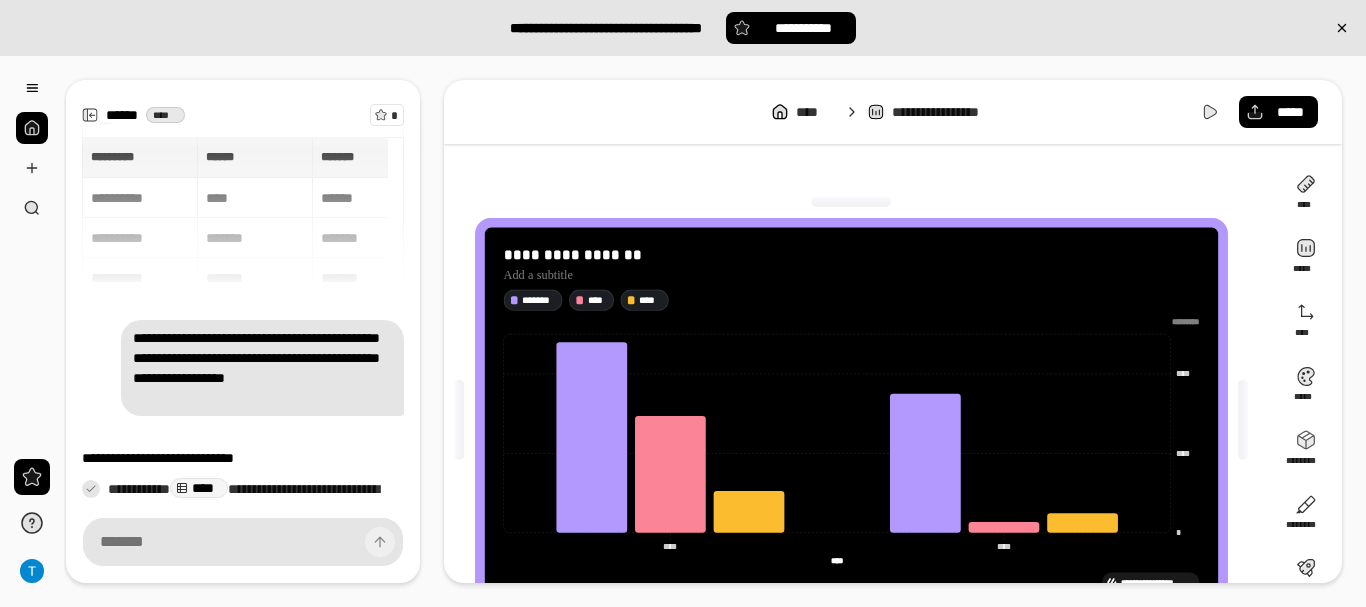 click on "**********" at bounding box center (243, 212) 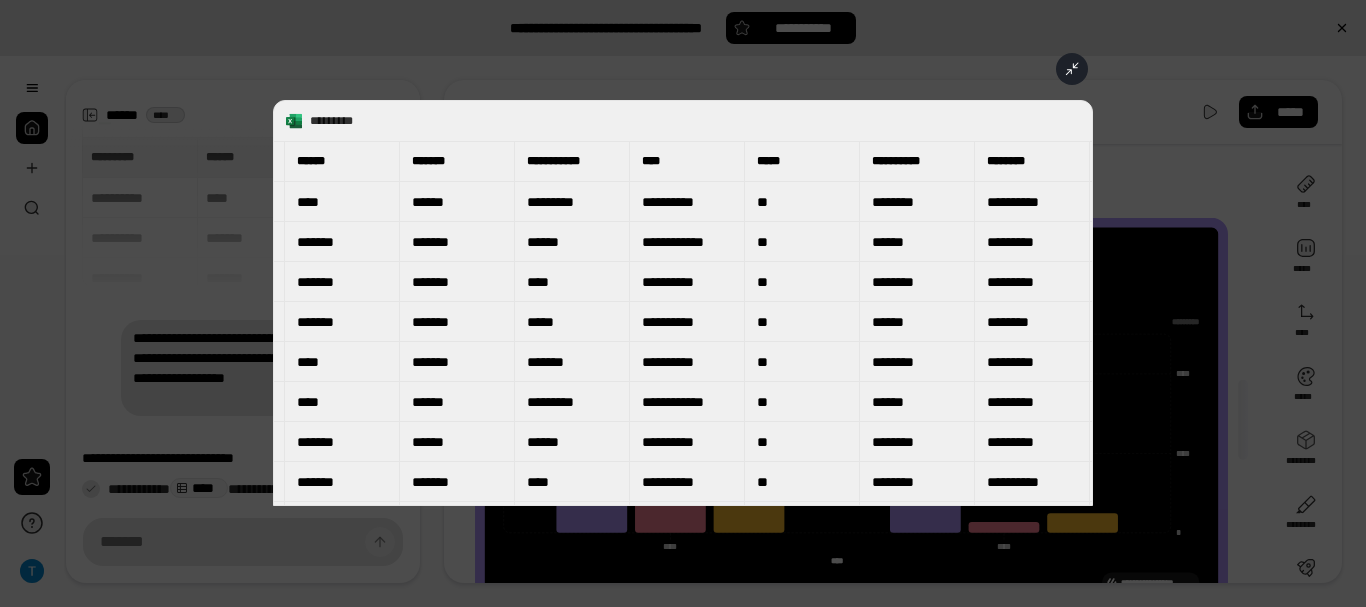 scroll, scrollTop: 0, scrollLeft: 190, axis: horizontal 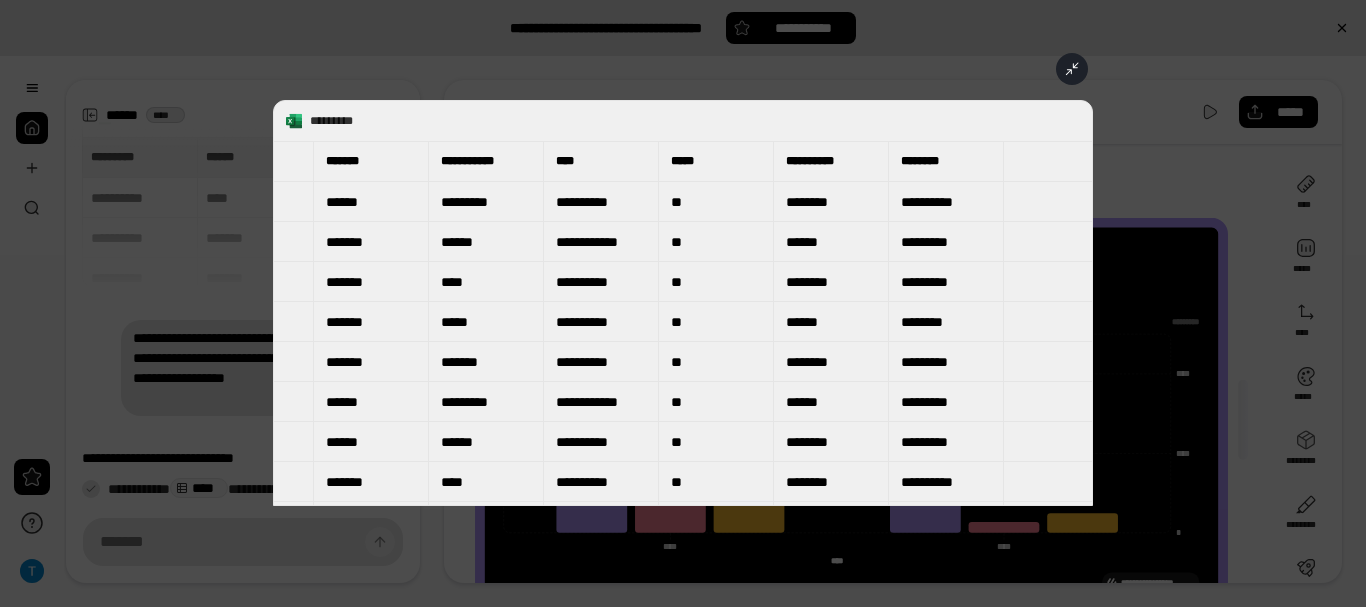 click at bounding box center [683, 303] 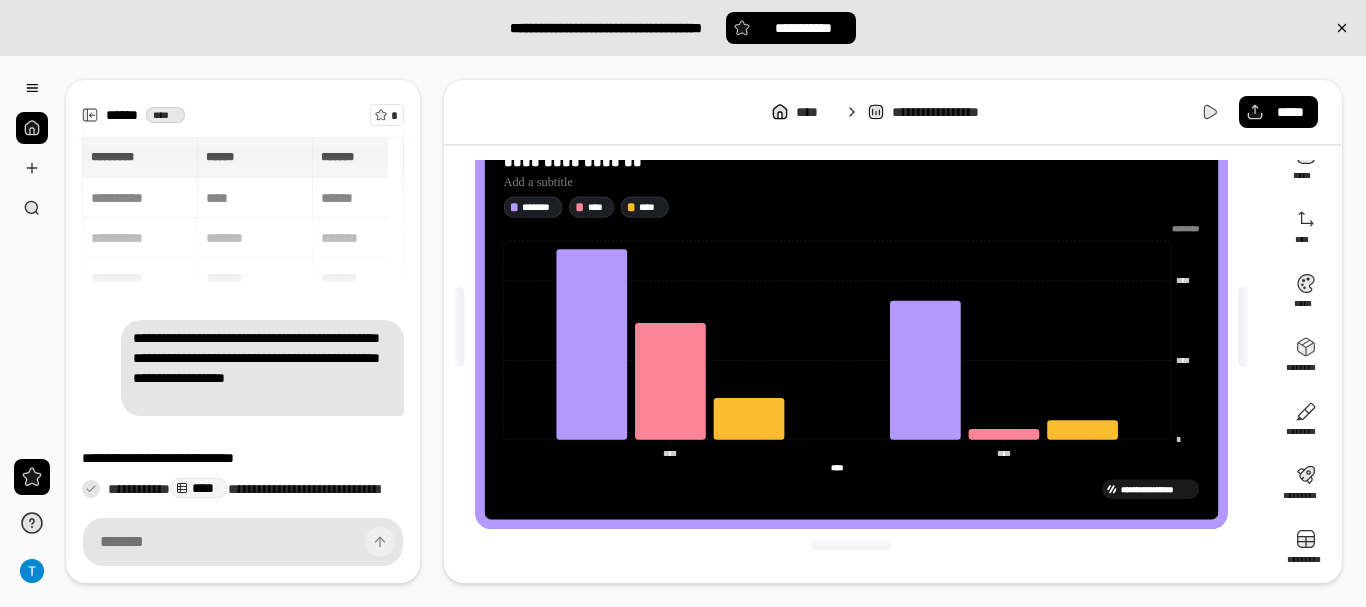 scroll, scrollTop: 94, scrollLeft: 0, axis: vertical 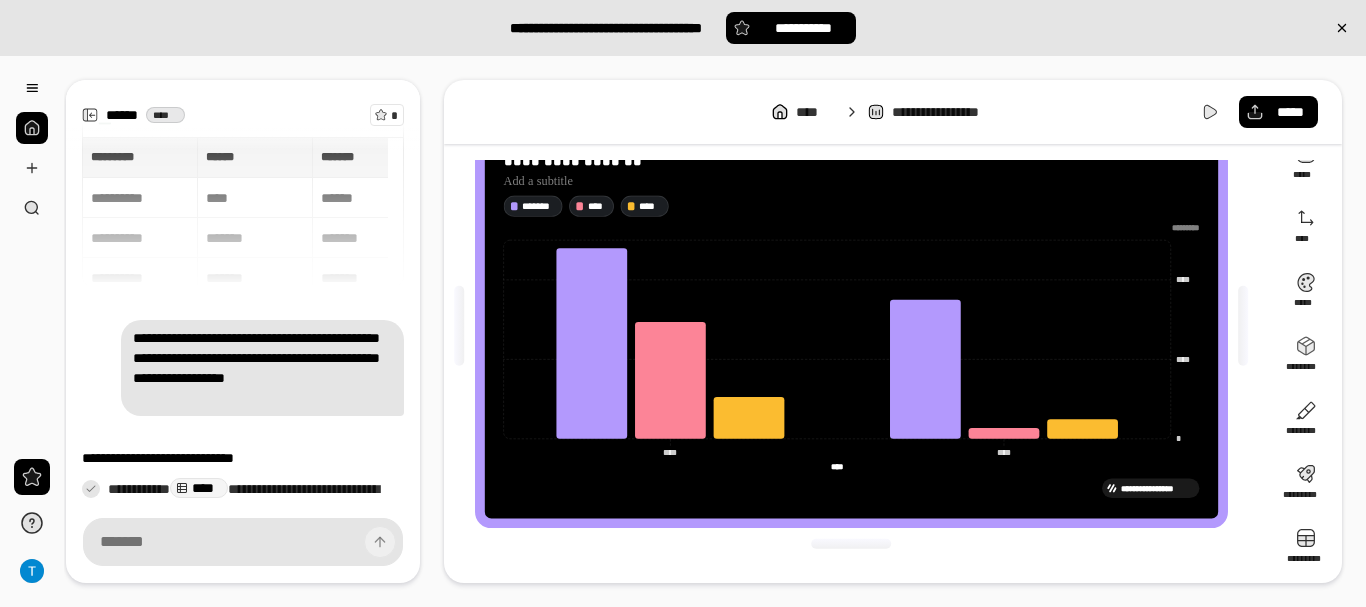 click on "**********" at bounding box center [1157, 488] 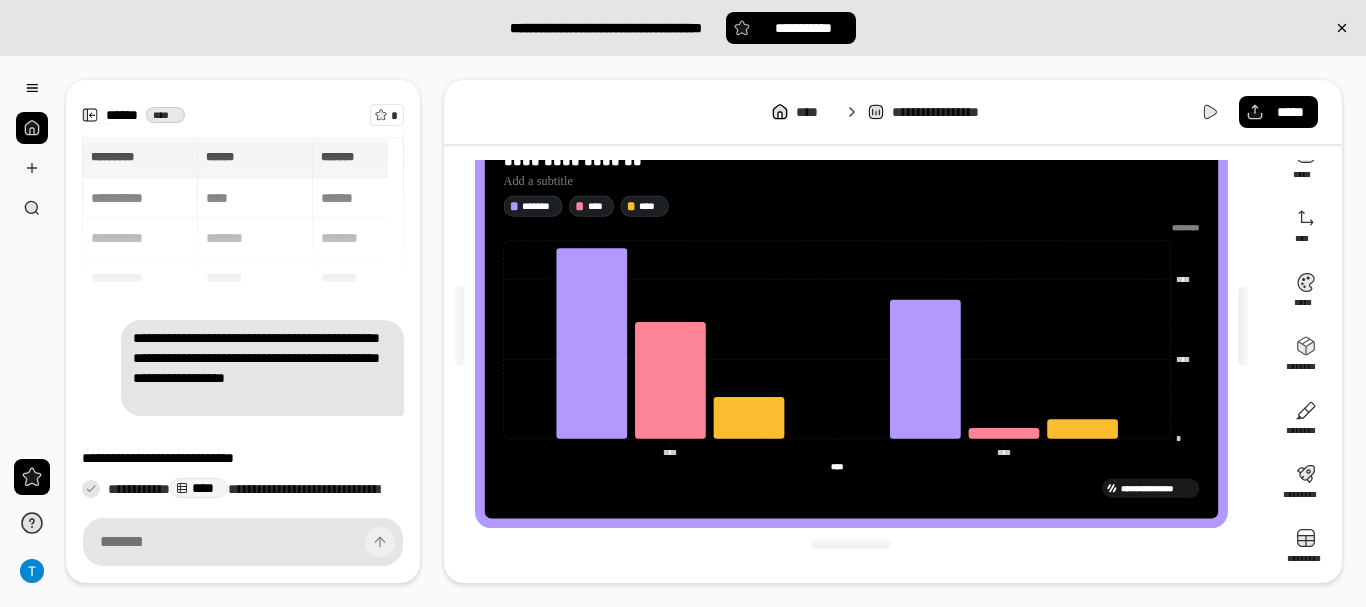 click 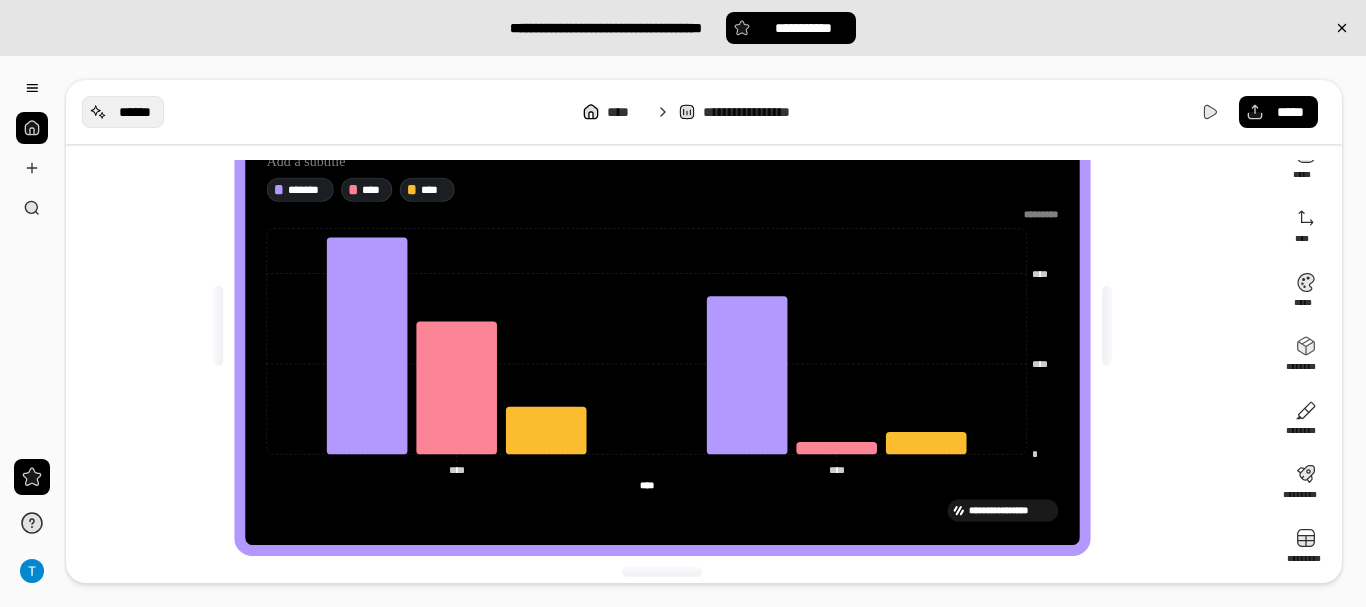 click on "******" at bounding box center (123, 112) 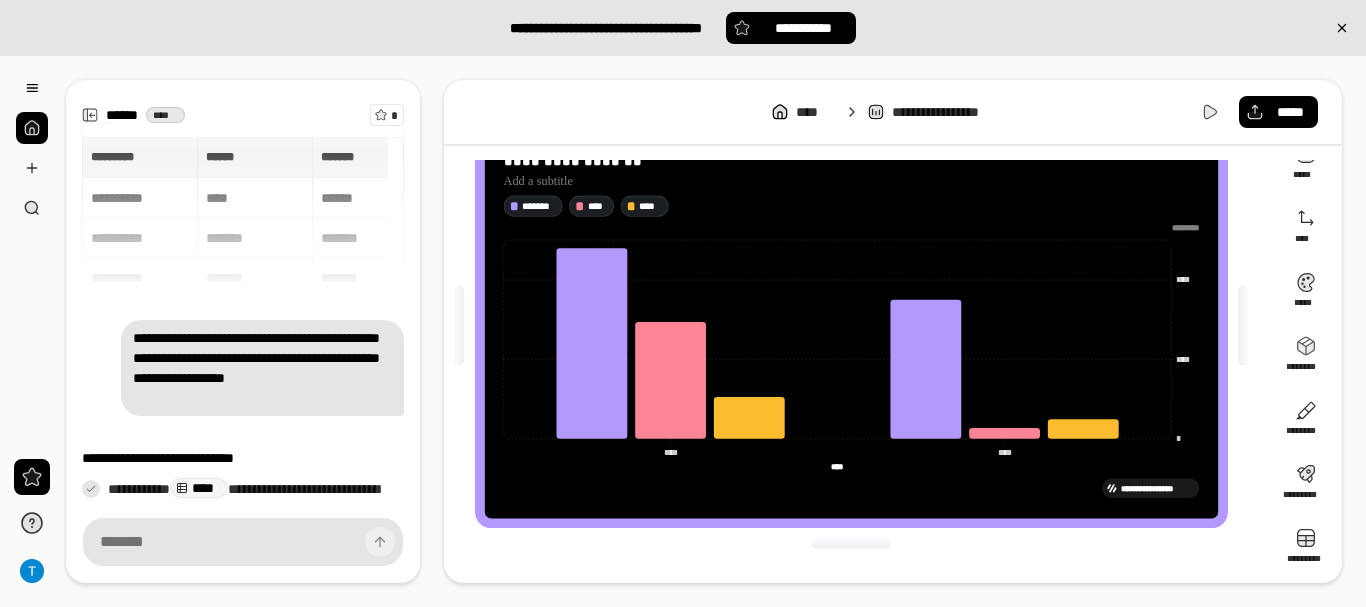scroll, scrollTop: 300, scrollLeft: 0, axis: vertical 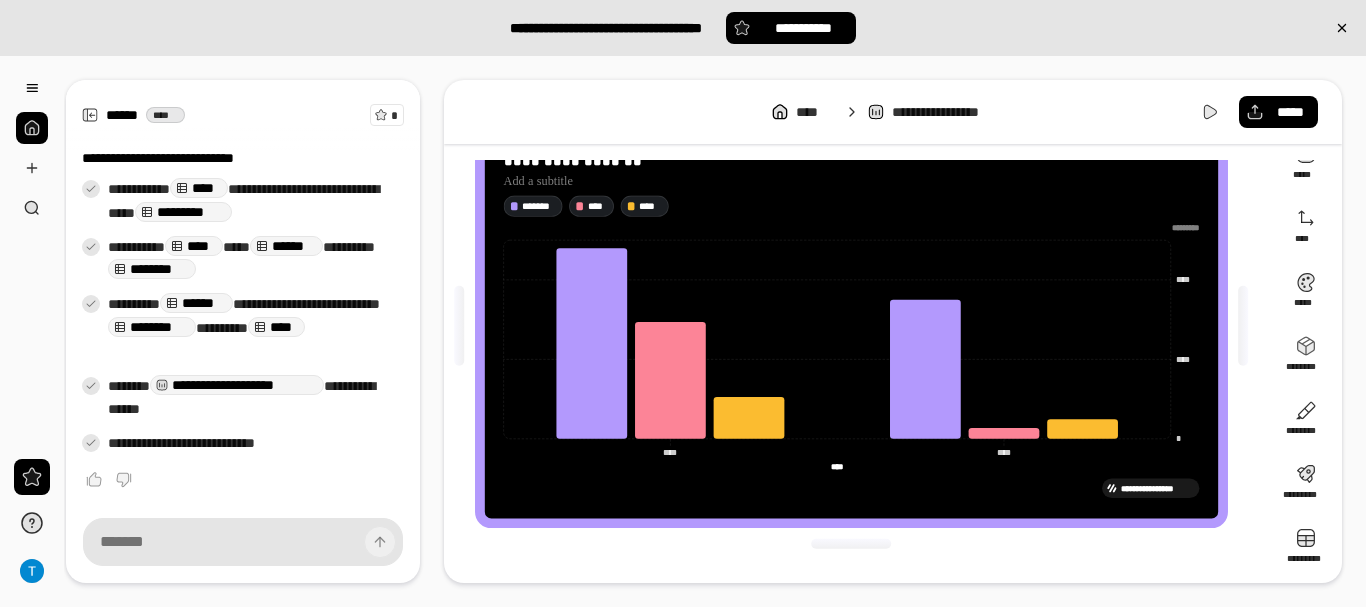 click on "****" at bounding box center (165, 115) 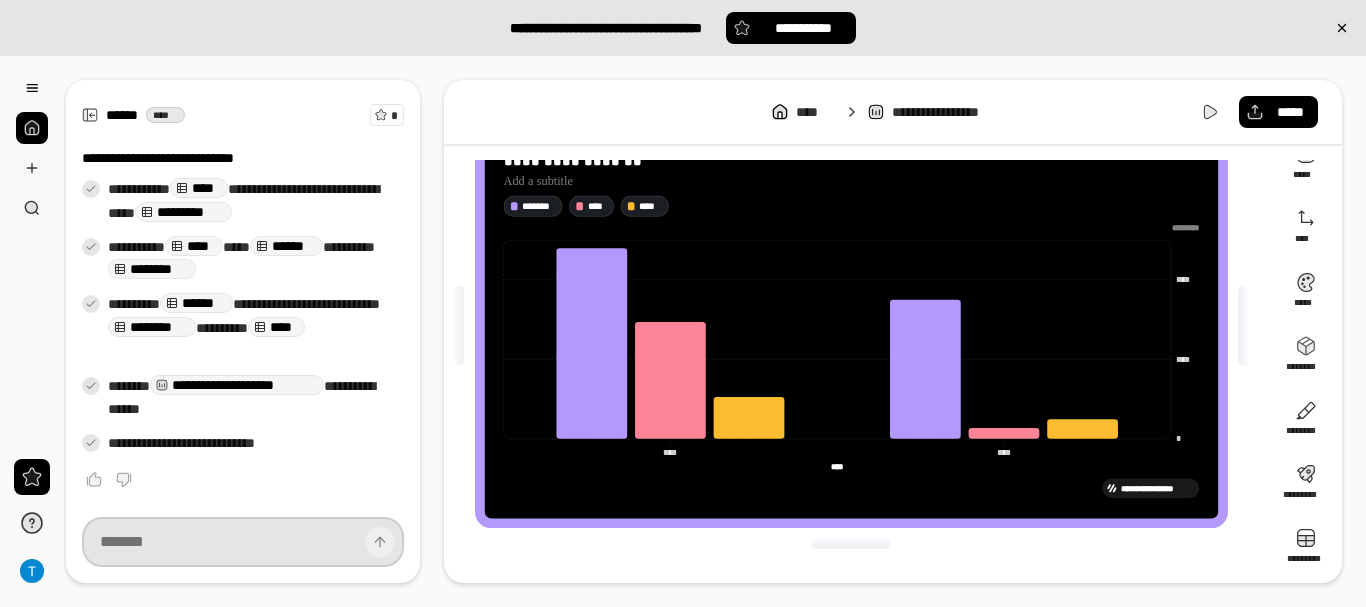 click at bounding box center (243, 542) 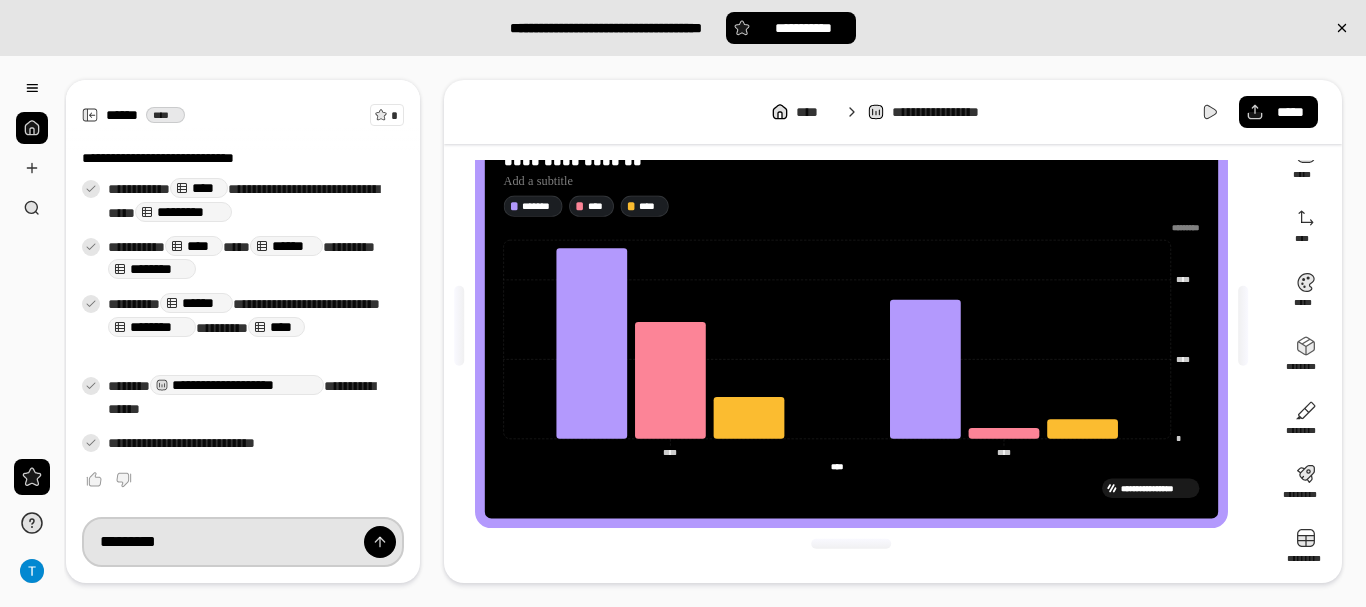 type on "*********" 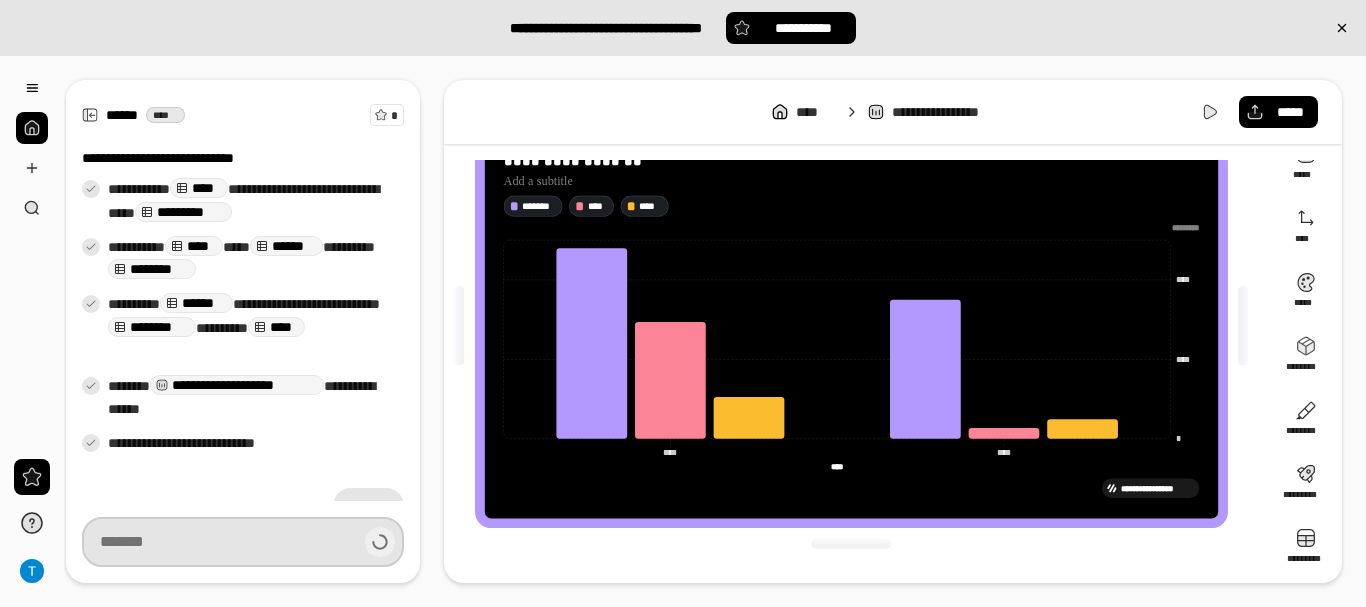 scroll, scrollTop: 331, scrollLeft: 0, axis: vertical 